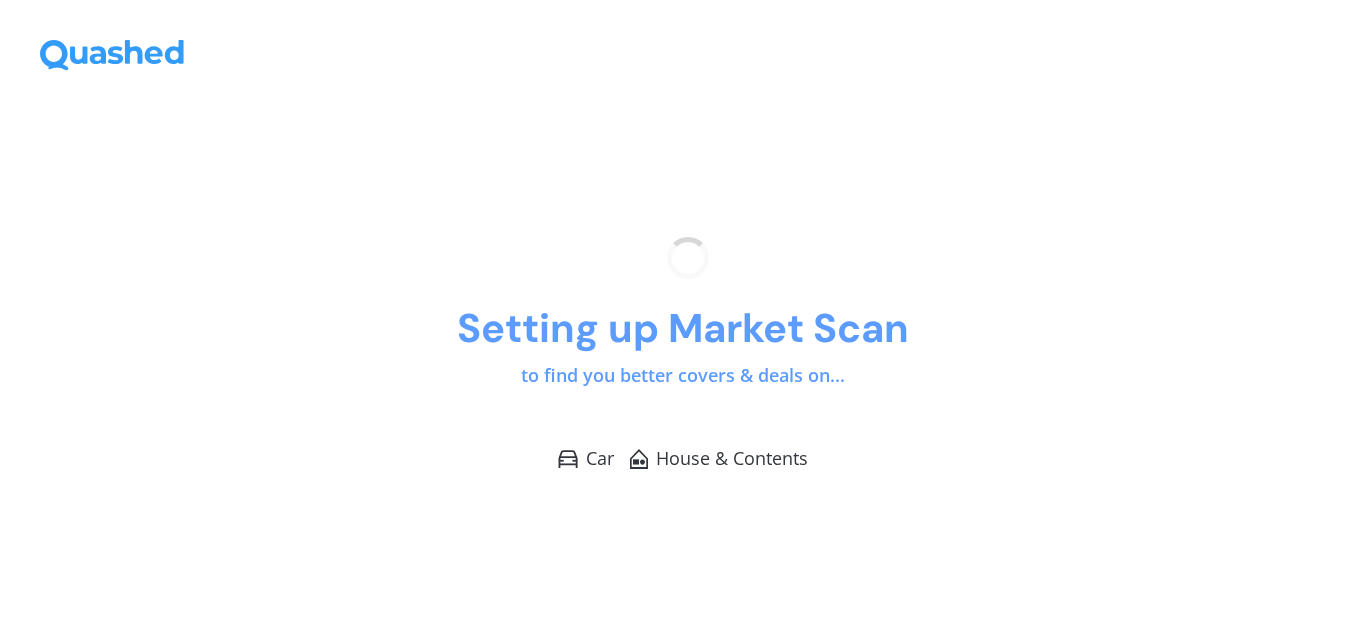 scroll, scrollTop: 0, scrollLeft: 0, axis: both 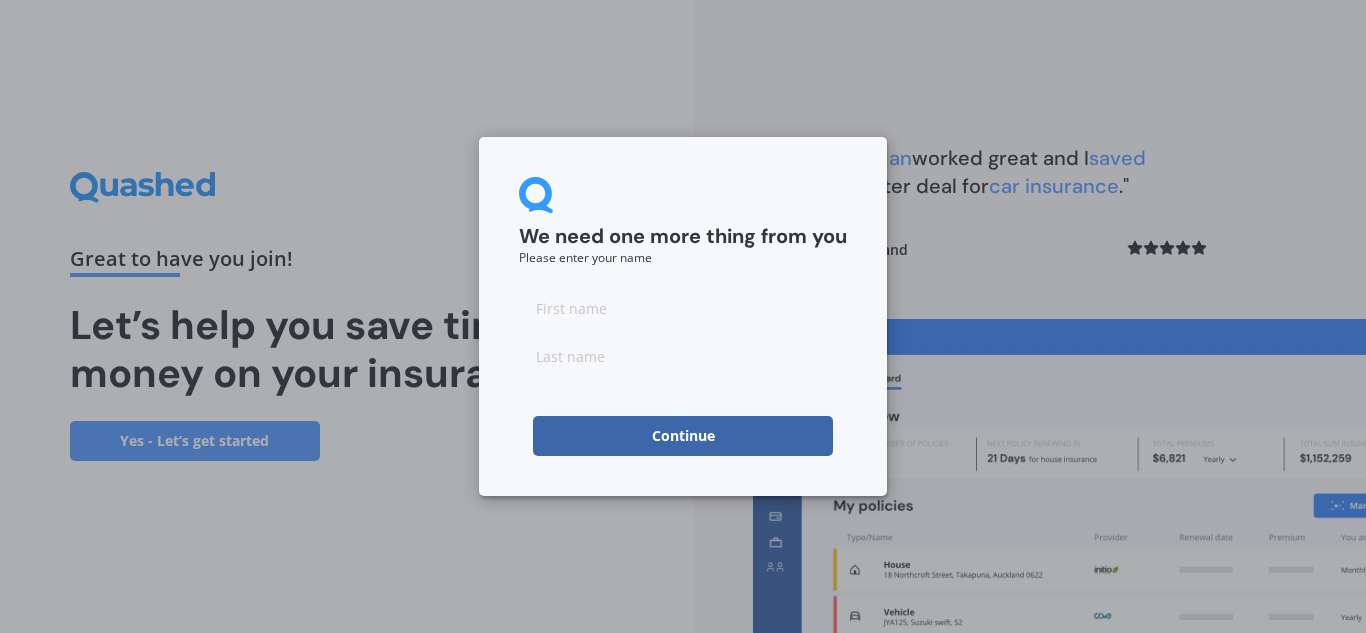 click at bounding box center (683, 308) 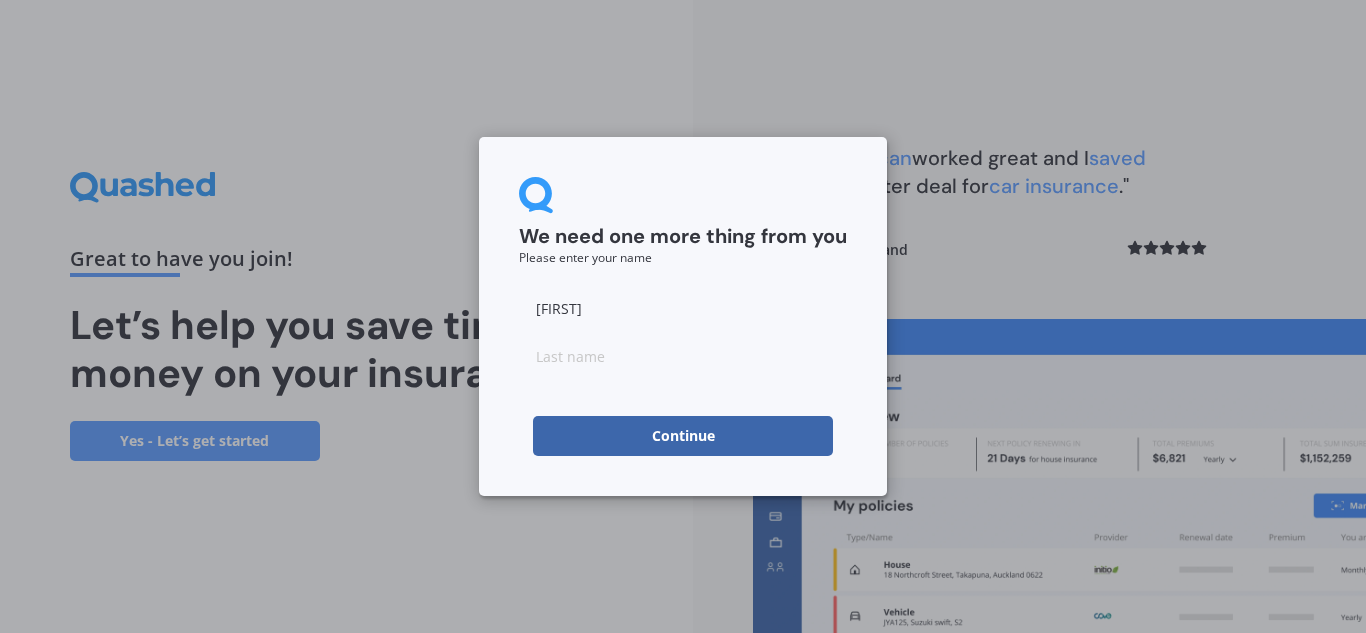 type on "[FIRST]" 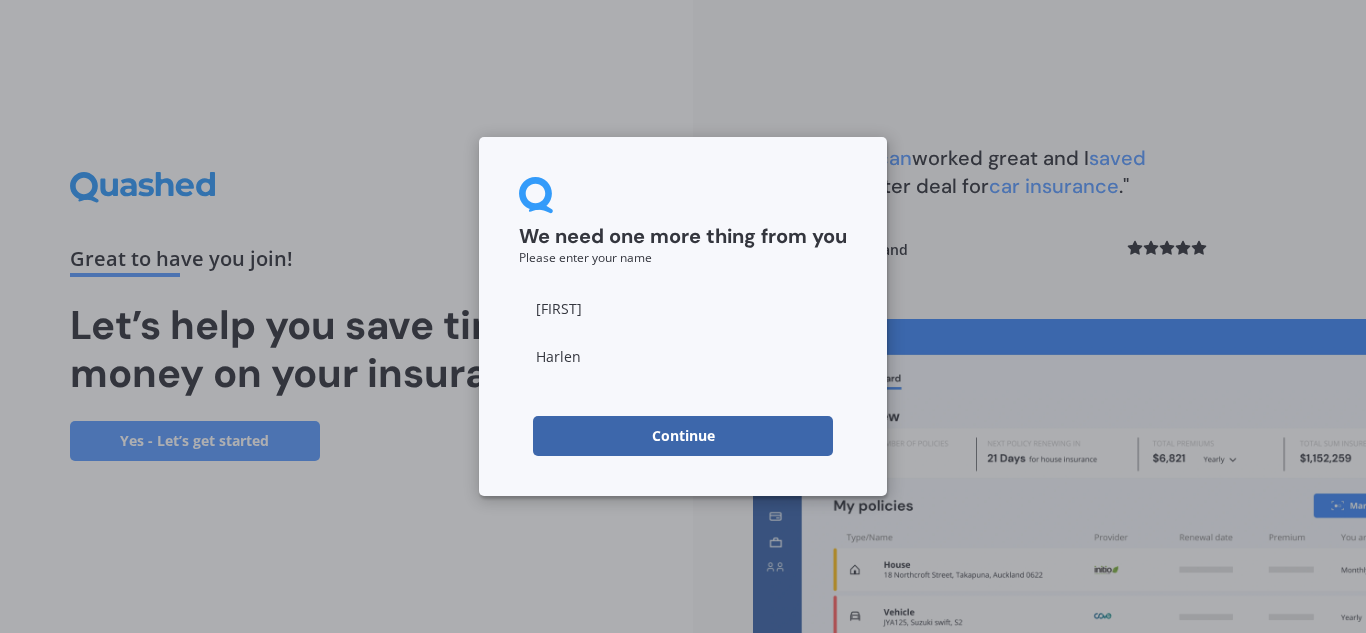 type on "Harlen" 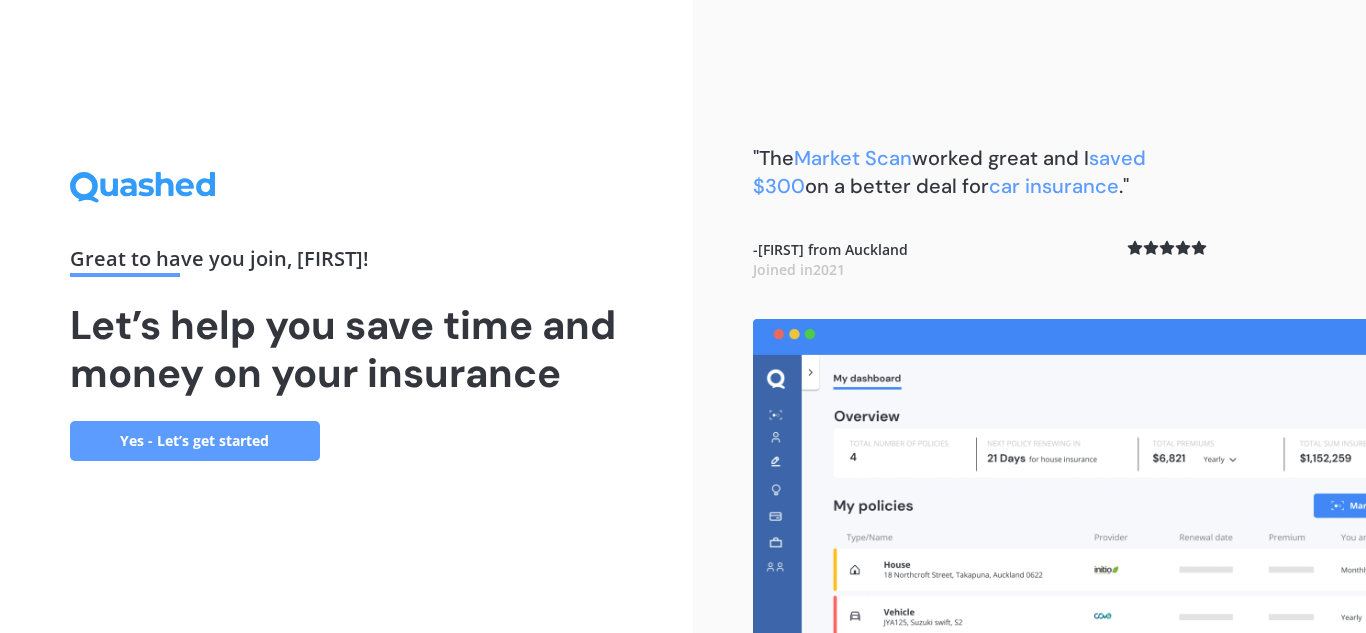 click on "Yes - Let’s get started" at bounding box center (195, 441) 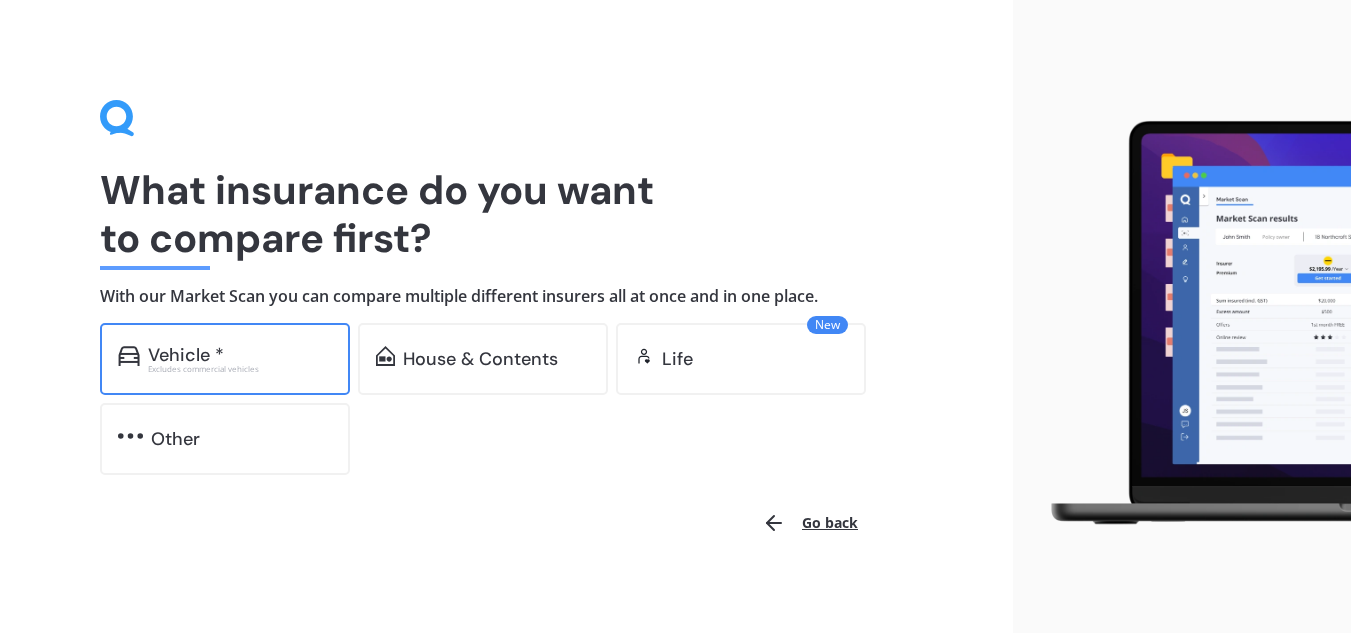 click on "Vehicle *" at bounding box center (186, 355) 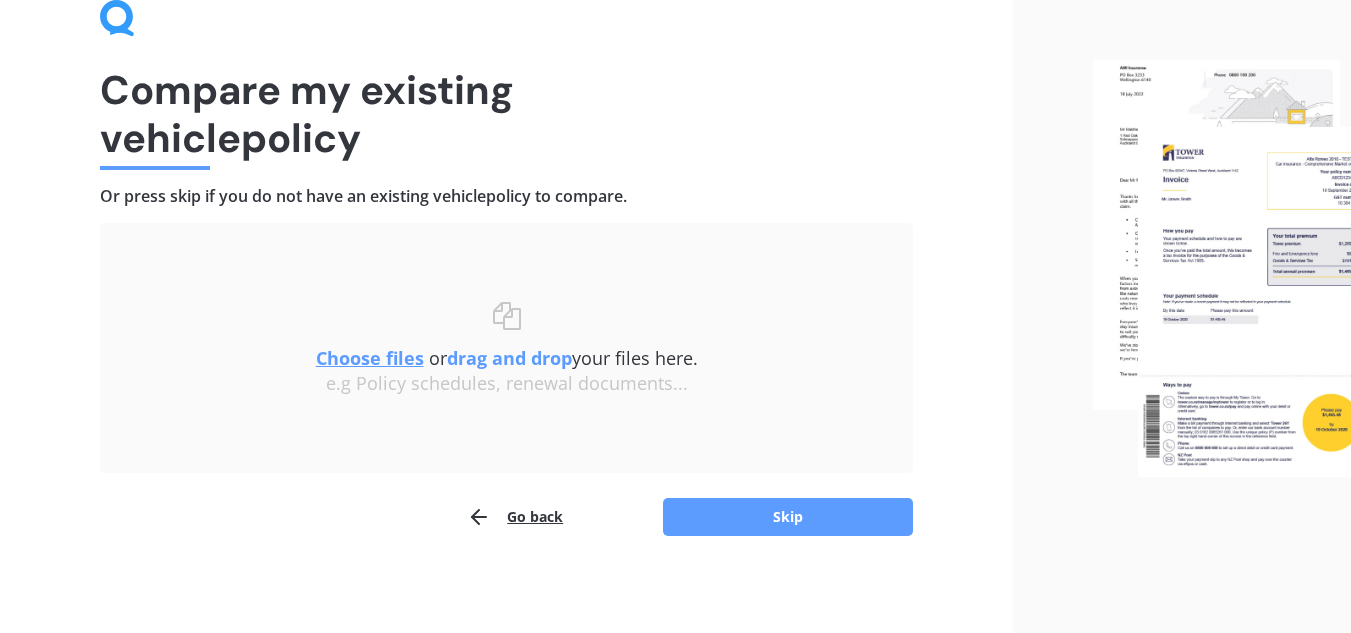 scroll, scrollTop: 104, scrollLeft: 0, axis: vertical 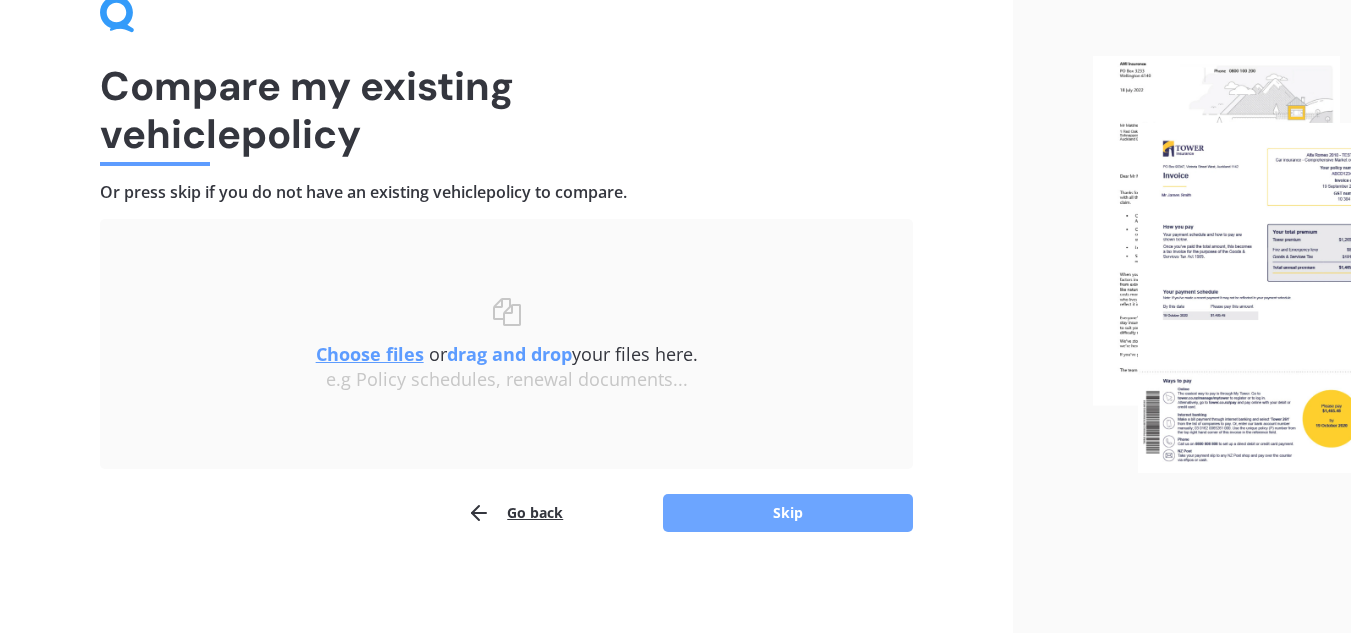 click on "Skip" at bounding box center (788, 513) 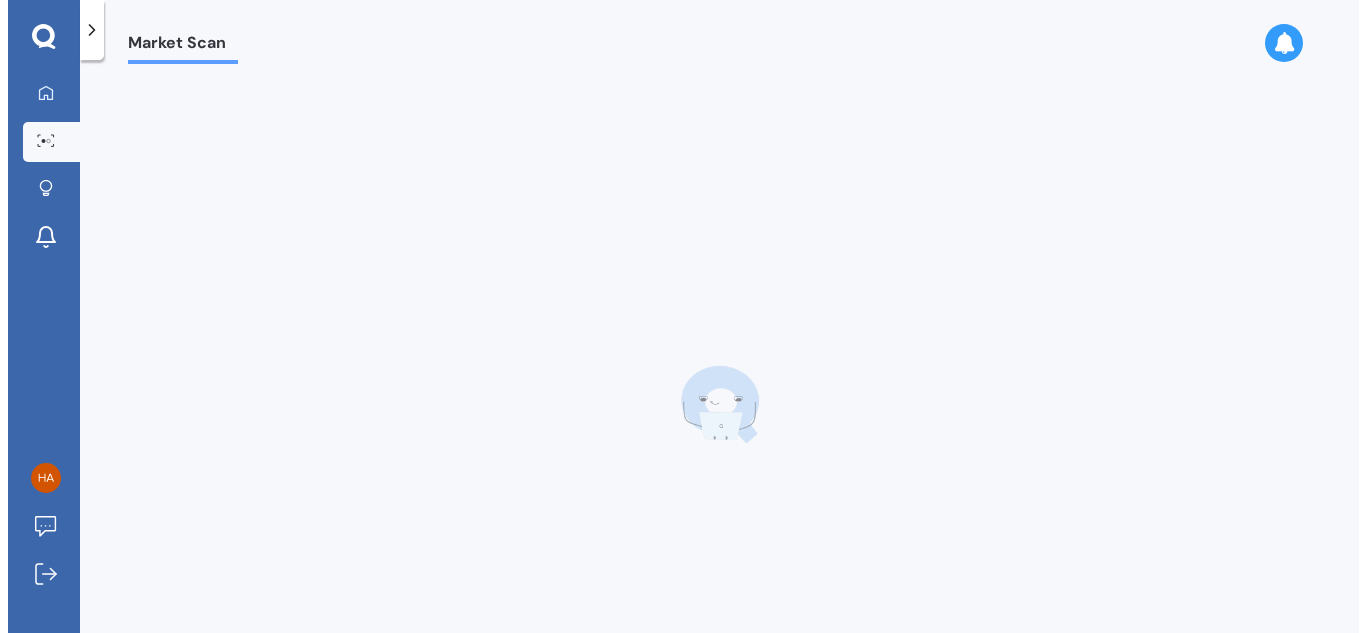scroll, scrollTop: 0, scrollLeft: 0, axis: both 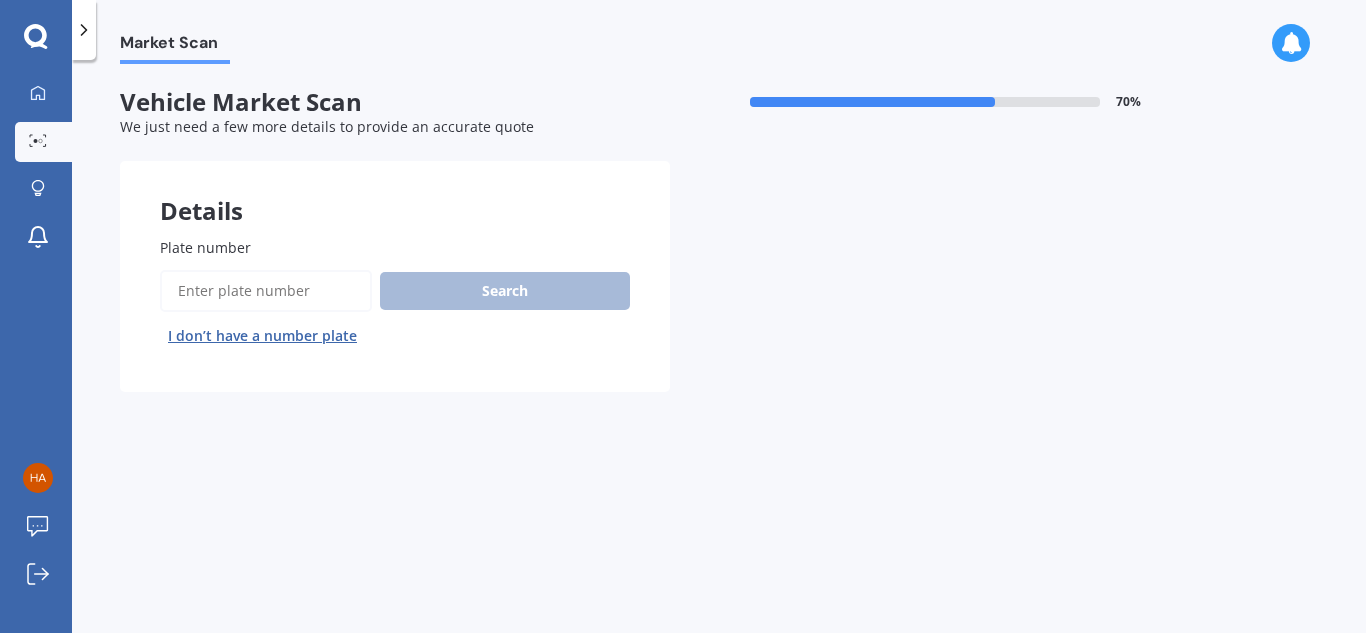 click on "Plate number" at bounding box center [205, 247] 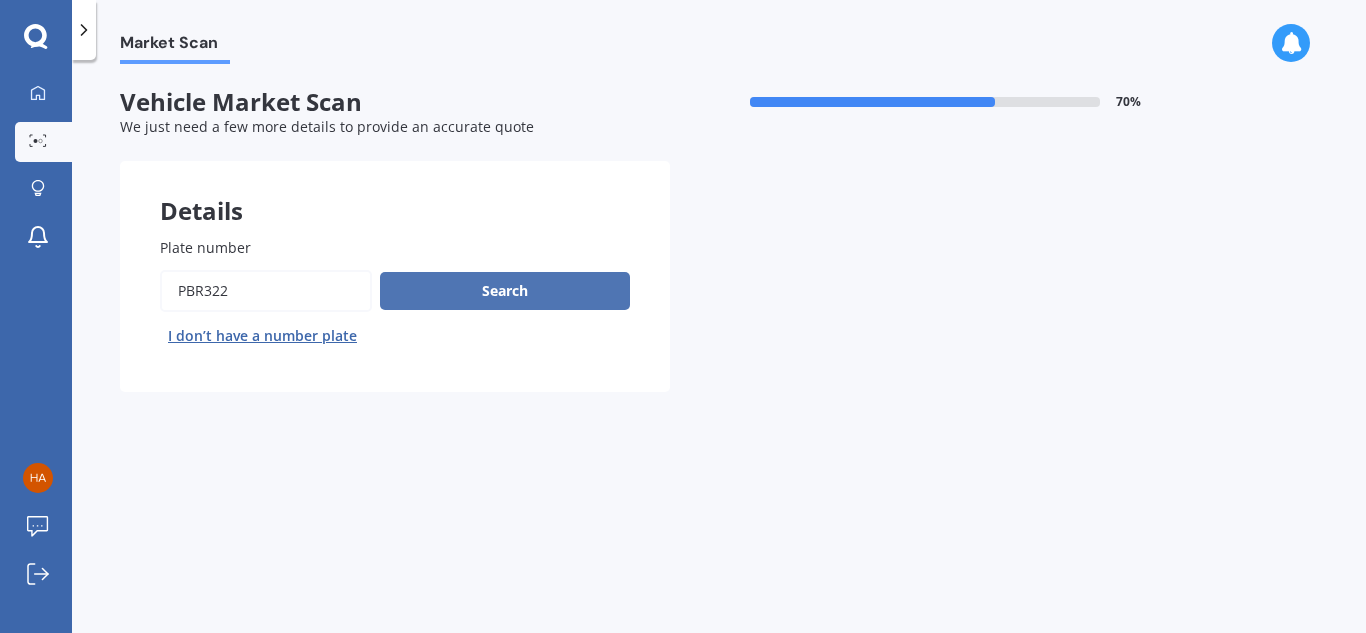 type on "PBR322" 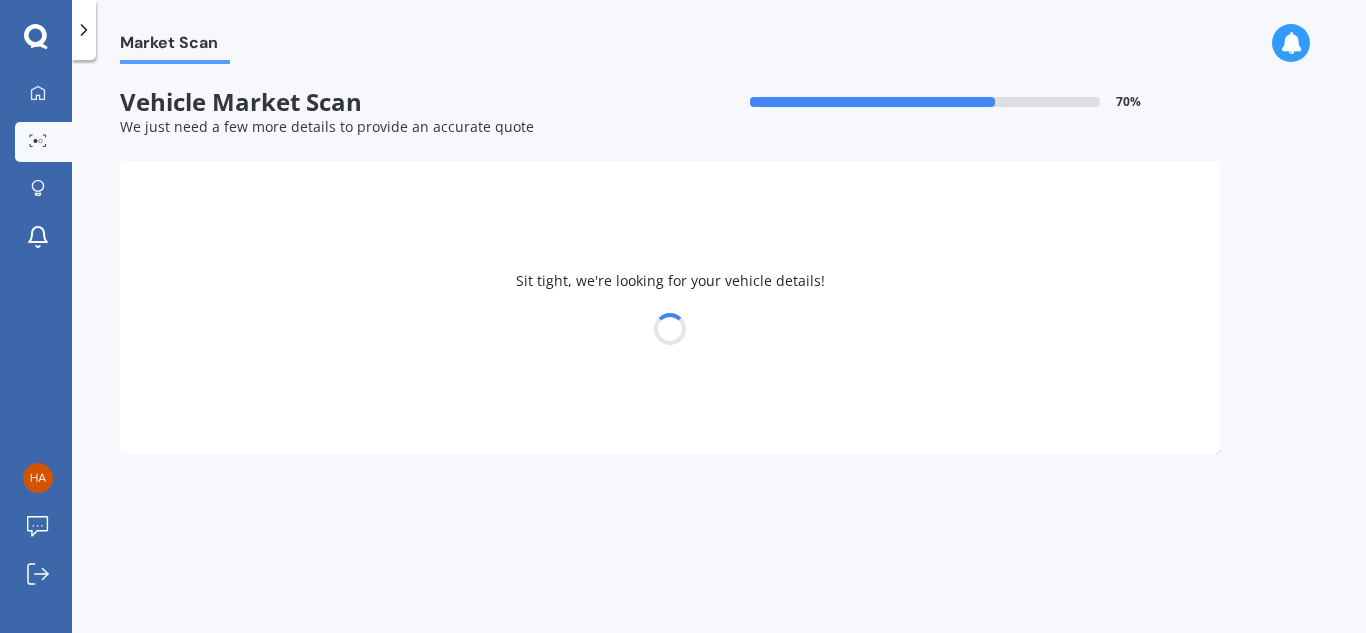 select on "TOYOTA" 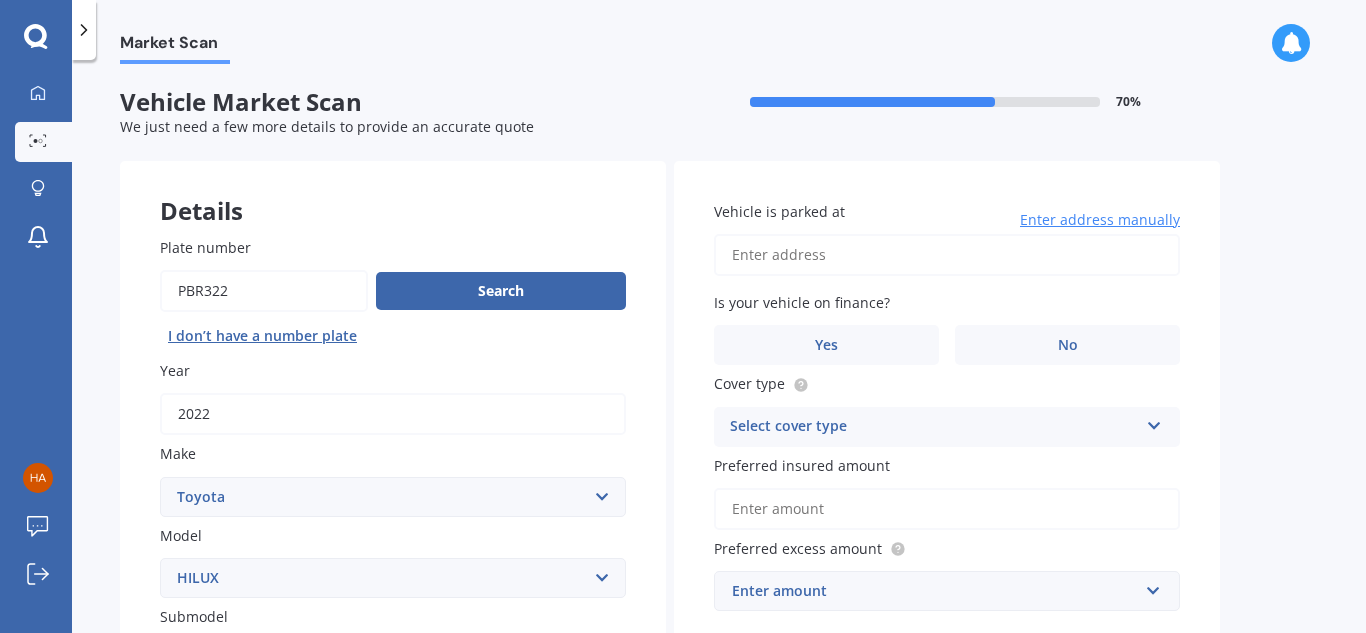 click on "Plate number" at bounding box center [264, 291] 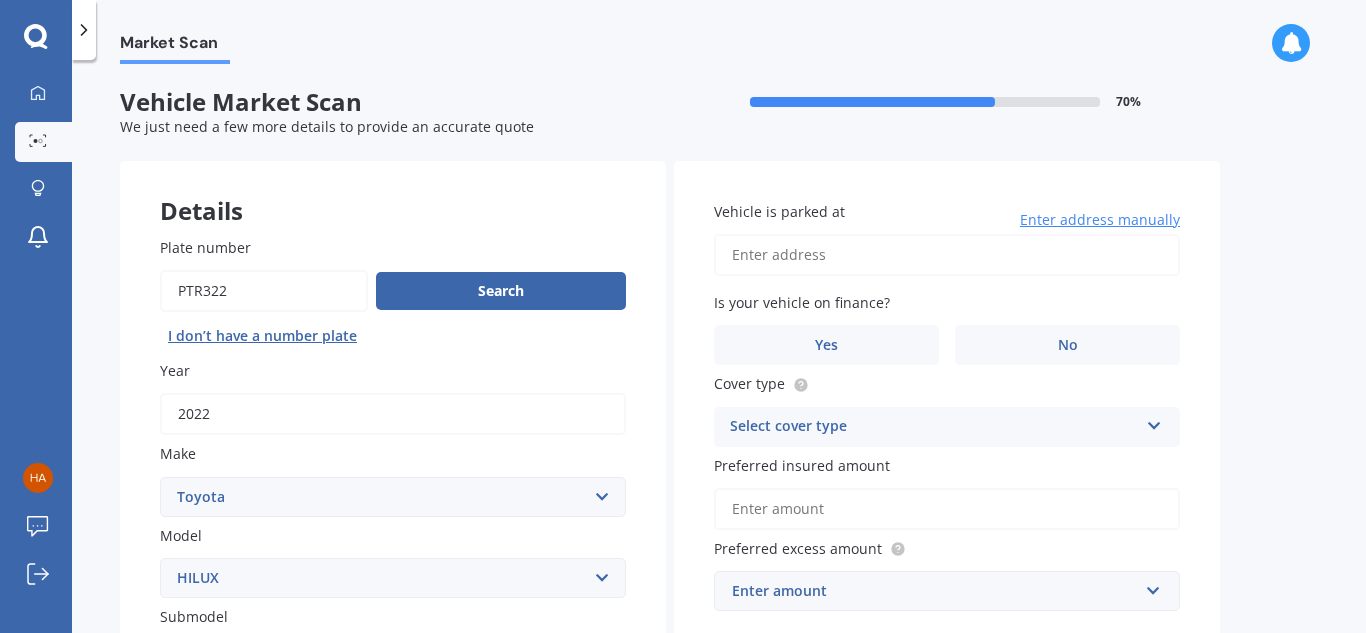 type on "Ptr322" 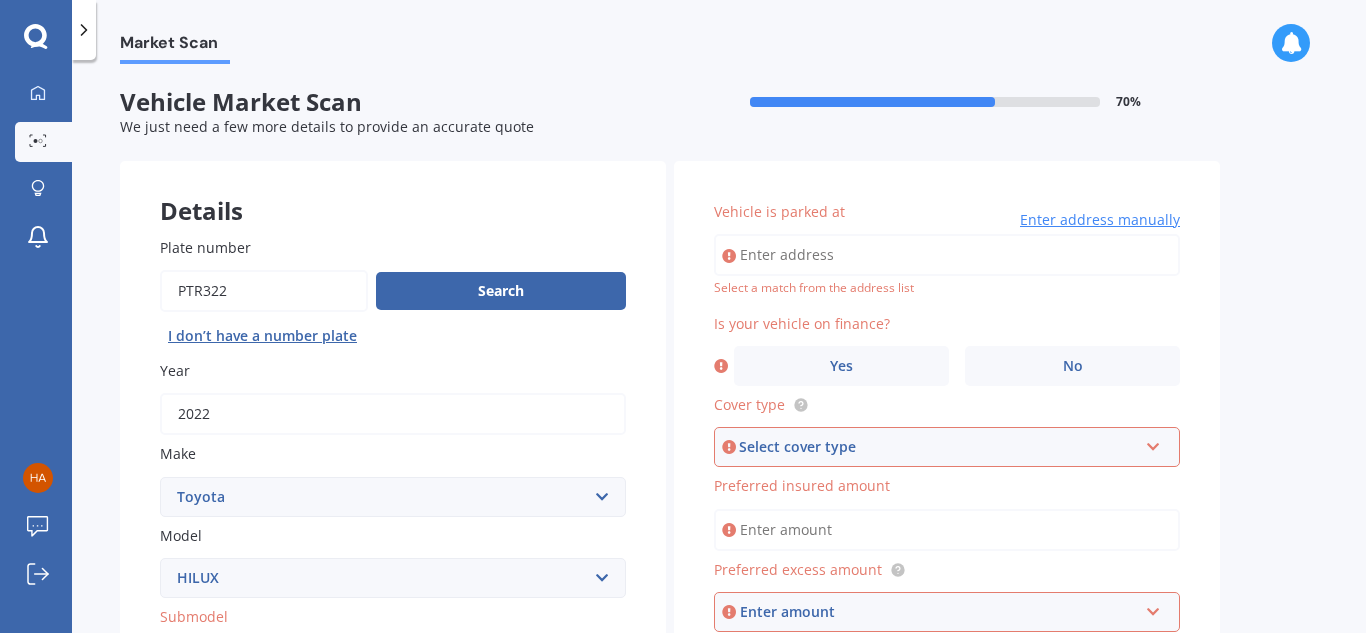 scroll, scrollTop: 42, scrollLeft: 0, axis: vertical 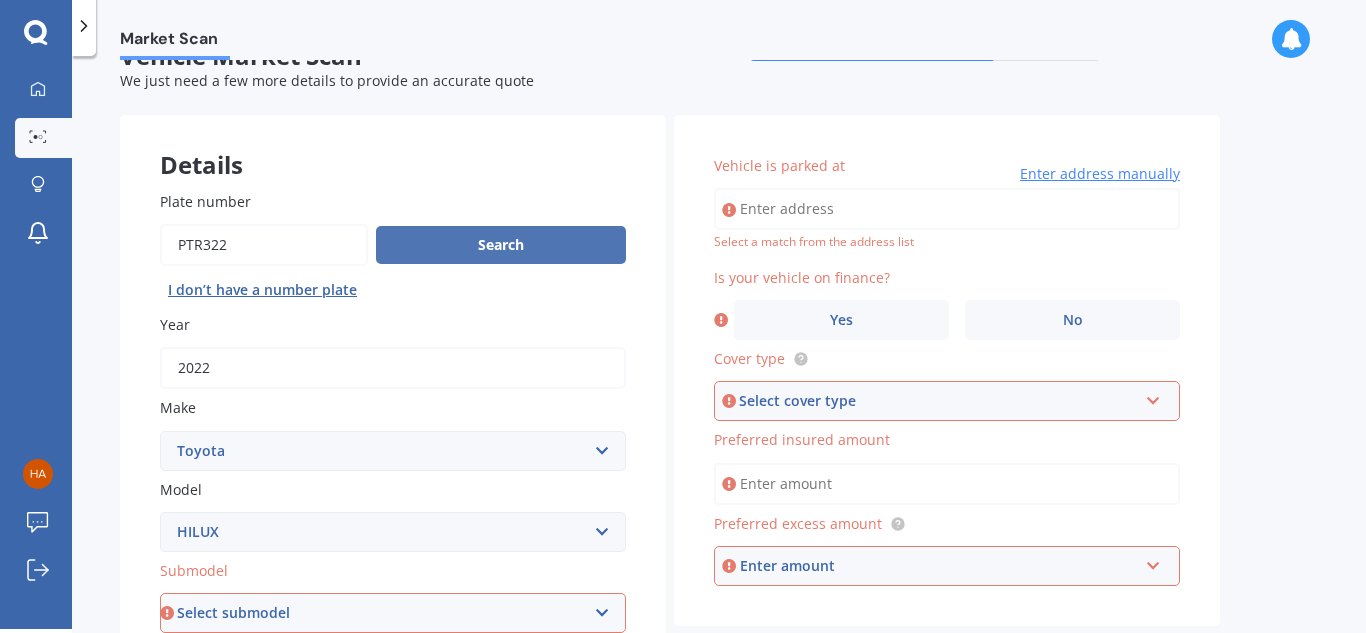 click on "Search" at bounding box center [501, 245] 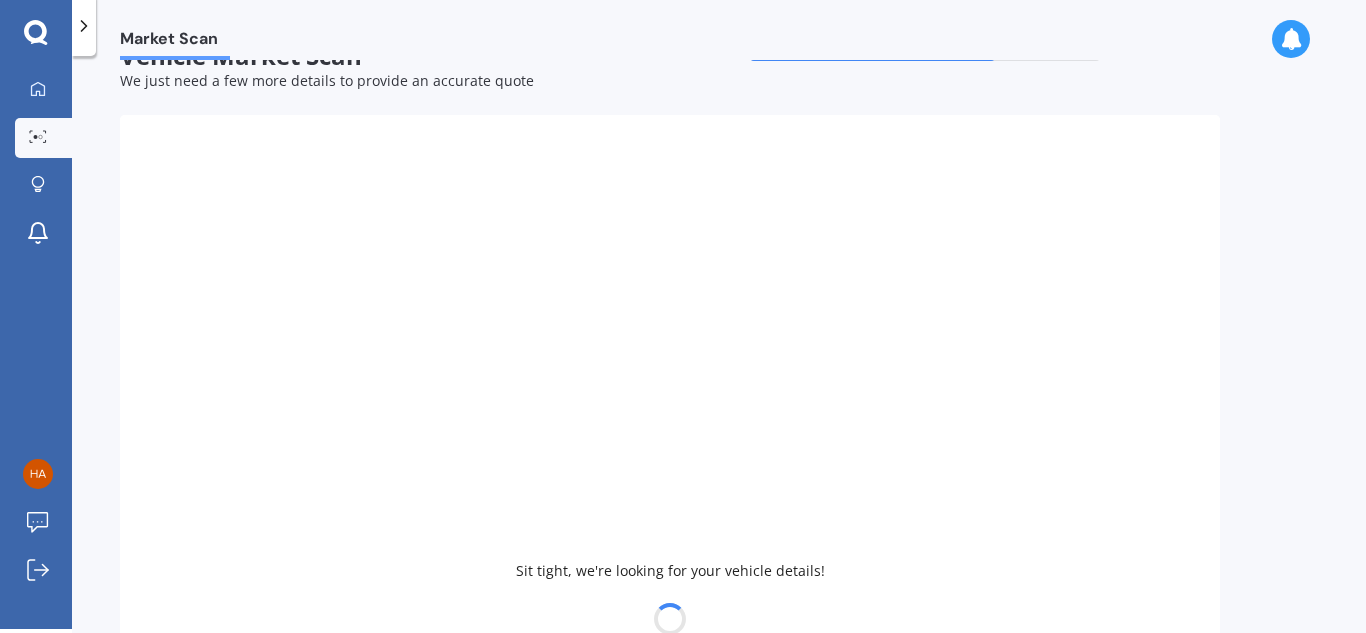 type on "2016" 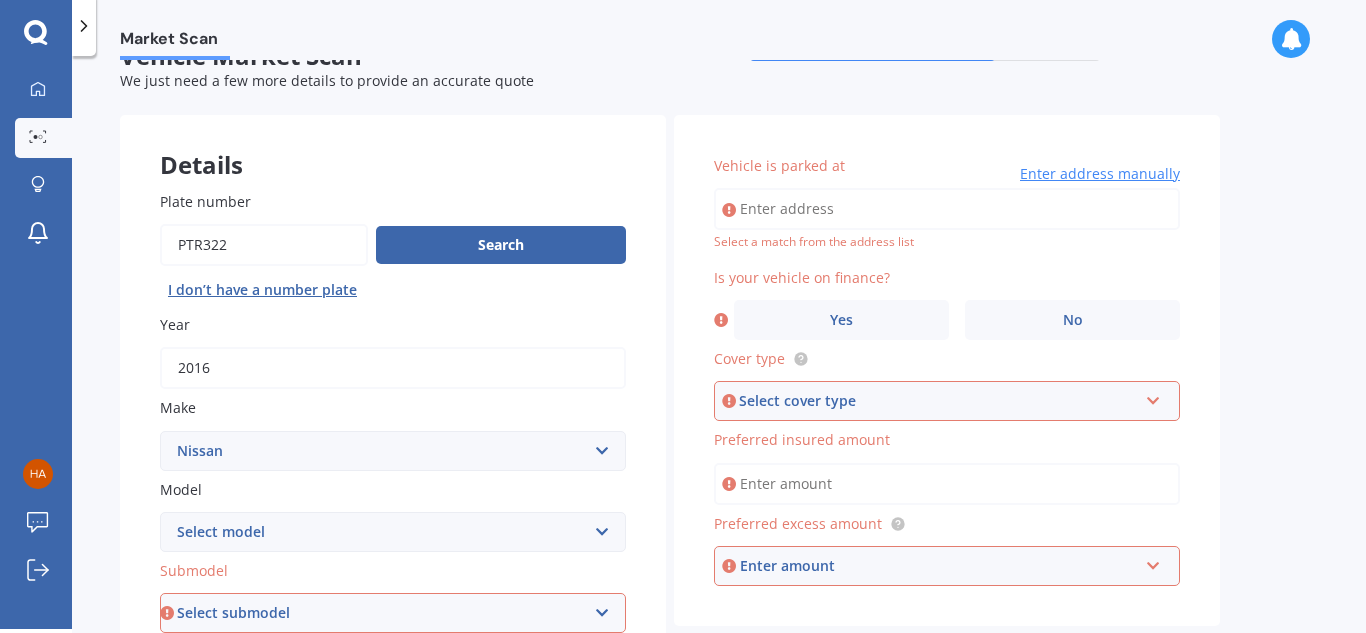 click on "Plate number" at bounding box center (264, 245) 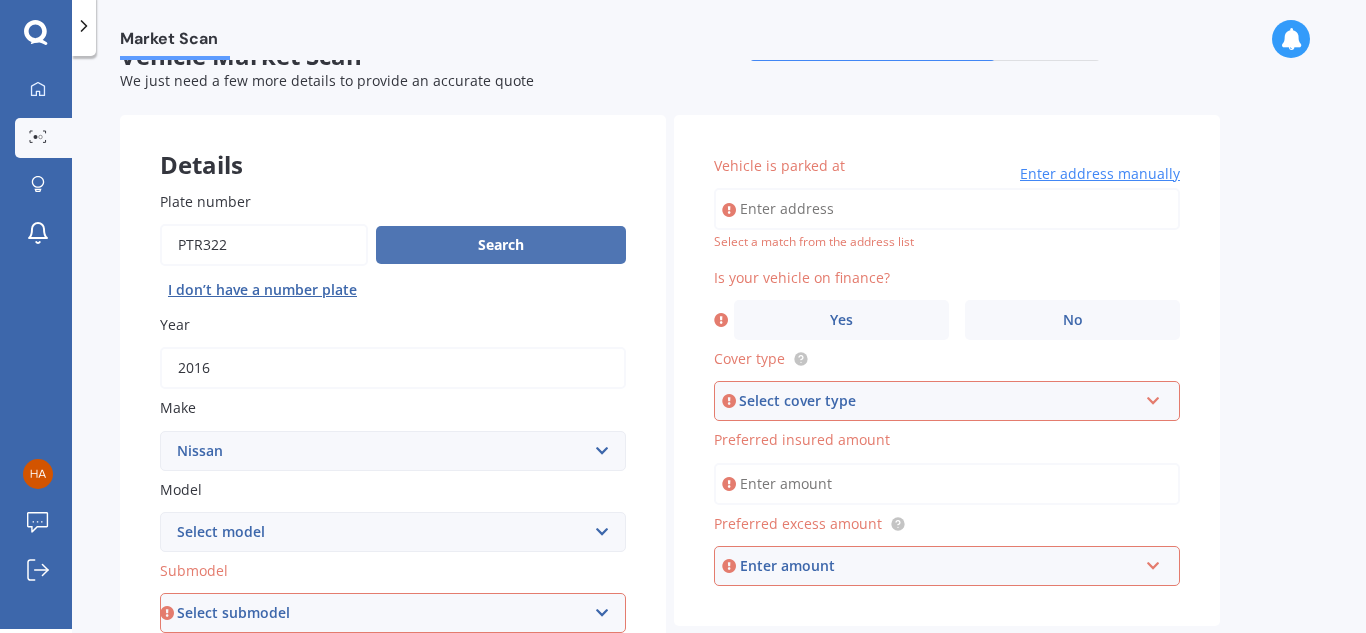 click on "Search" at bounding box center (501, 245) 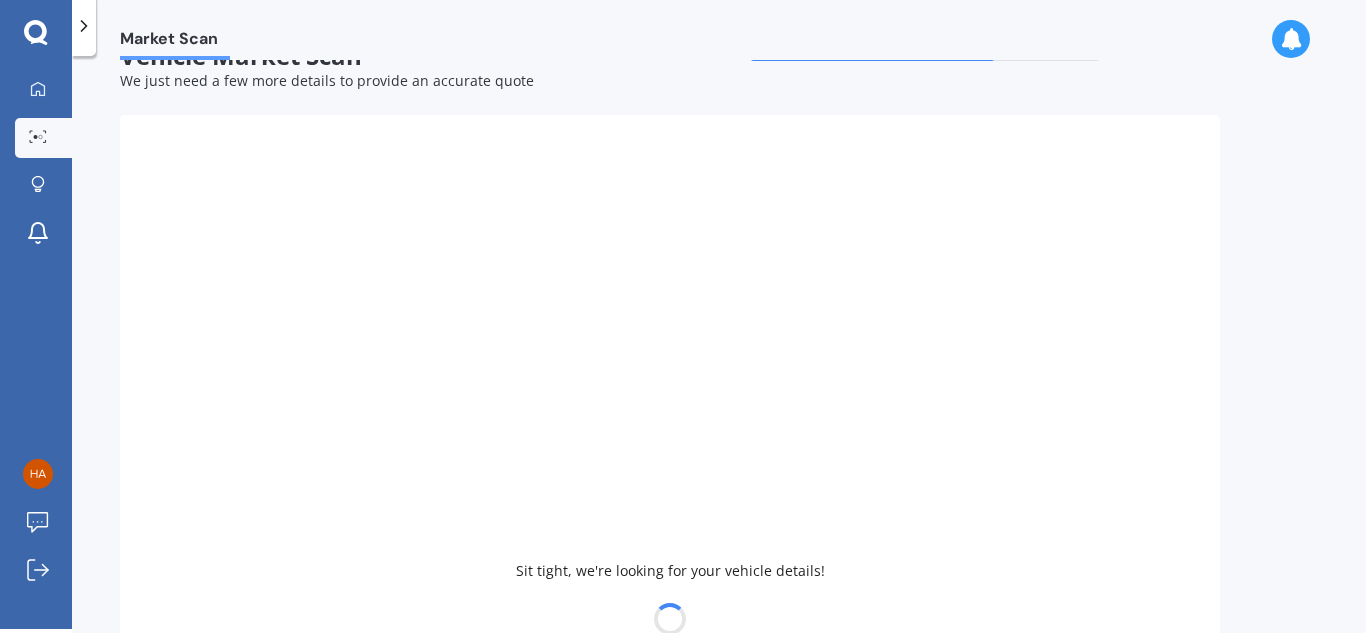 select on "MARCH" 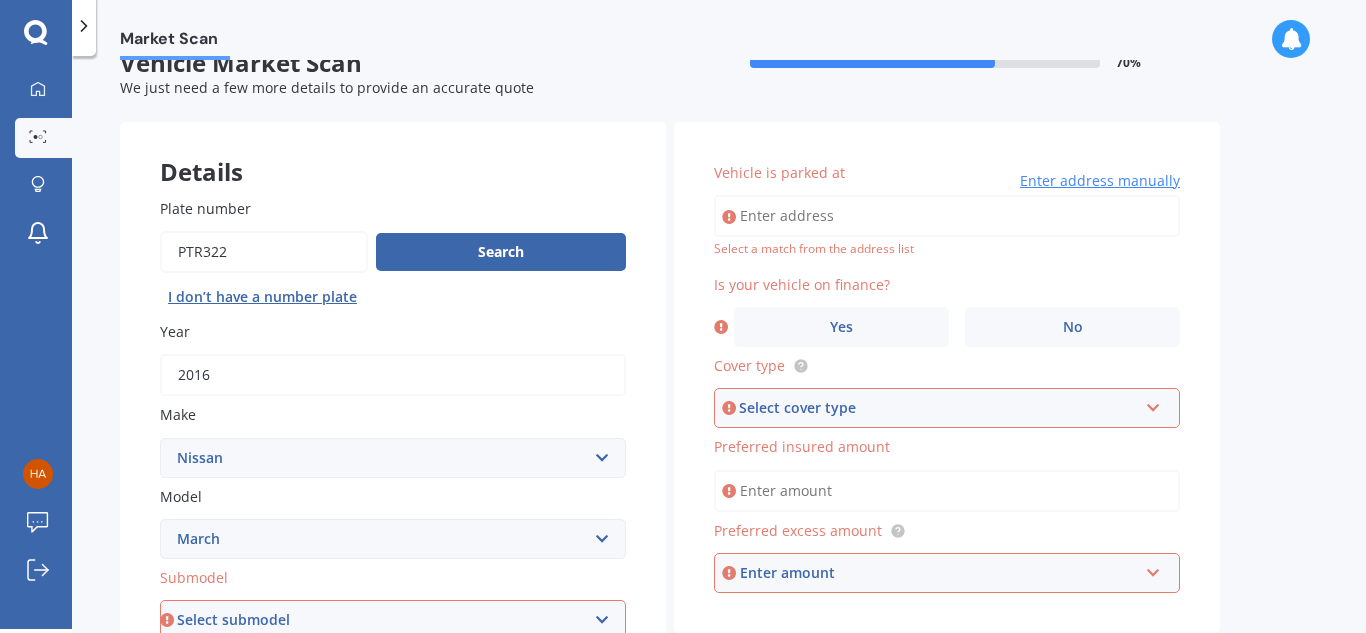 scroll, scrollTop: 0, scrollLeft: 0, axis: both 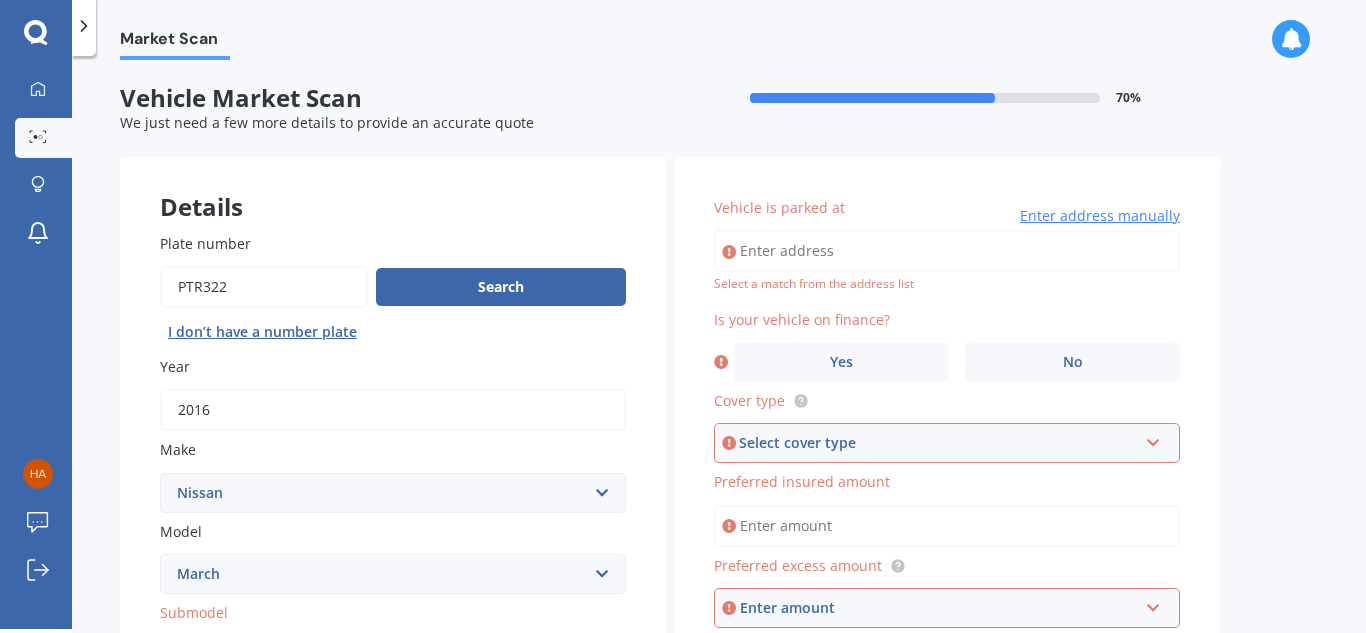 click on "Plate number" at bounding box center [264, 287] 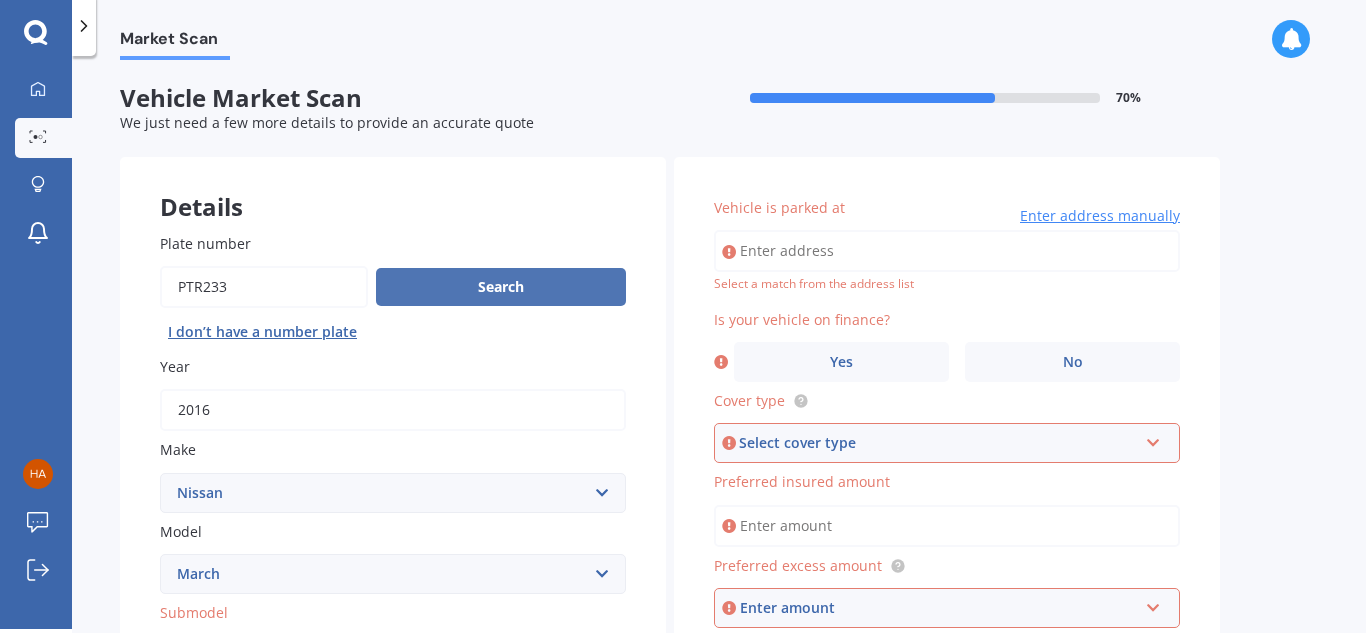 type on "Ptr233" 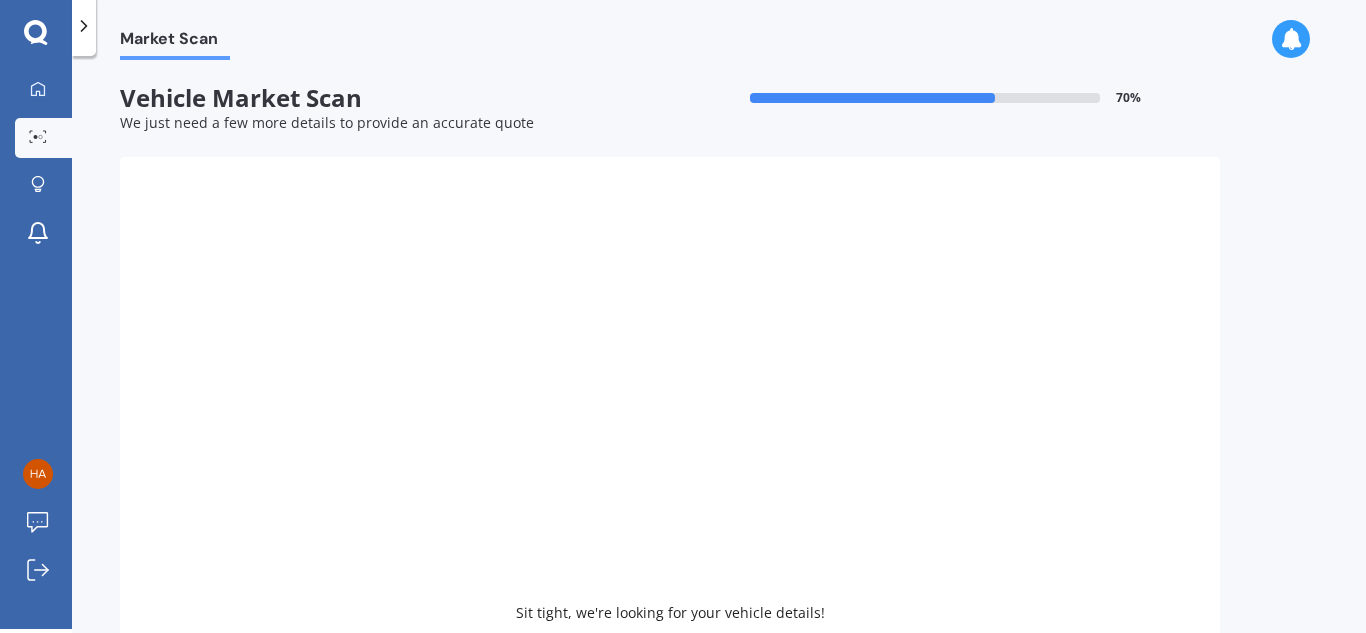 type on "2010" 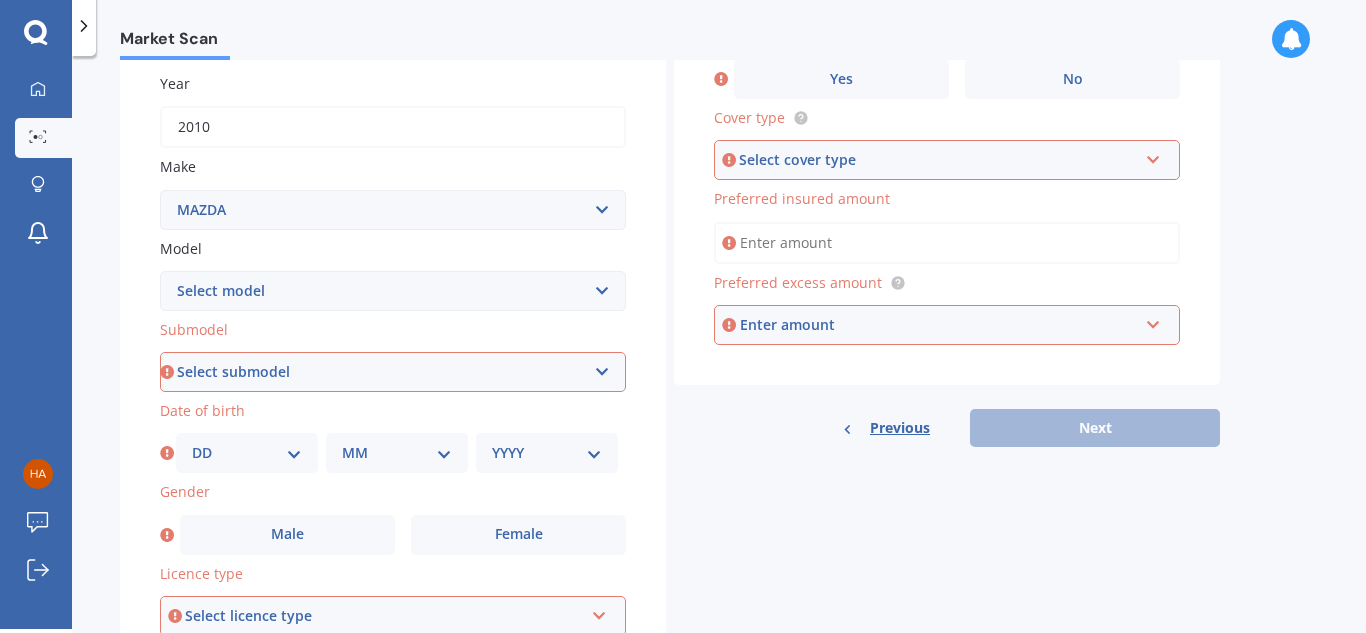 scroll, scrollTop: 300, scrollLeft: 0, axis: vertical 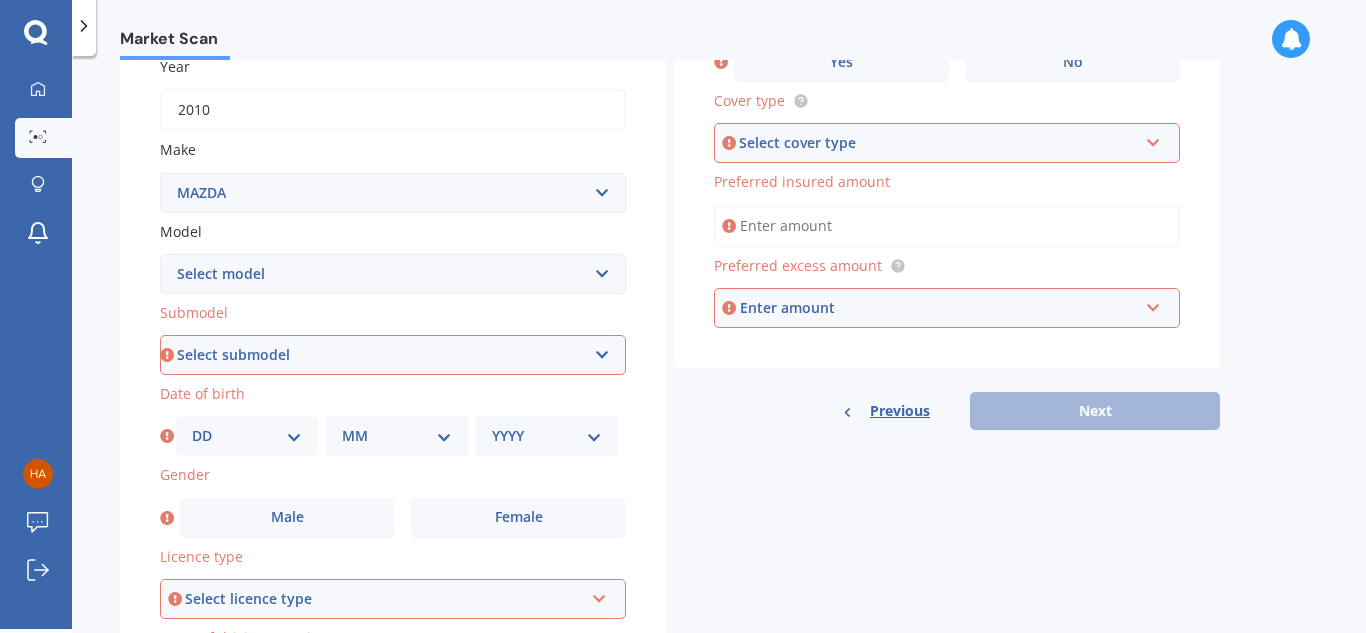 click on "Select submodel" at bounding box center [393, 355] 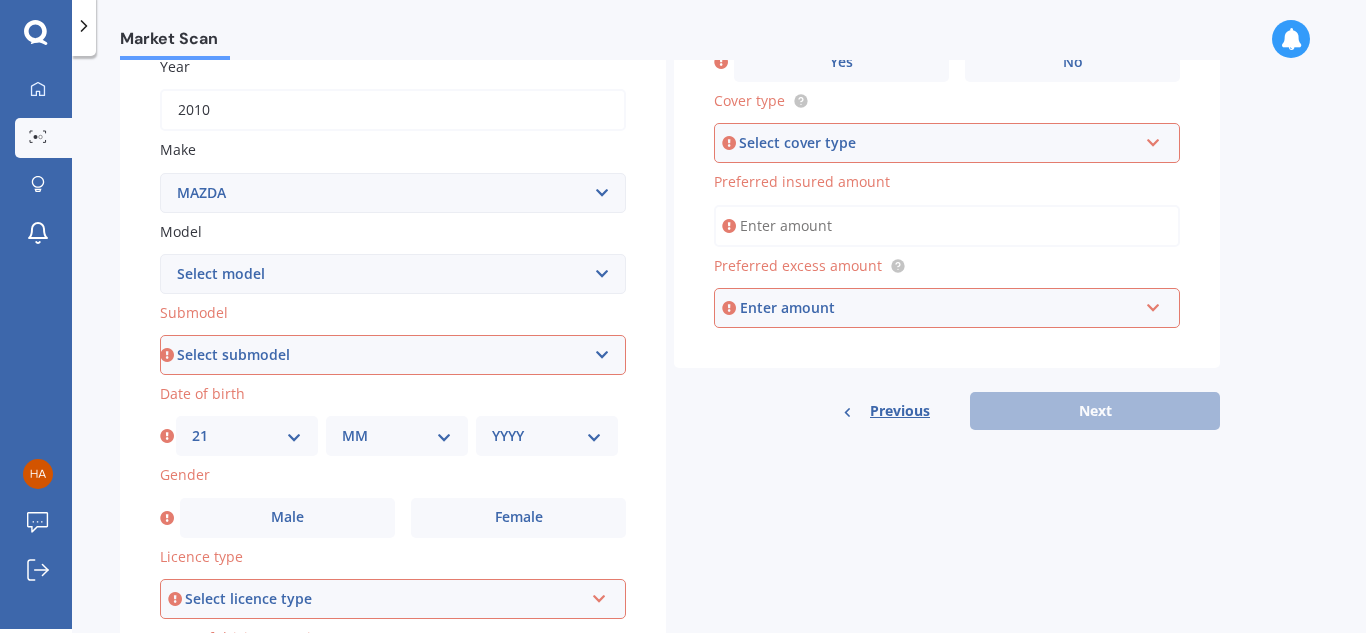 click on "DD 01 02 03 04 05 06 07 08 09 10 11 12 13 14 15 16 17 18 19 20 21 22 23 24 25 26 27 28 29 30 31" at bounding box center (247, 436) 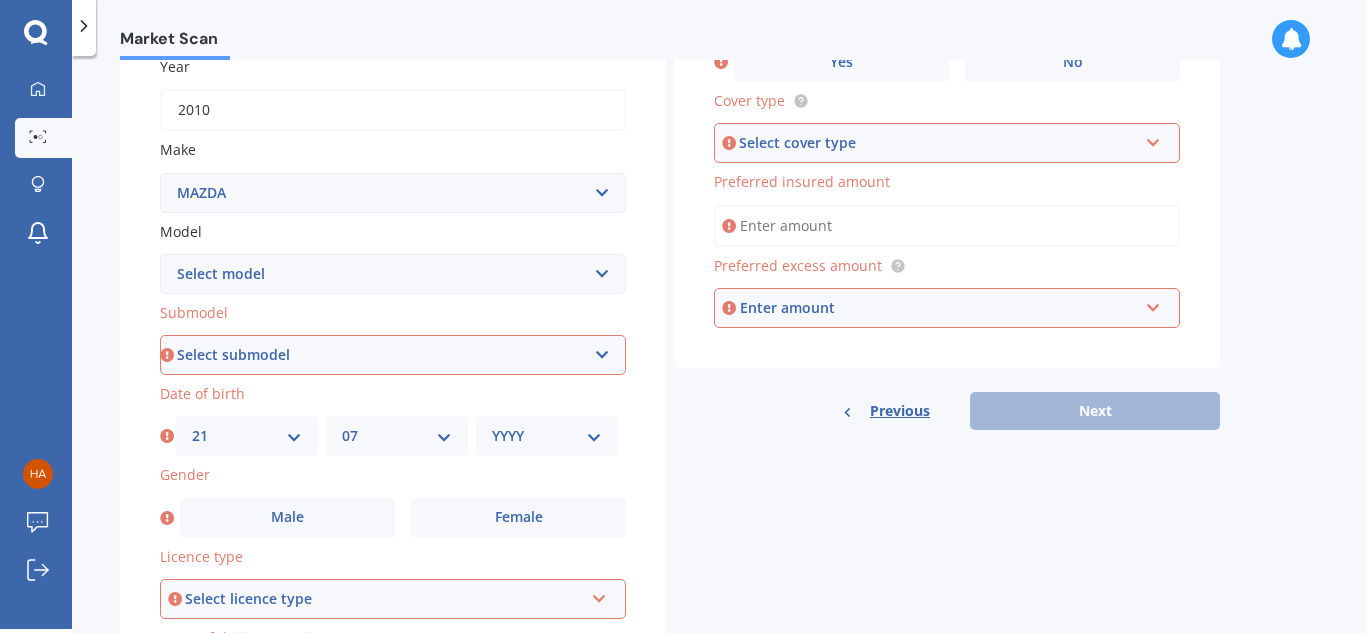 click on "MM 01 02 03 04 05 06 07 08 09 10 11 12" at bounding box center (397, 436) 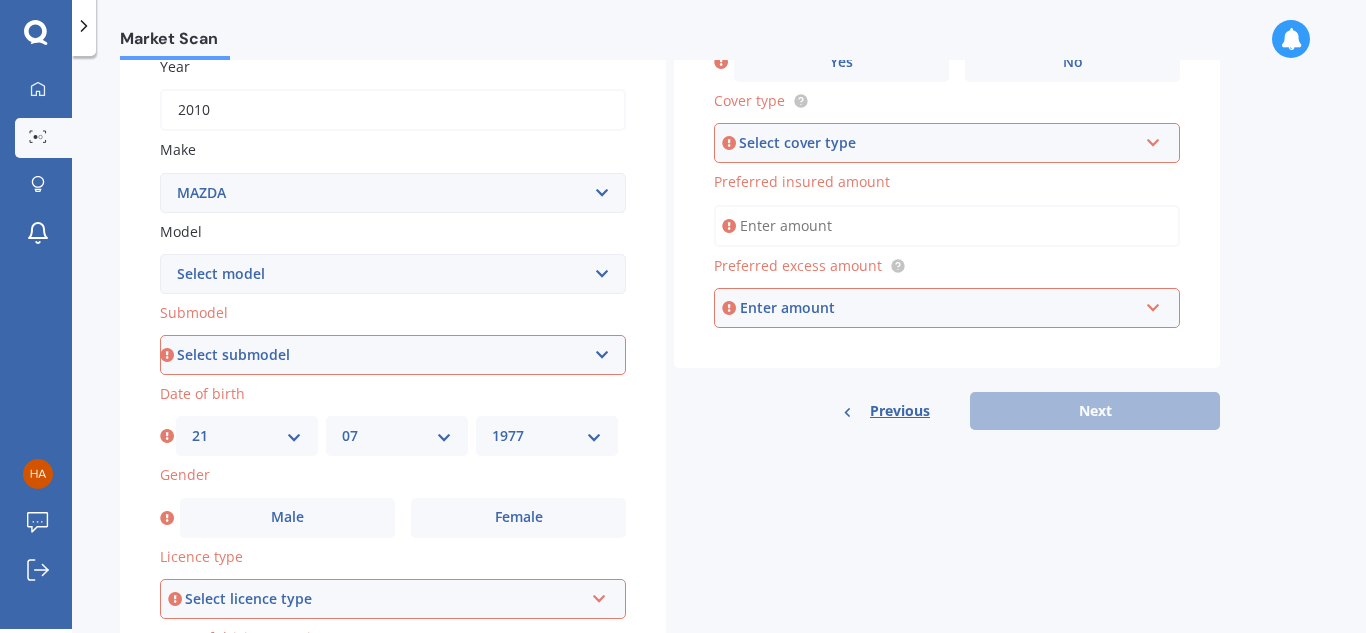 click on "YYYY 2025 2024 2023 2022 2021 2020 2019 2018 2017 2016 2015 2014 2013 2012 2011 2010 2009 2008 2007 2006 2005 2004 2003 2002 2001 2000 1999 1998 1997 1996 1995 1994 1993 1992 1991 1990 1989 1988 1987 1986 1985 1984 1983 1982 1981 1980 1979 1978 1977 1976 1975 1974 1973 1972 1971 1970 1969 1968 1967 1966 1965 1964 1963 1962 1961 1960 1959 1958 1957 1956 1955 1954 1953 1952 1951 1950 1949 1948 1947 1946 1945 1944 1943 1942 1941 1940 1939 1938 1937 1936 1935 1934 1933 1932 1931 1930 1929 1928 1927 1926" at bounding box center (547, 436) 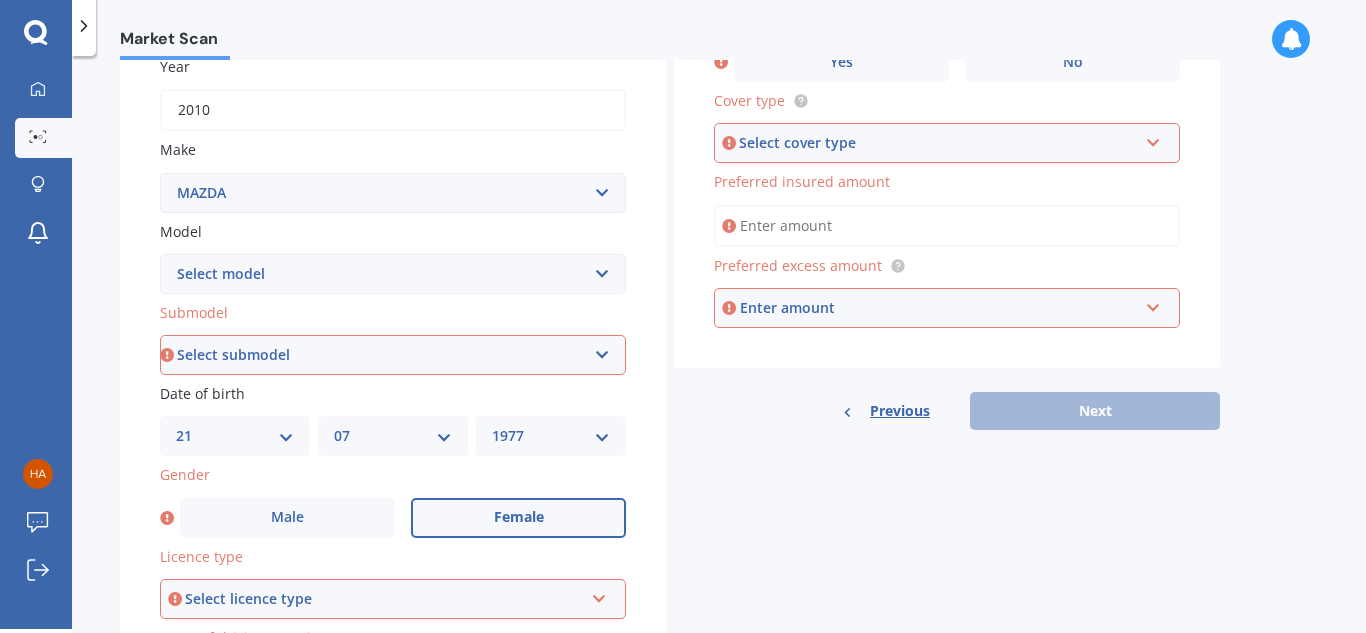 click on "Female" at bounding box center [519, 517] 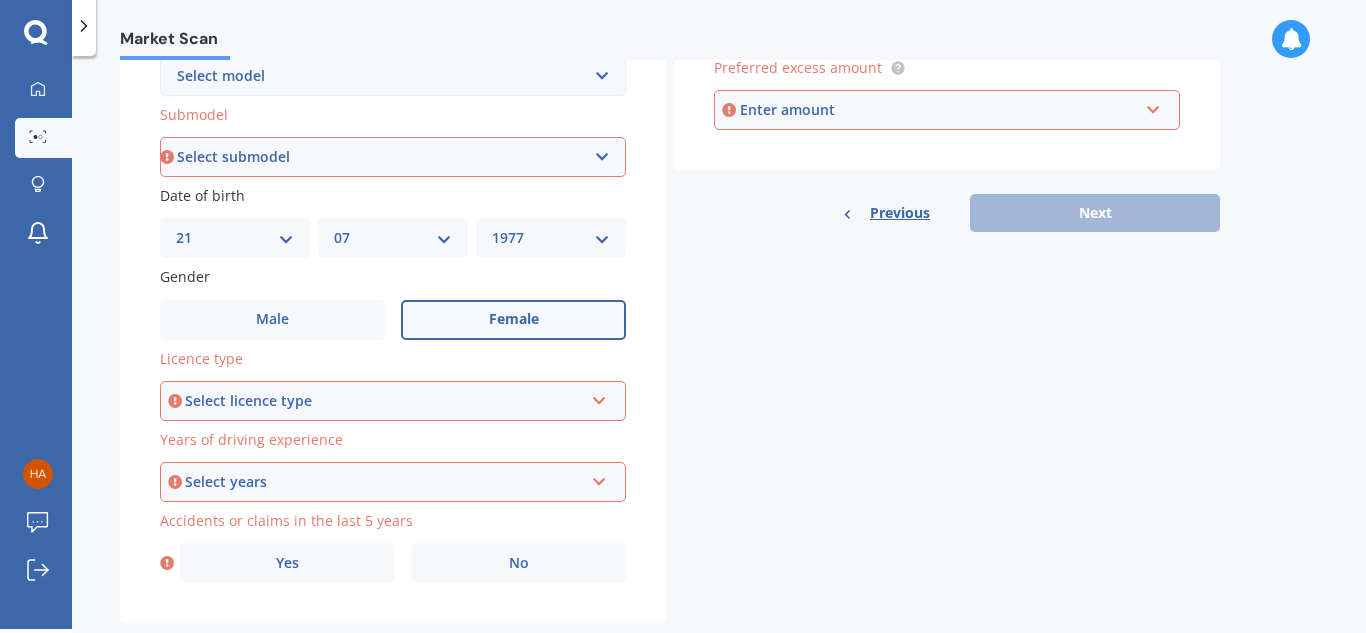 scroll, scrollTop: 500, scrollLeft: 0, axis: vertical 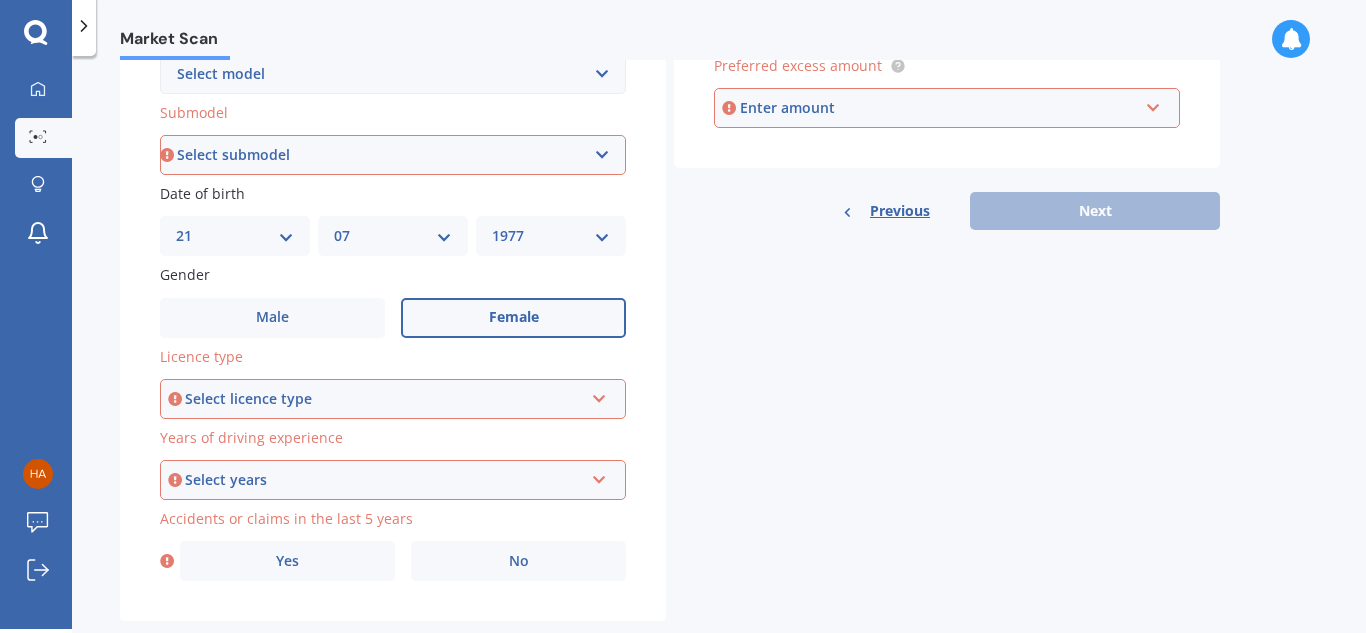 click on "Select licence type" at bounding box center [384, 399] 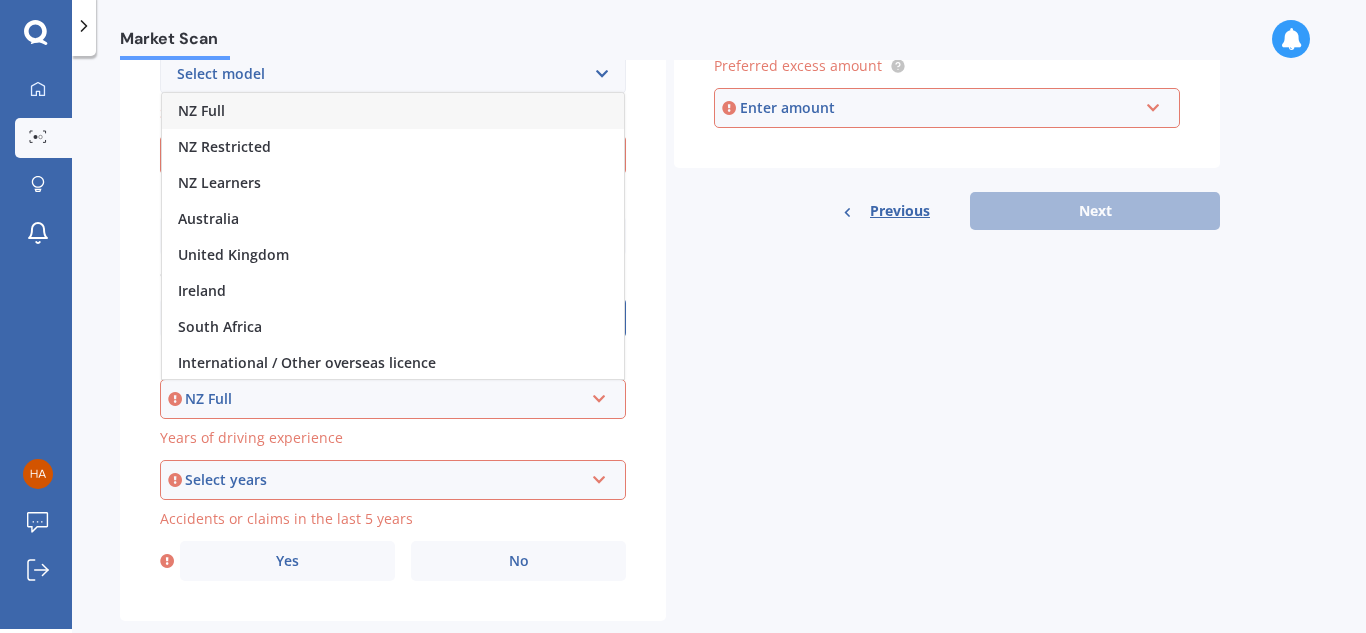 click on "NZ Full" at bounding box center [393, 111] 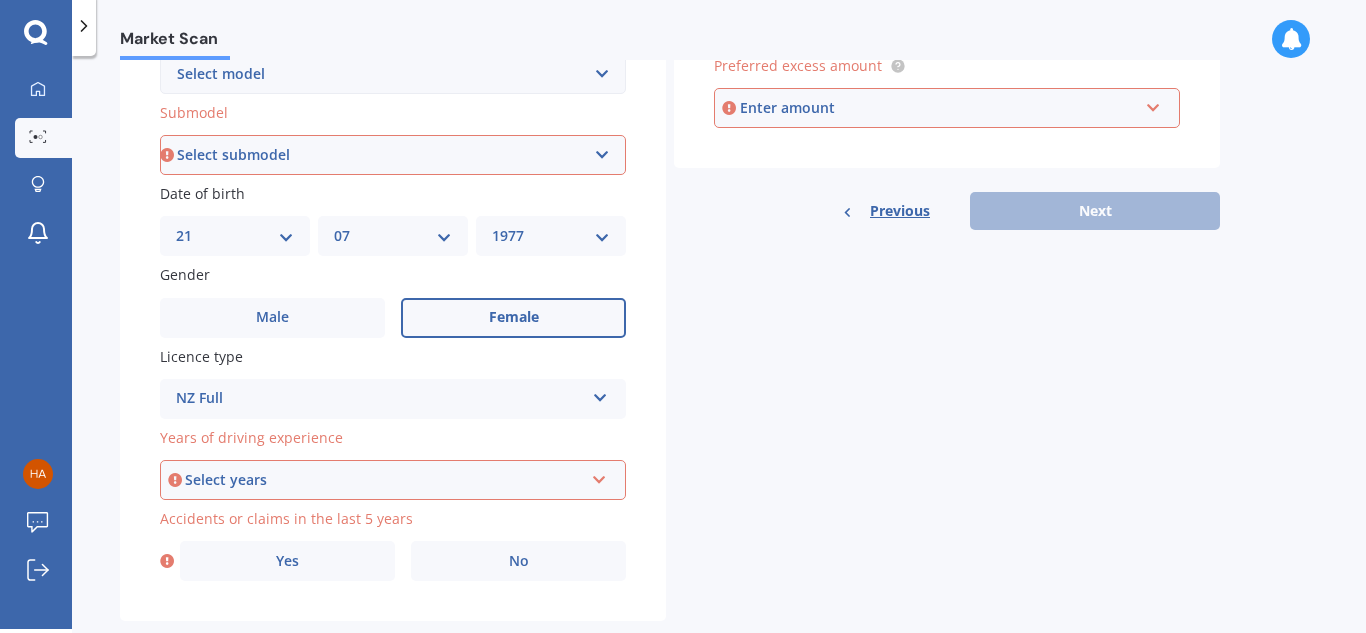 click on "Select years" at bounding box center [384, 480] 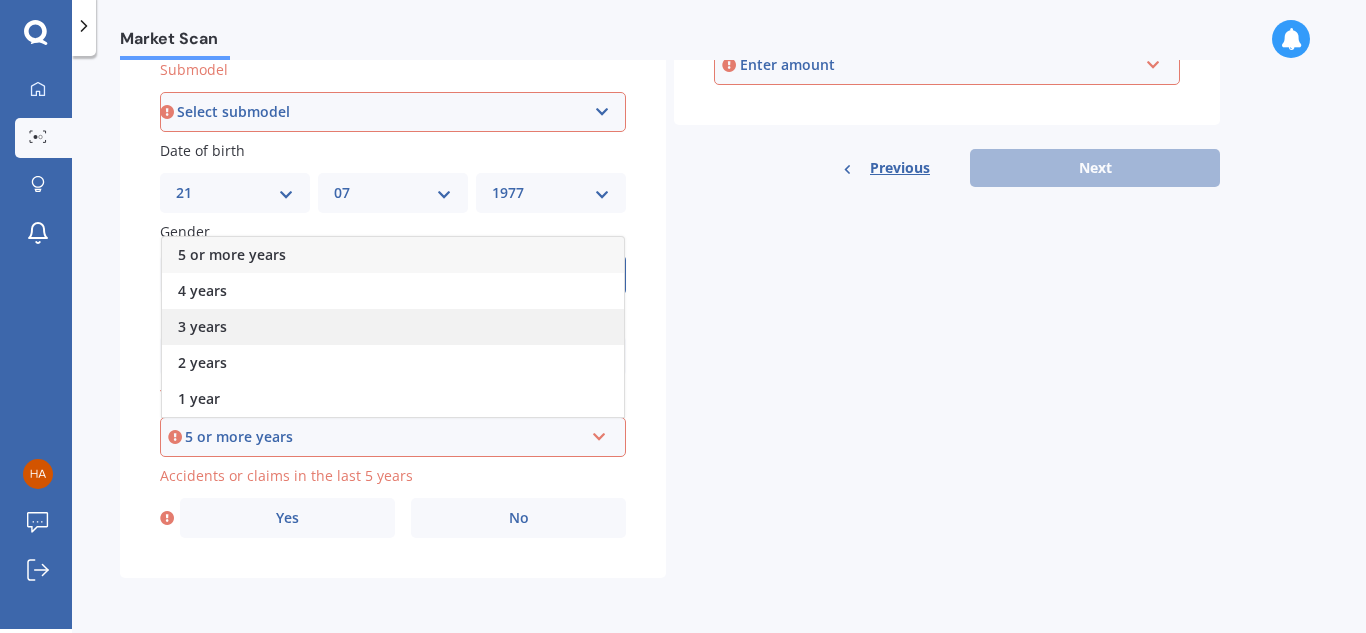 scroll, scrollTop: 544, scrollLeft: 0, axis: vertical 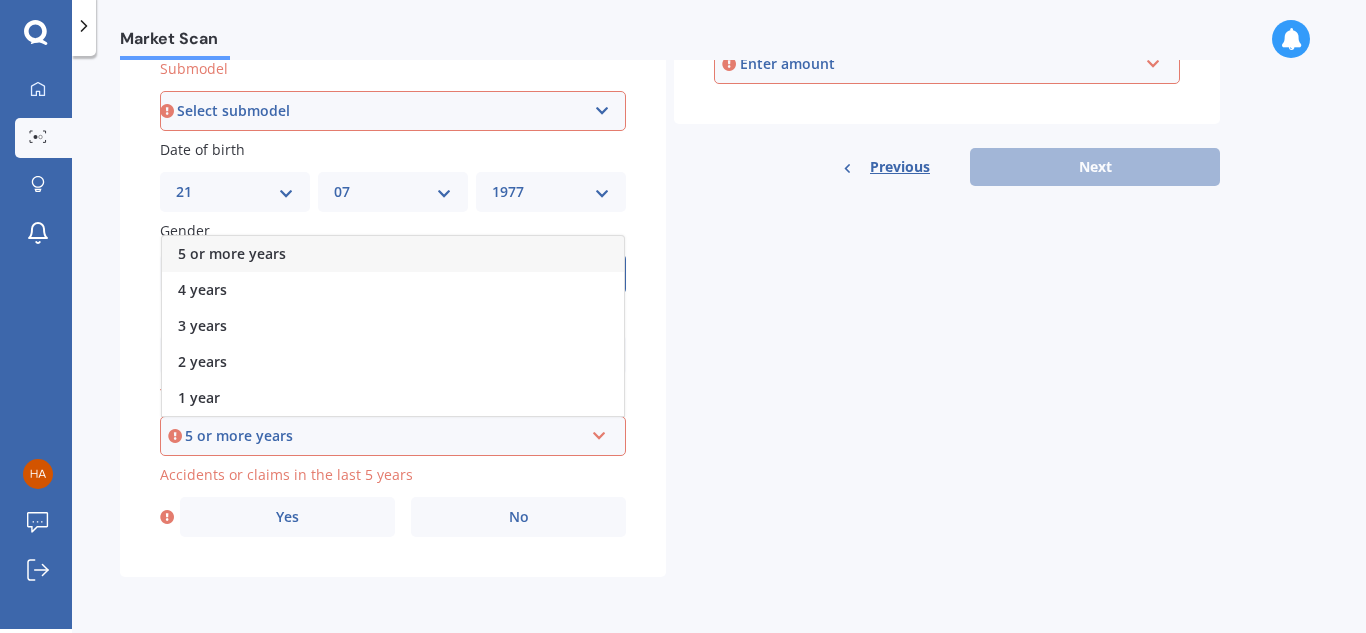 click on "5 or more years" at bounding box center [393, 254] 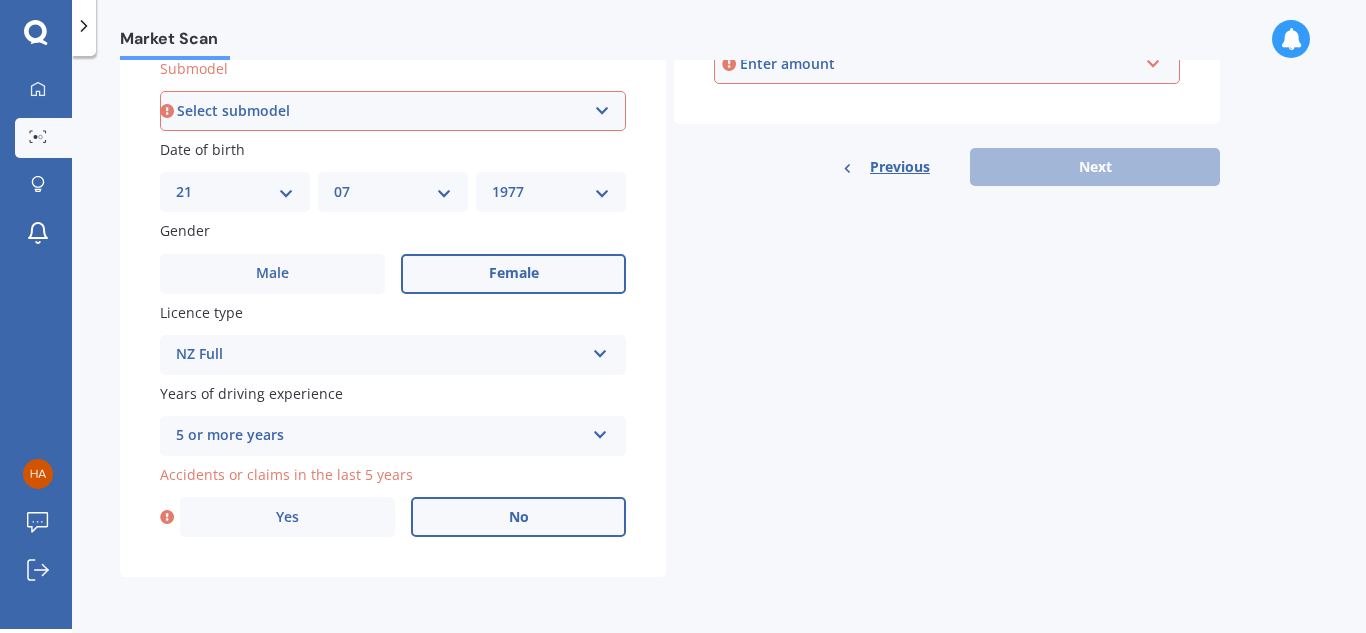 click on "No" at bounding box center (519, 517) 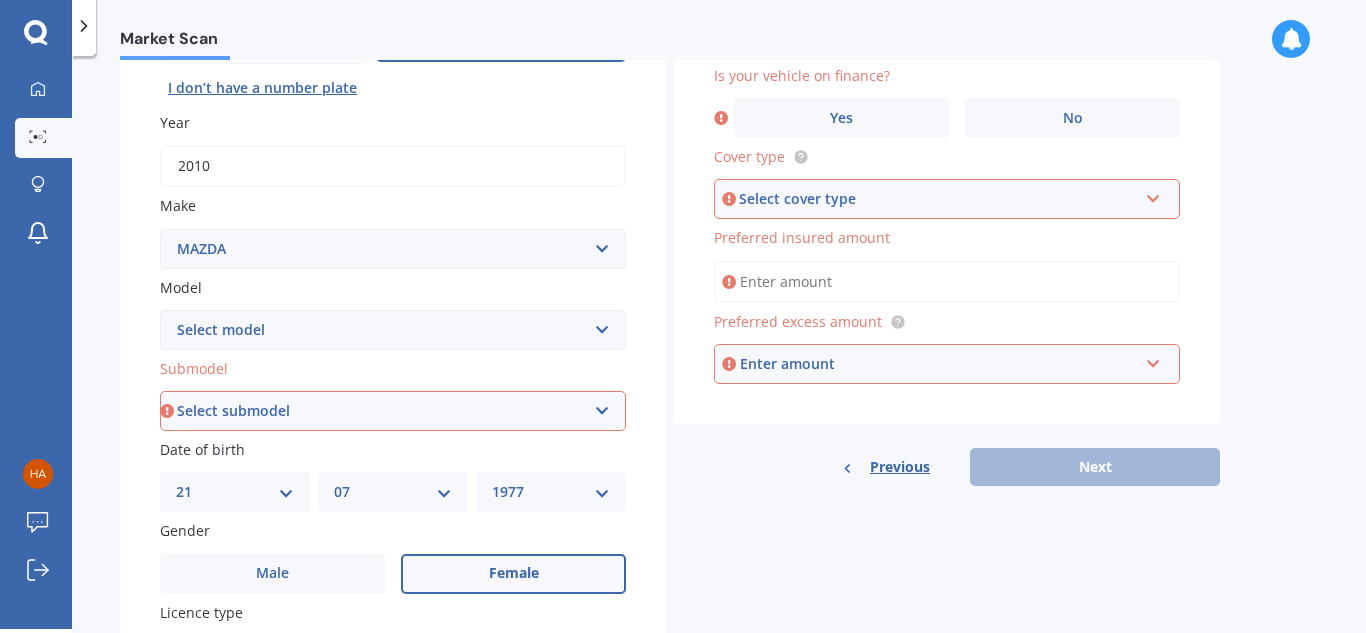 scroll, scrollTop: 44, scrollLeft: 0, axis: vertical 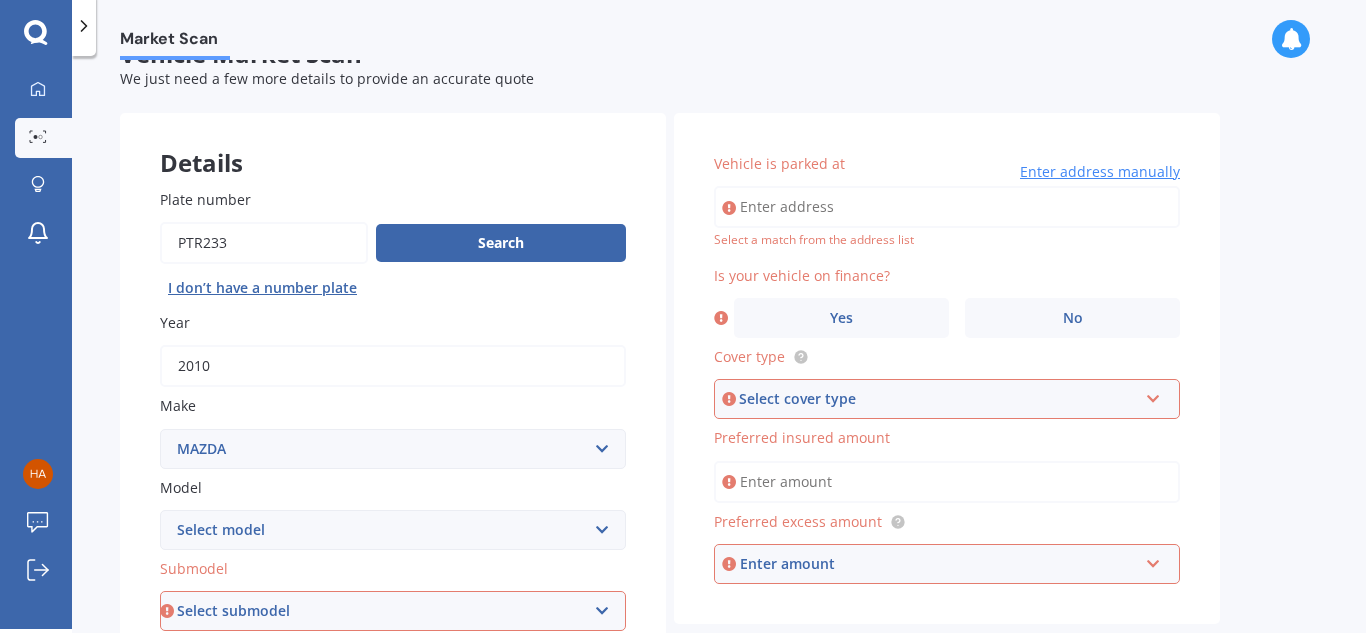 click on "Enter address manually" at bounding box center (1100, 172) 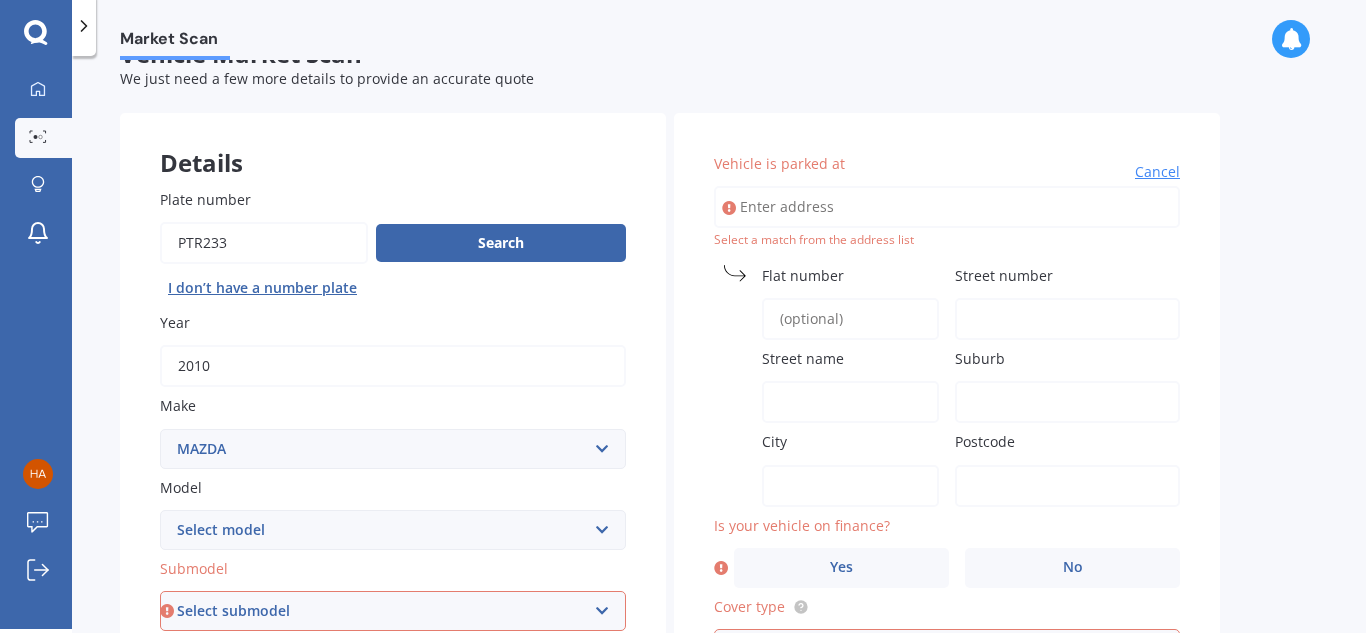 click on "Vehicle is parked at" at bounding box center [947, 207] 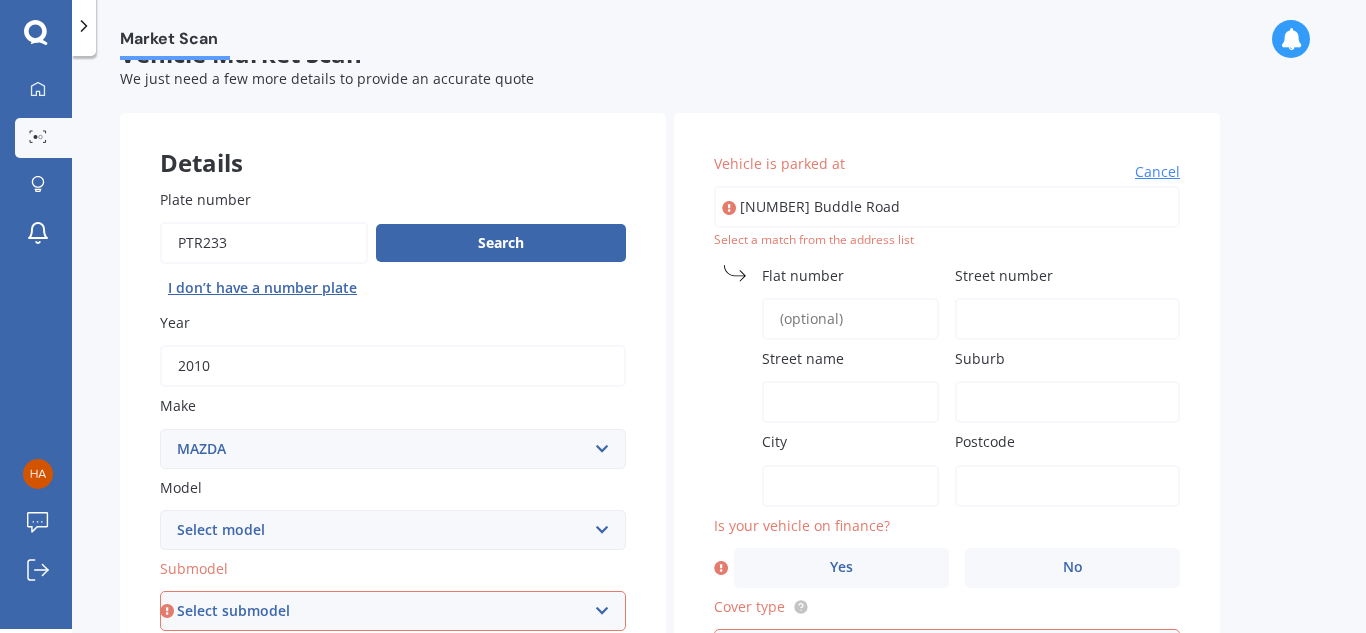 type on "31" 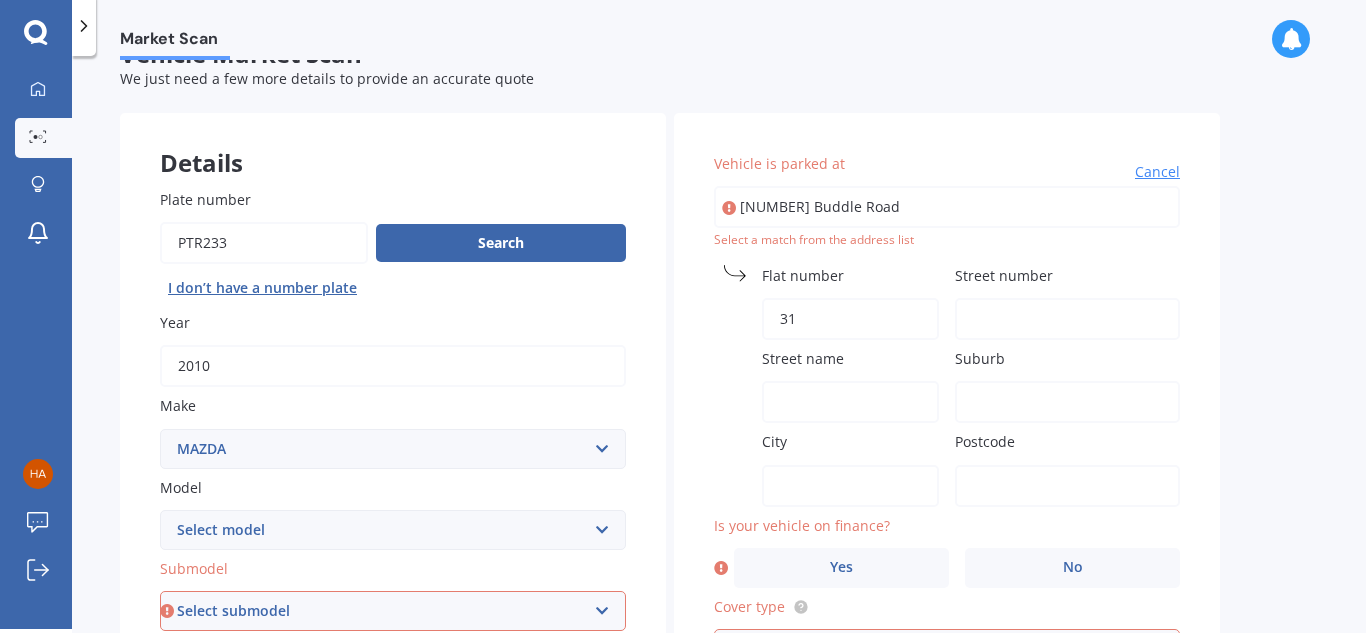 type 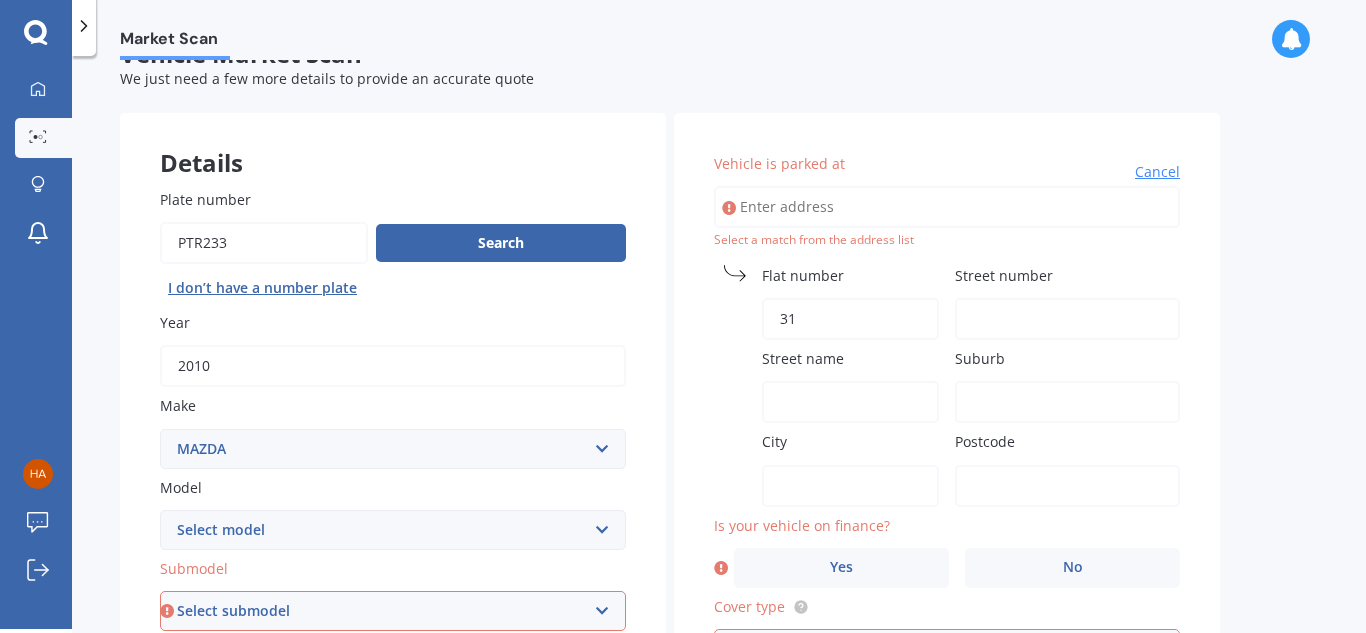 type on "31" 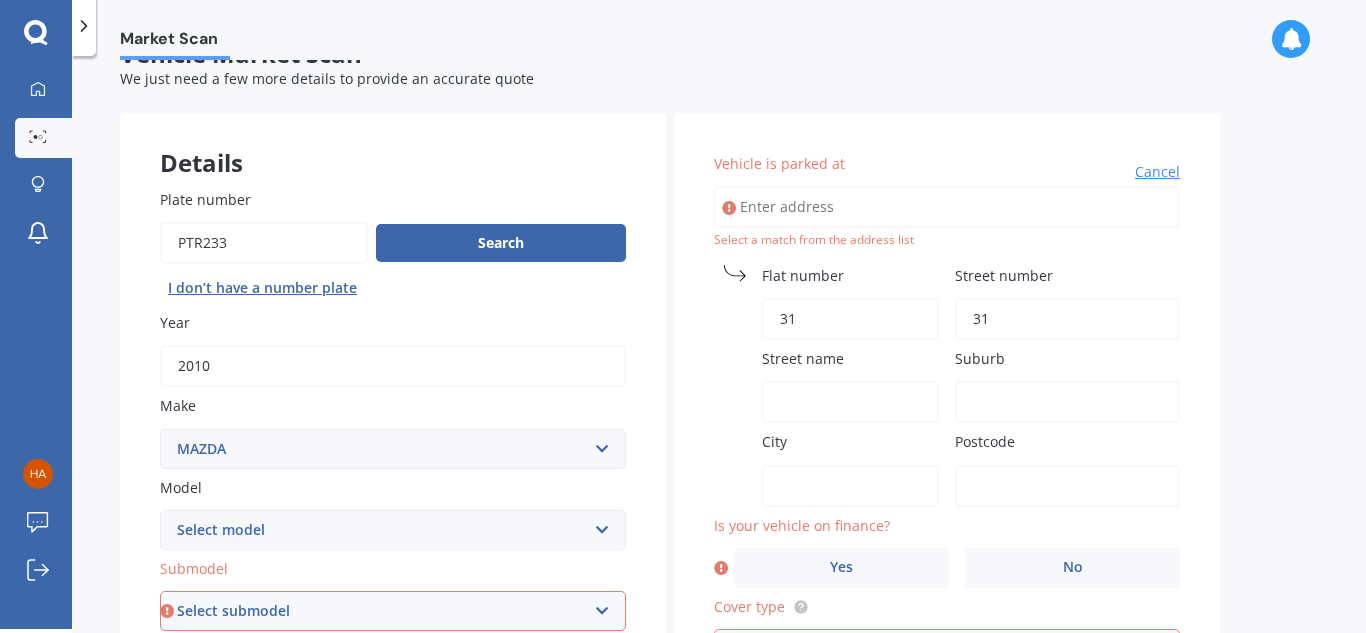 type on "Buddle Road" 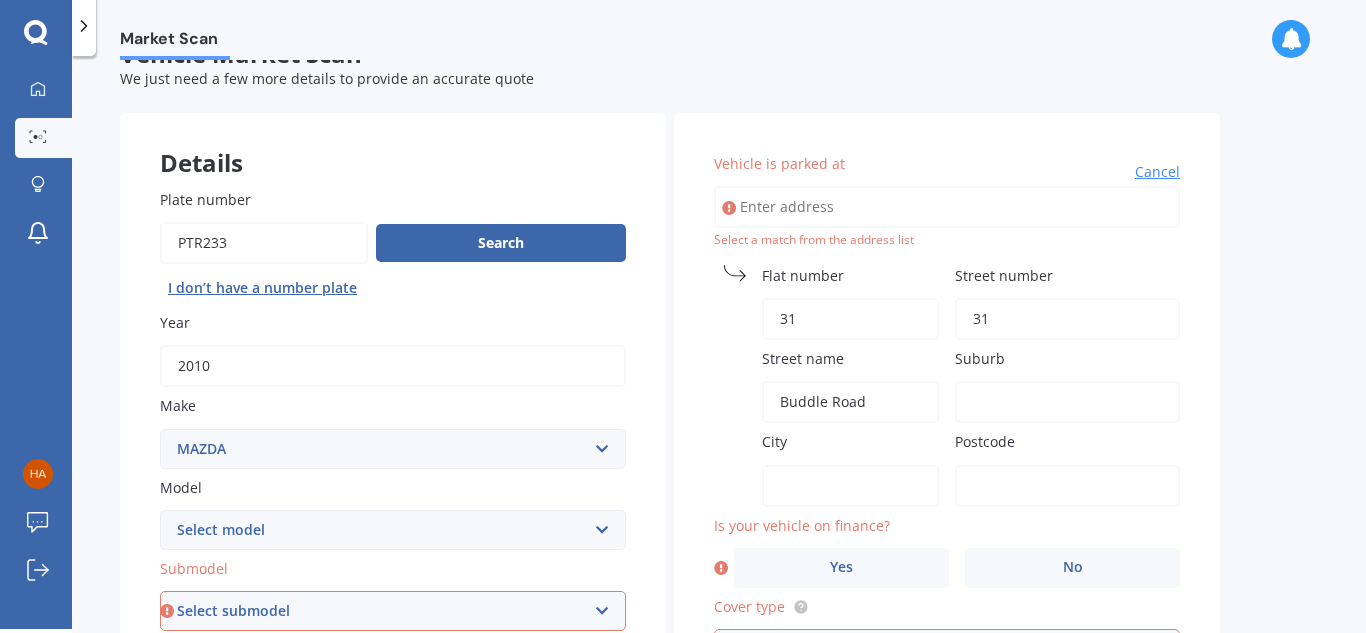 type on "Upper Hutt" 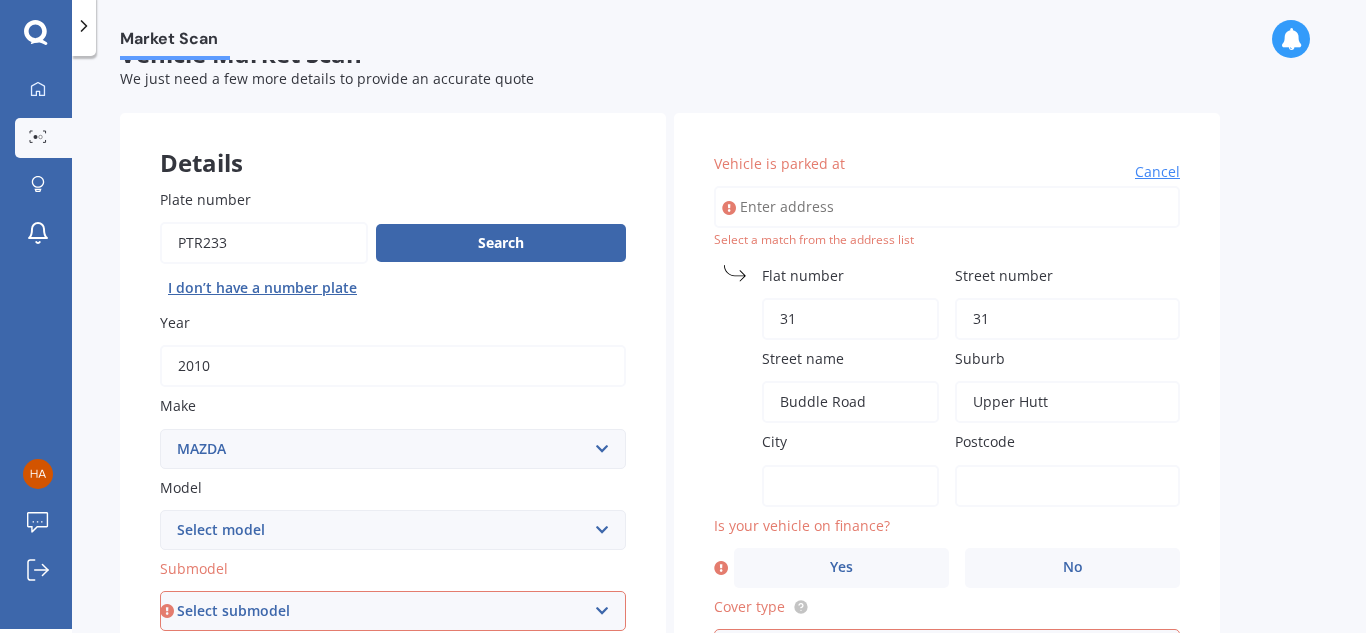 type on "Upper Hutt" 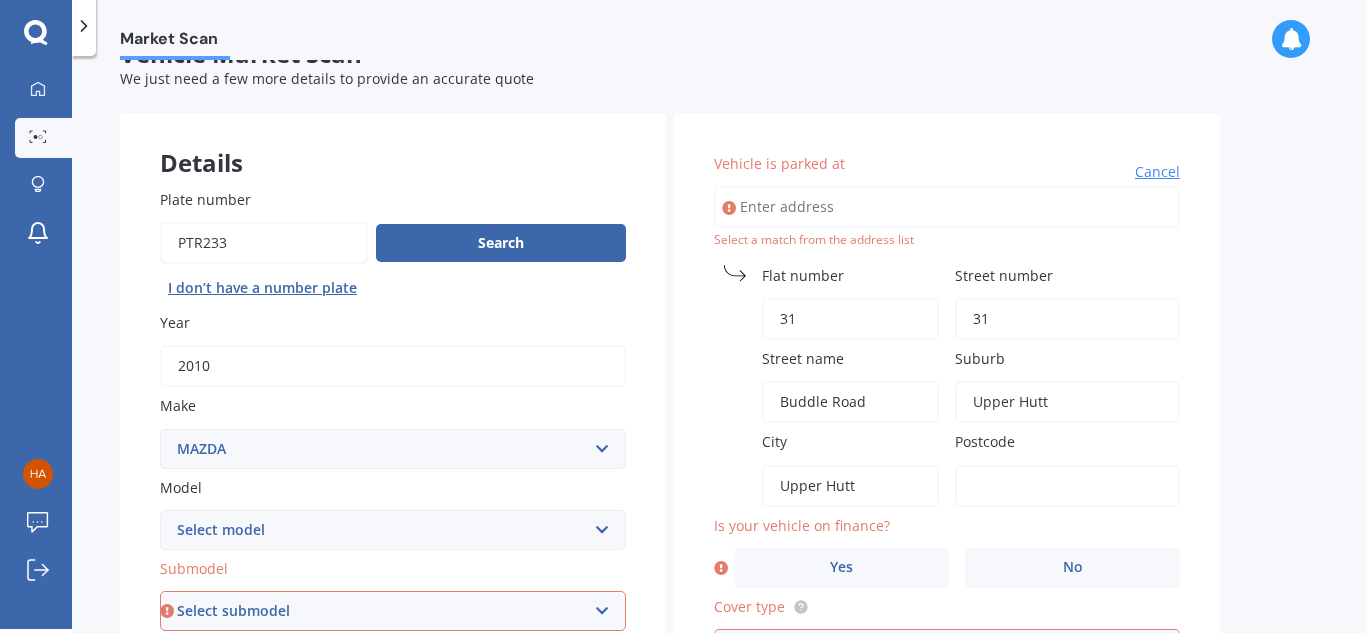 type on "5018" 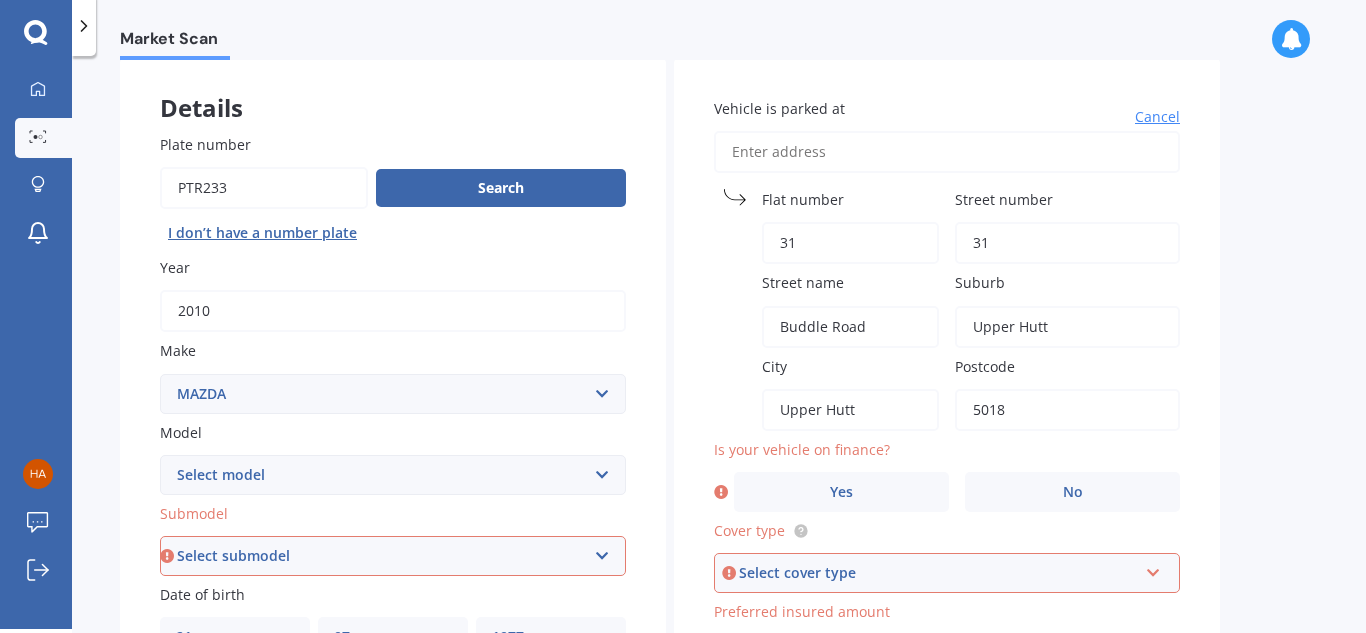 scroll, scrollTop: 144, scrollLeft: 0, axis: vertical 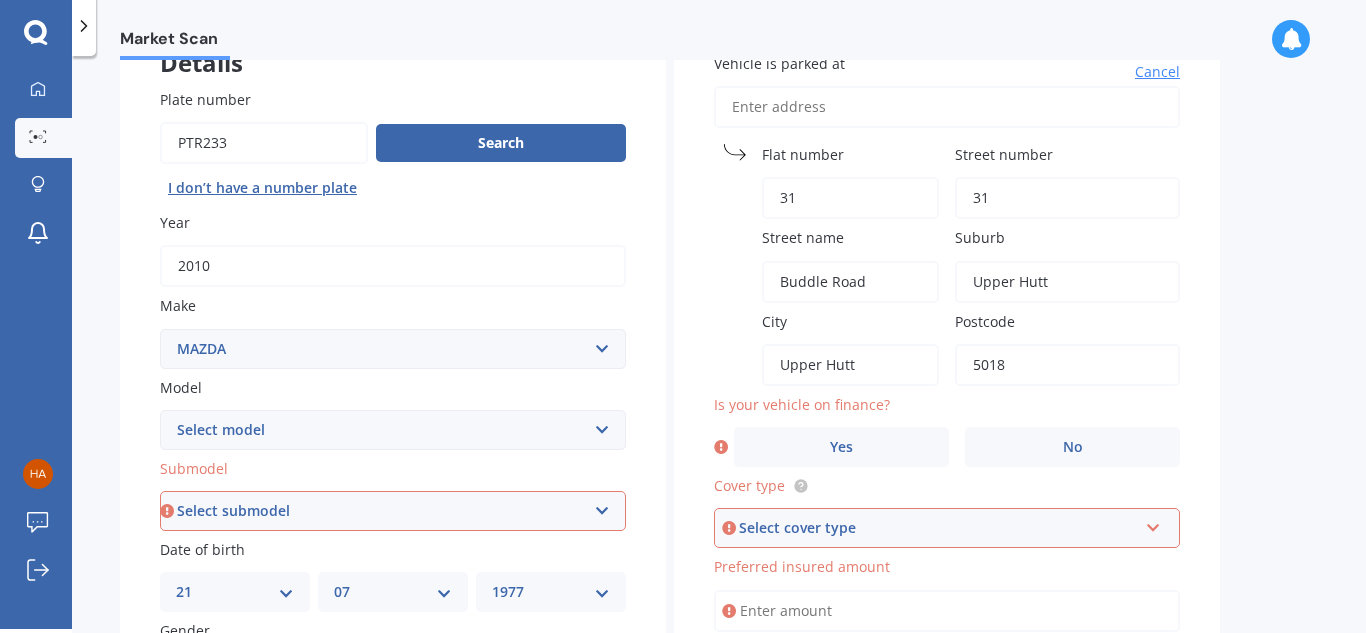 drag, startPoint x: 1080, startPoint y: 291, endPoint x: 943, endPoint y: 280, distance: 137.4409 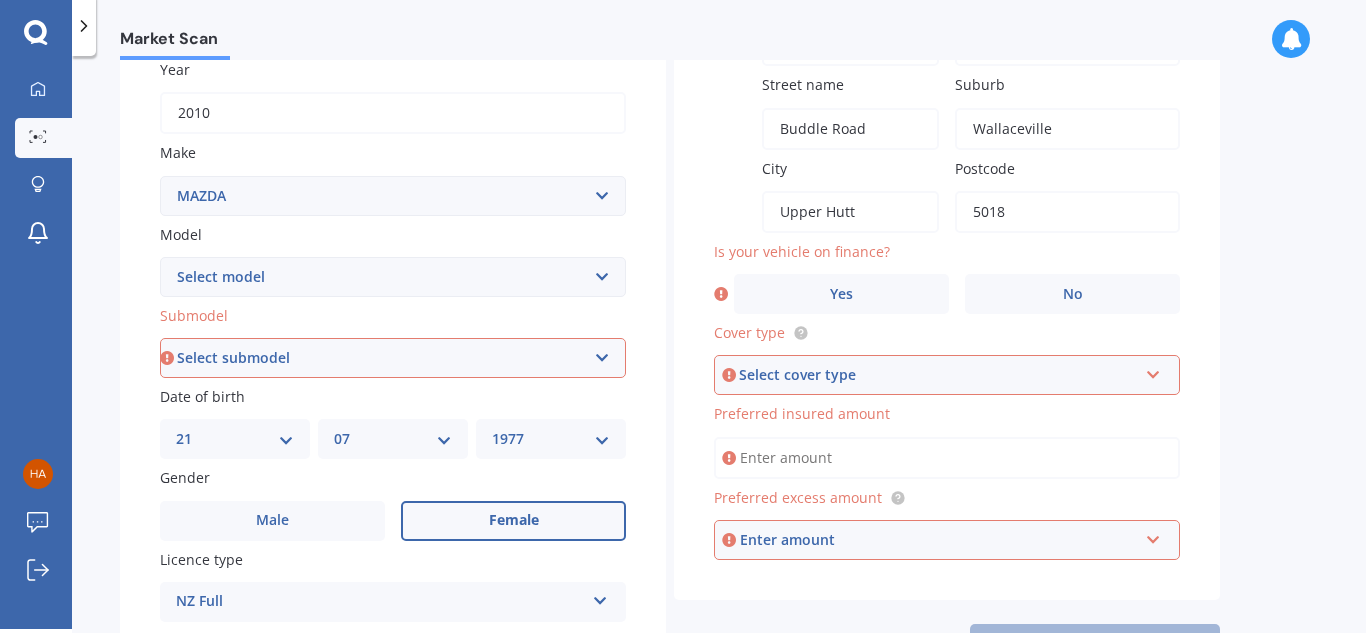 scroll, scrollTop: 344, scrollLeft: 0, axis: vertical 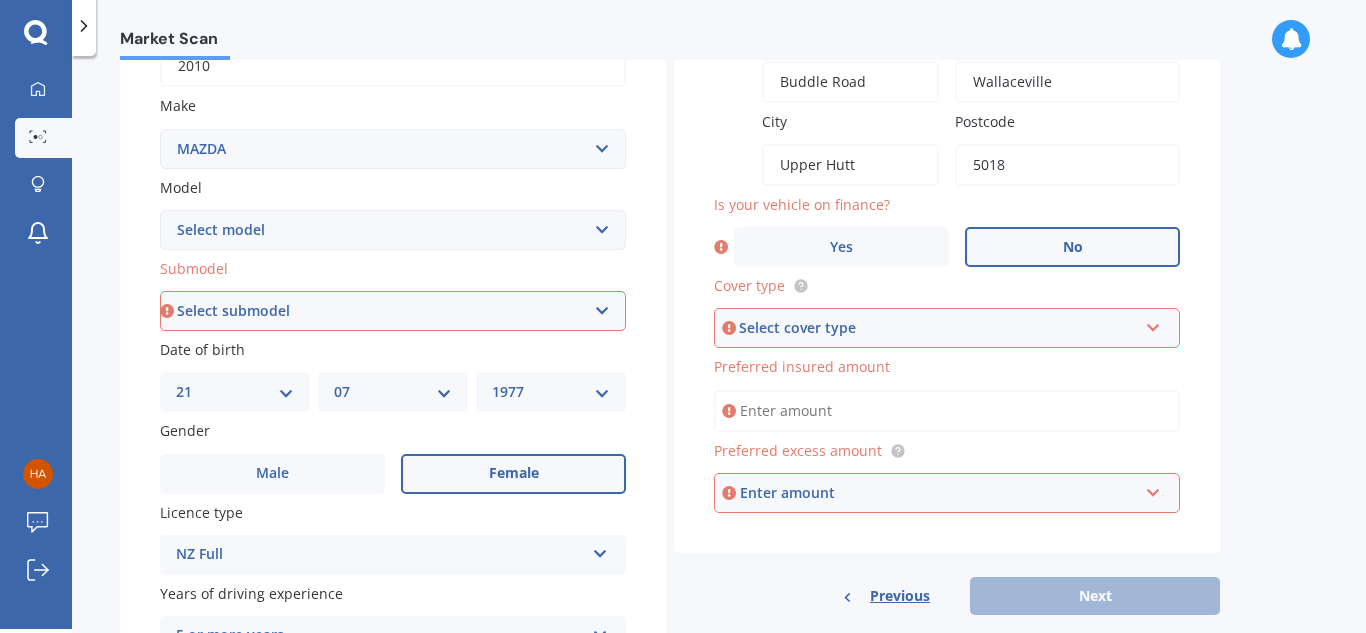 type on "Wallaceville" 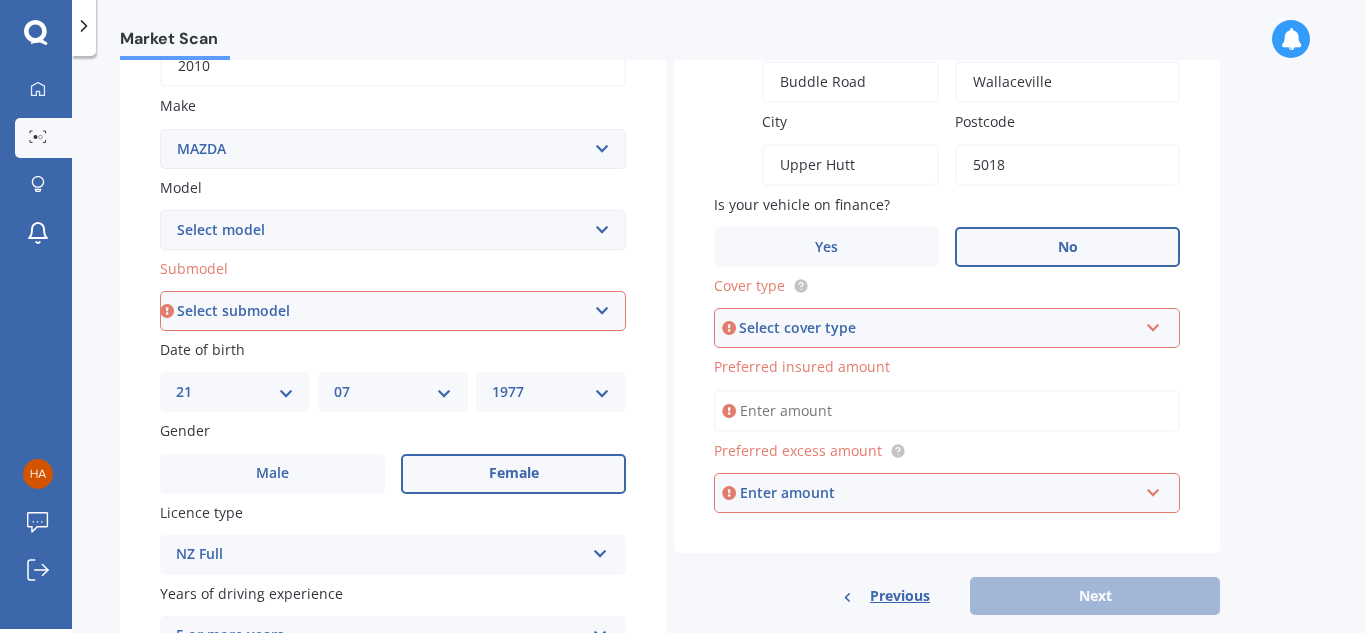 click on "Select cover type" at bounding box center (938, 328) 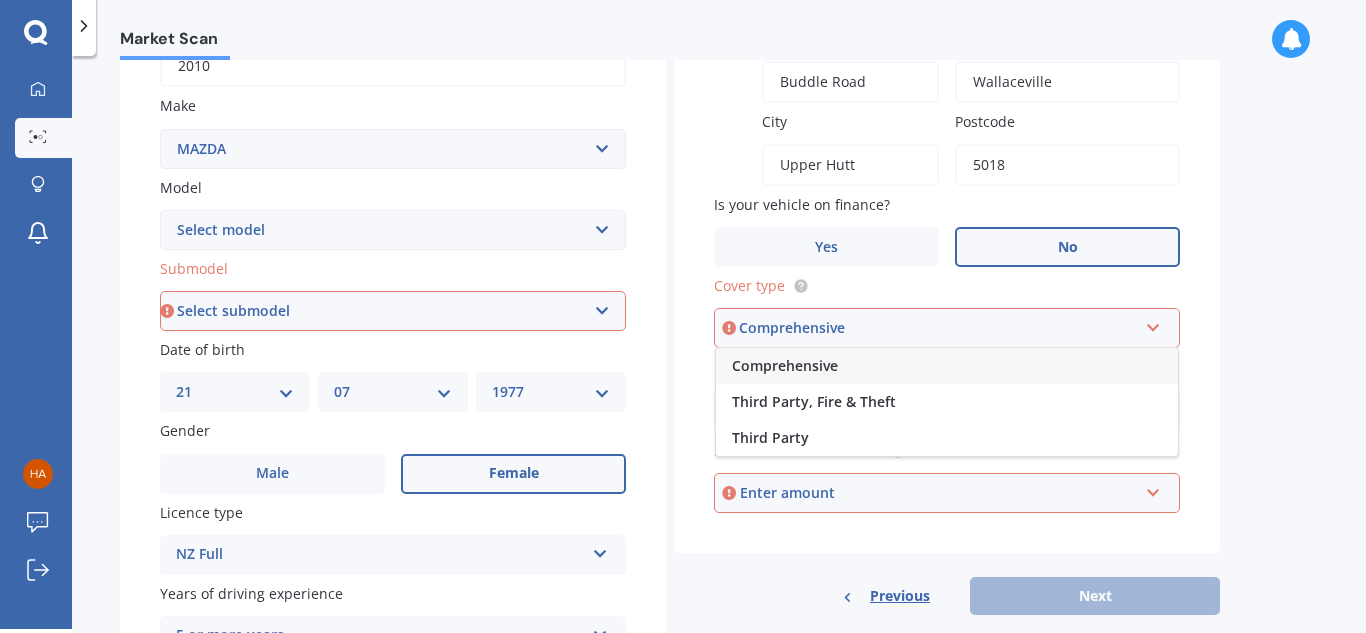 click on "Comprehensive" at bounding box center [785, 365] 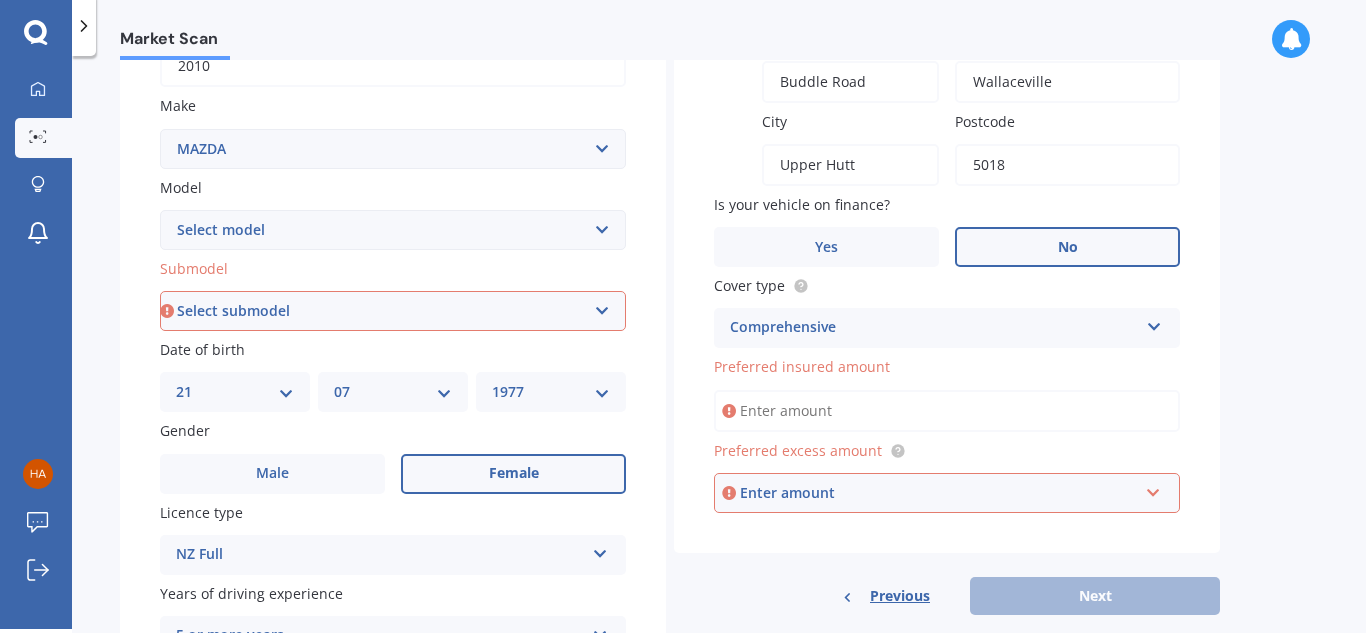 click on "Preferred insured amount" at bounding box center (947, 411) 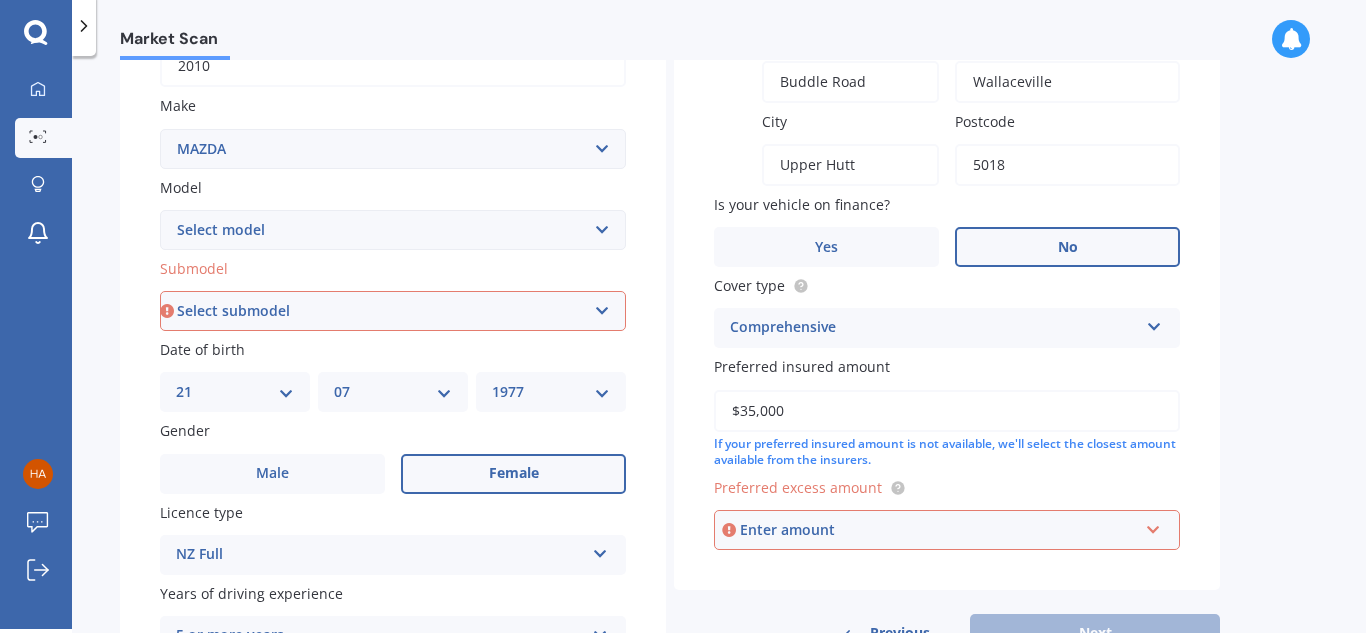 type on "$35,000" 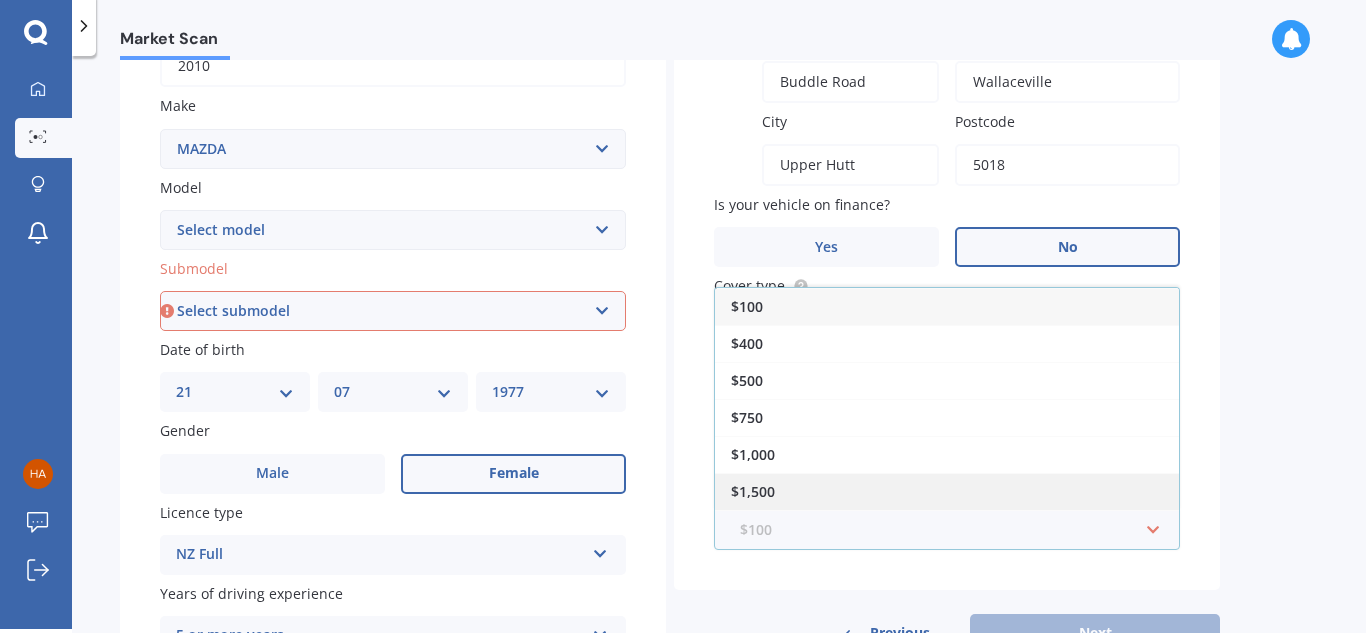 scroll, scrollTop: 36, scrollLeft: 0, axis: vertical 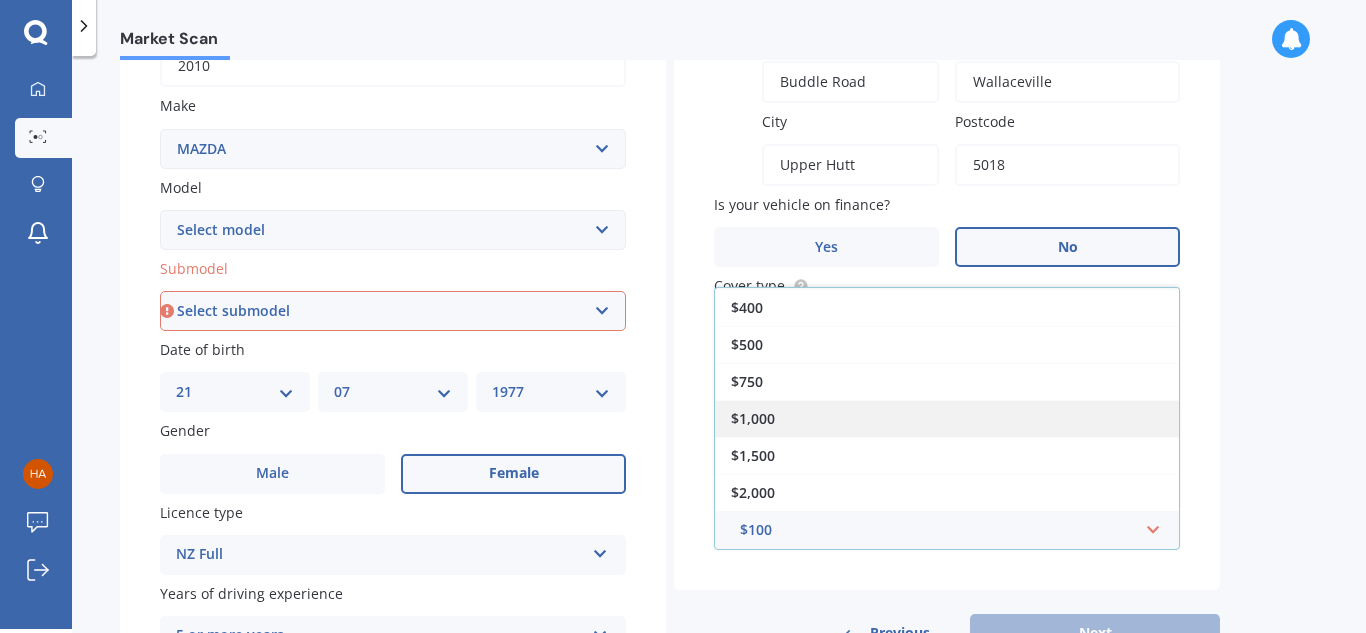 click on "$1,000" at bounding box center [947, 418] 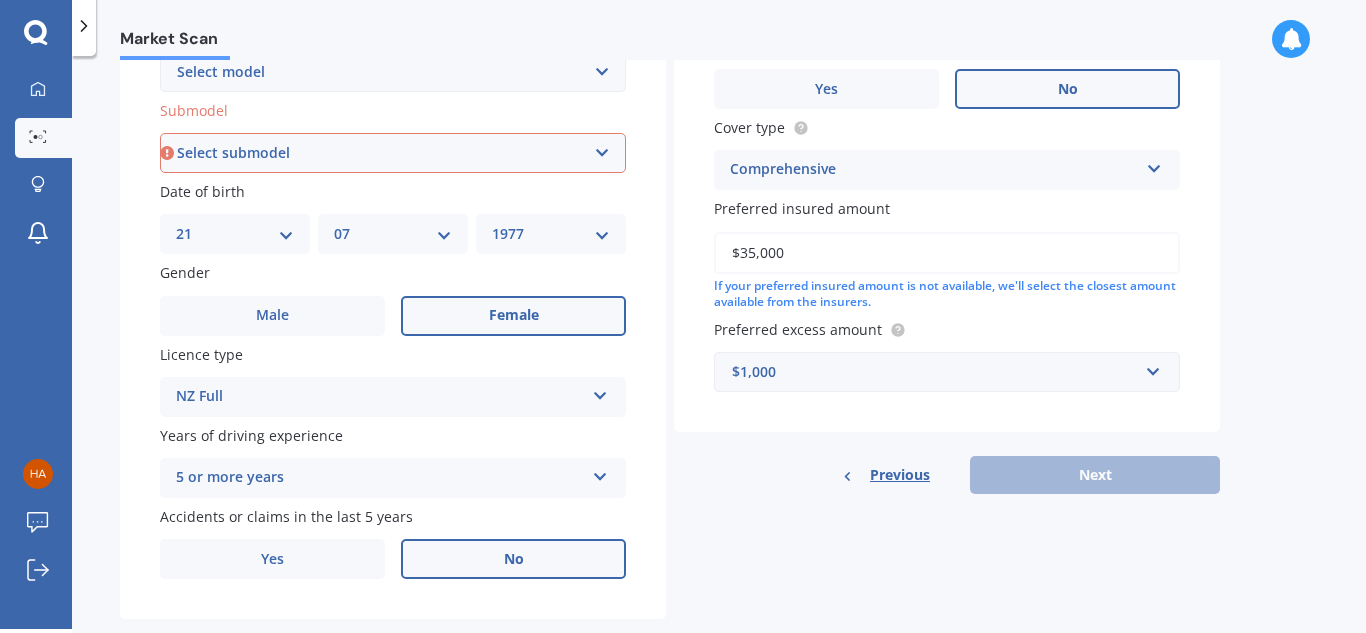 scroll, scrollTop: 544, scrollLeft: 0, axis: vertical 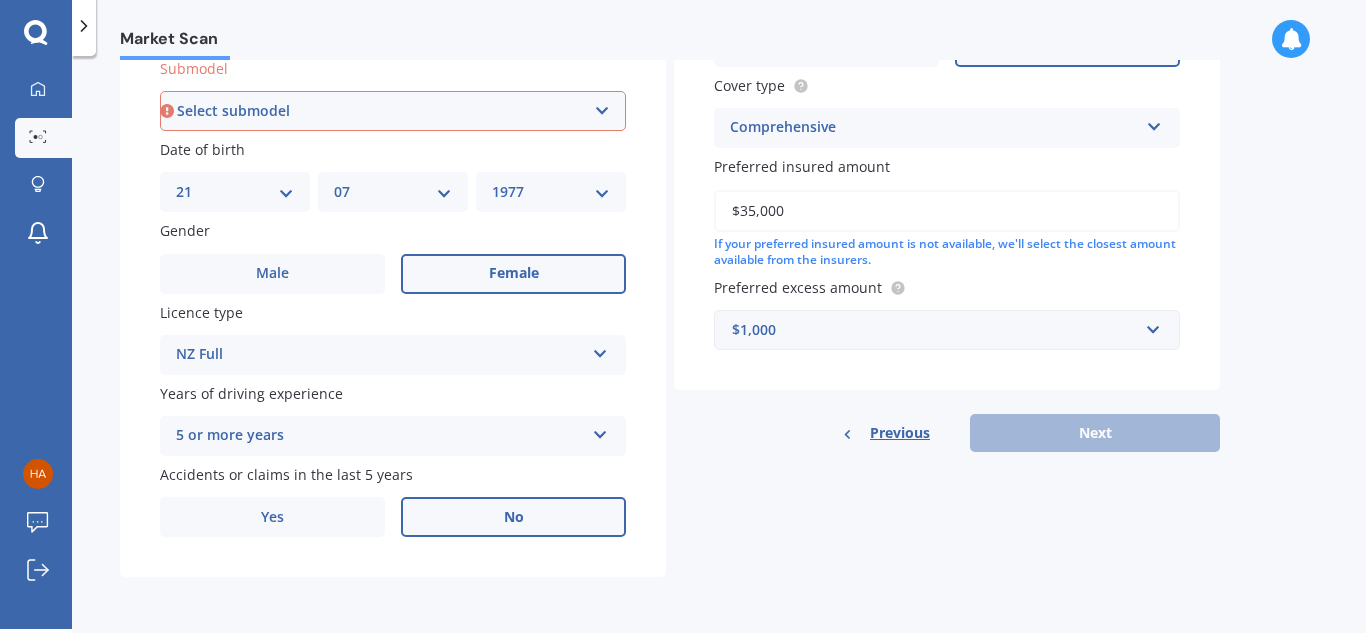 click on "Previous Next" at bounding box center [947, 433] 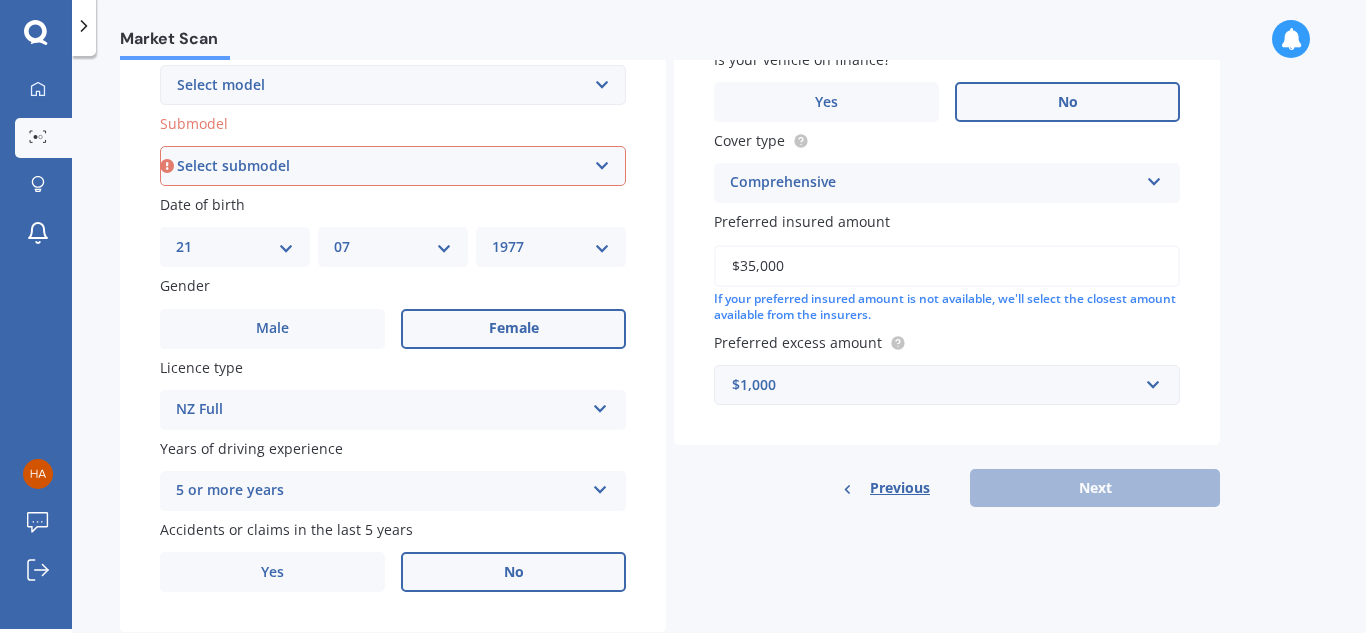 scroll, scrollTop: 444, scrollLeft: 0, axis: vertical 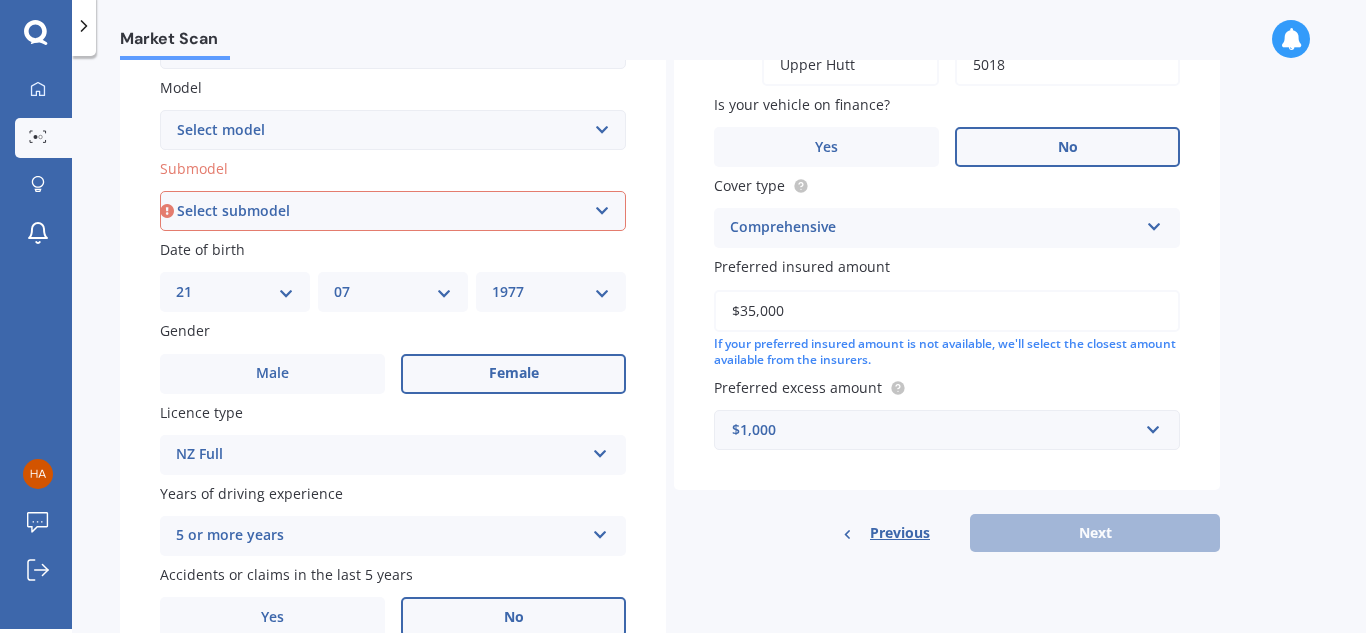 click on "Select submodel" at bounding box center [393, 211] 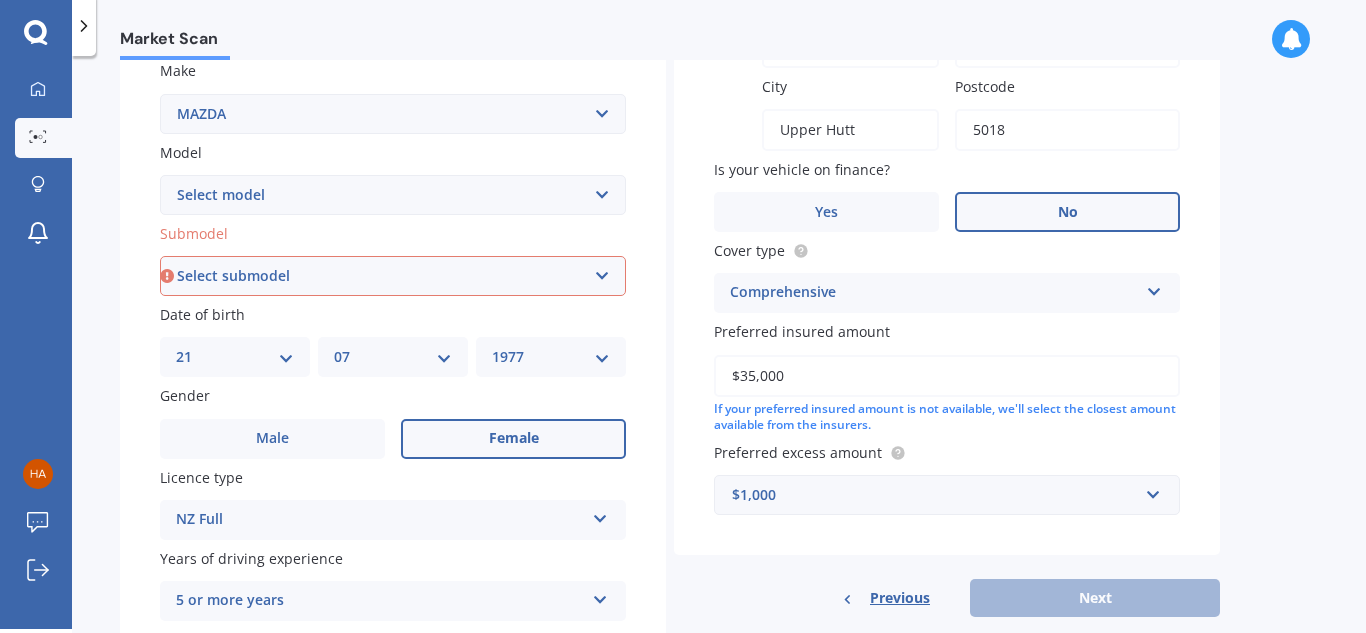 scroll, scrollTop: 344, scrollLeft: 0, axis: vertical 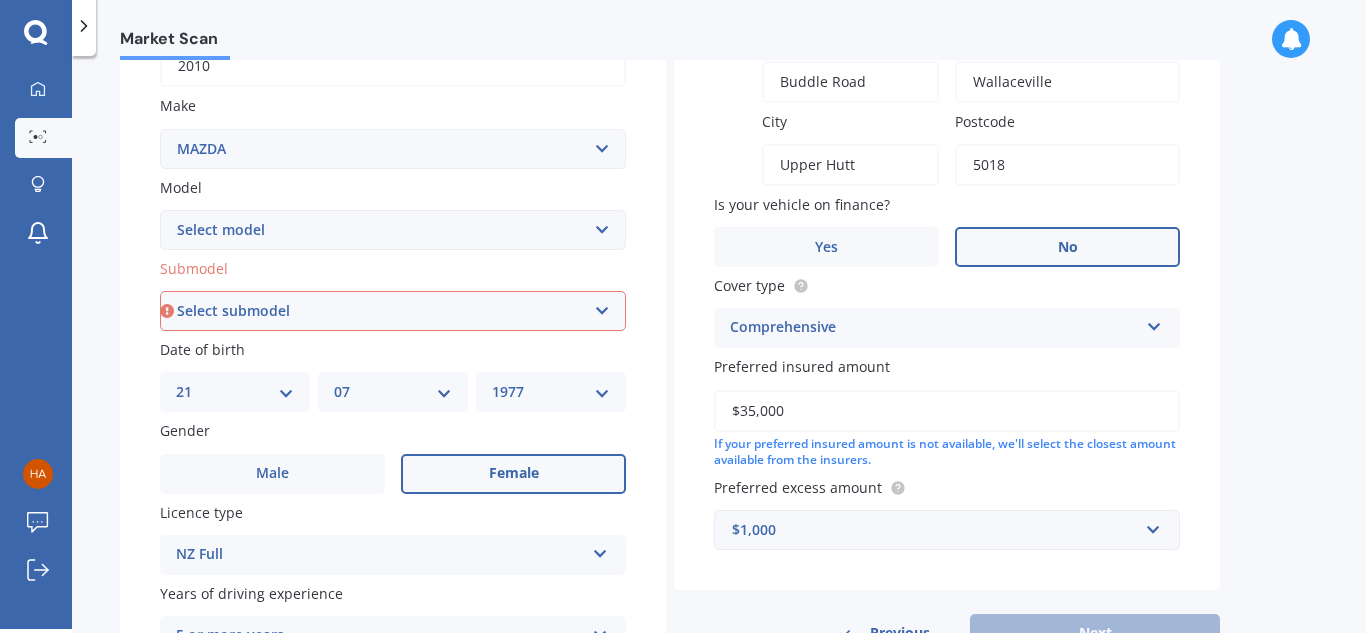 click at bounding box center [167, 311] 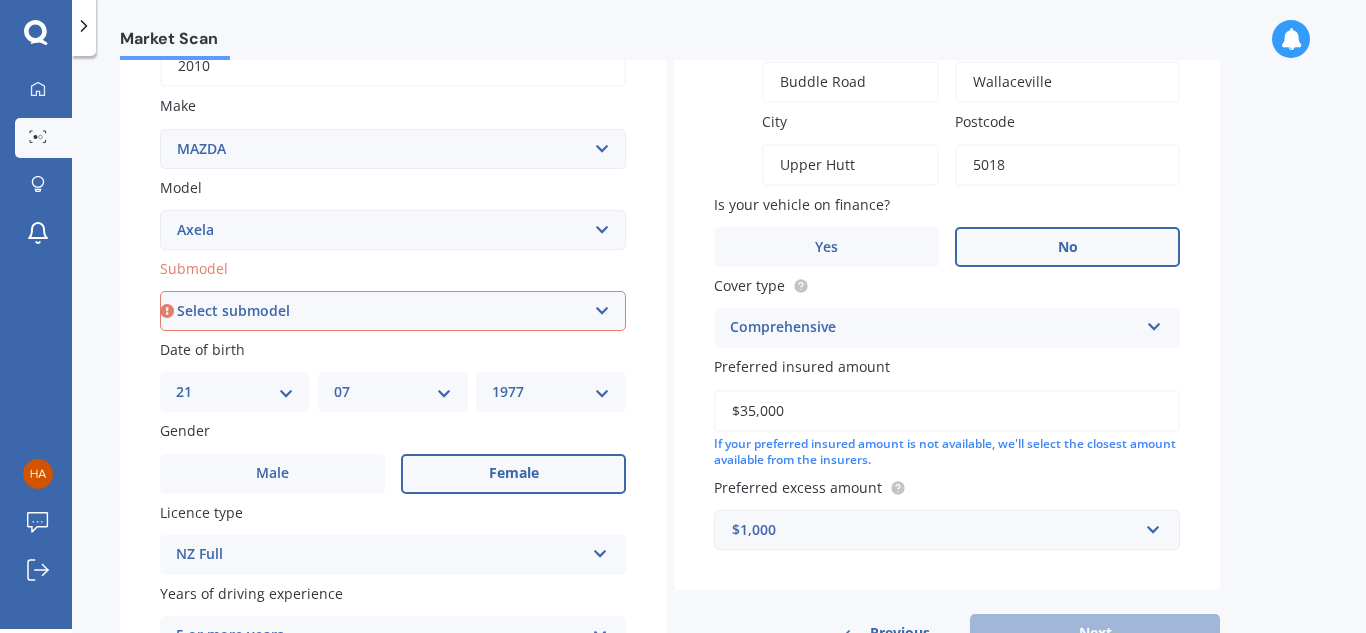 click on "Select model 121 2 3 323 323 / Familia 6 626 929 Atenza Autozam Axela AZ3 B2000 B2200 B2500 B2600 B2600i Biante Bongo Bounty BT50 Capella Cronos CX-30 CX-60 CX-8 CX-80 CX3 CX30 CX5 CX7 CX8 CX9 Demio E1800 Van E2000 E2200 Vans E2500 E2500 Van E3000 E4100 Efini Etude Eunos Familia Lantis Levante Luce Marvie Millenia MPV MS6 MS8 MS9 MX-3 MX-30 MX-5 MX-6 Neo Persona Premacy Presseo Proceed Revue Rotary RX7 RX8 Sapporo Sentia T2000 T2600 T3000 T3500 T4000 T4100 T4600 Titan 1.5/2.0 Tonnes Titan 5 Tonne Tribute Verisa" at bounding box center (393, 230) 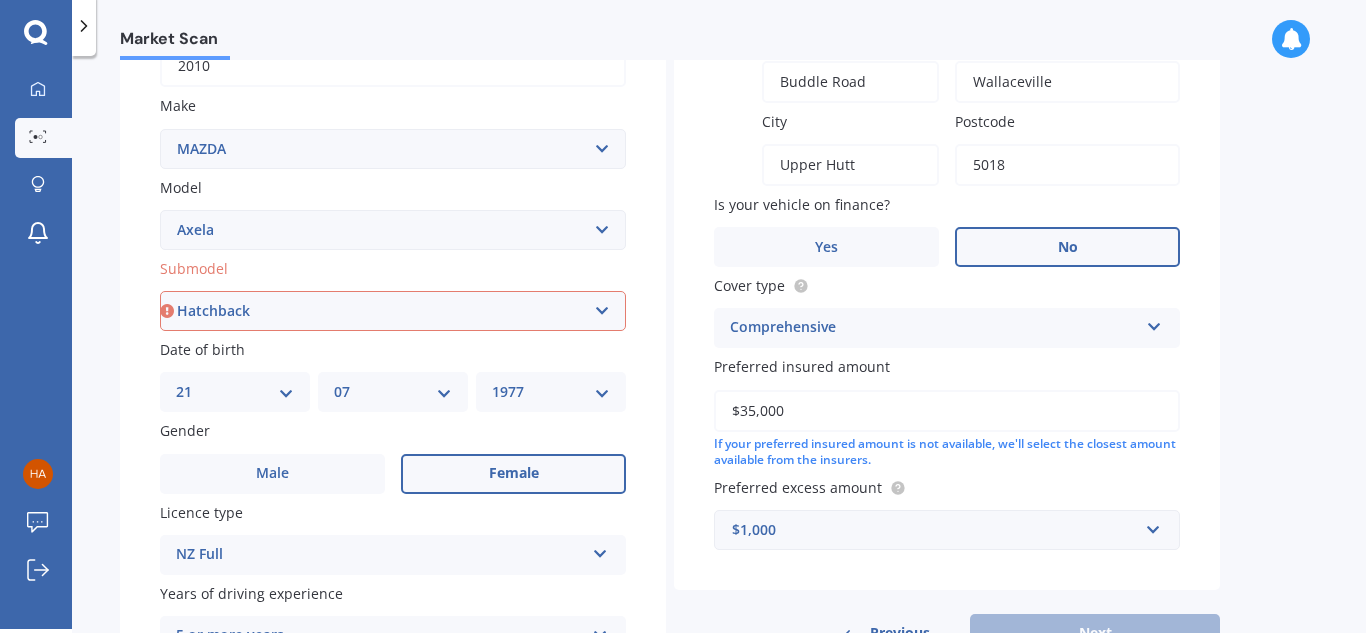 click on "Select submodel (All other) 2.3 Sporthatch 2.3 turbo Hatchback Hatchback turbo diesel Hybrid SP23 Sporthatch diesel" at bounding box center (393, 311) 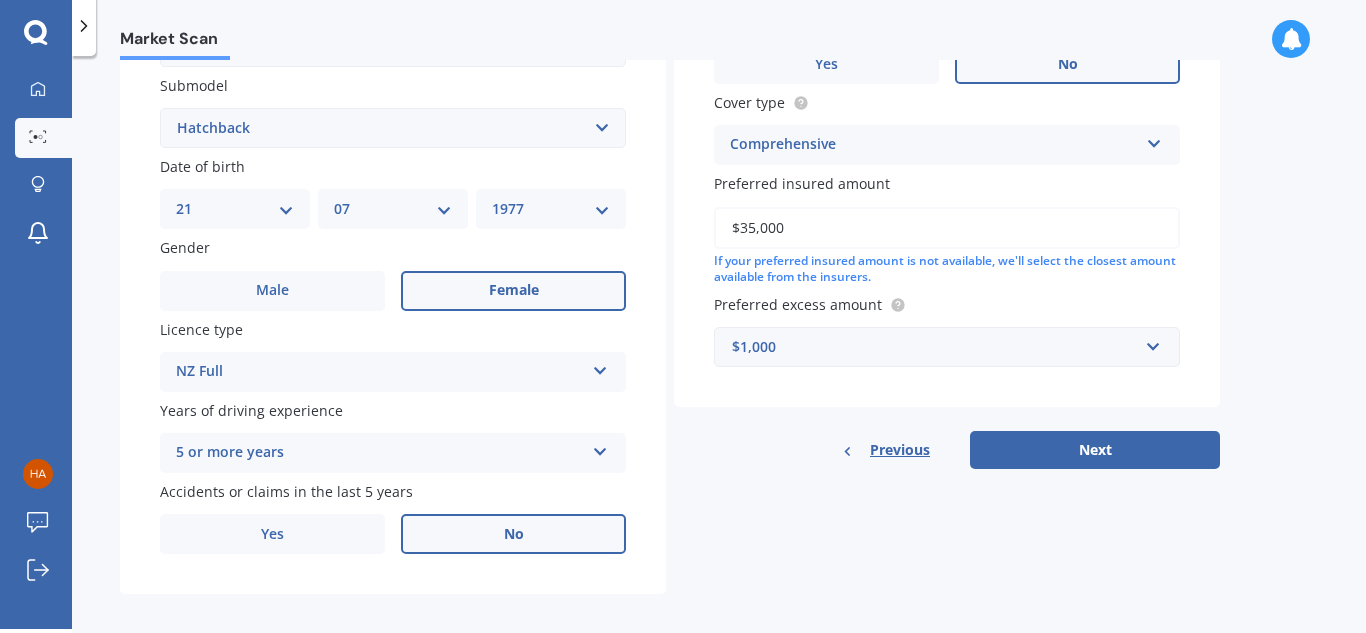 scroll, scrollTop: 544, scrollLeft: 0, axis: vertical 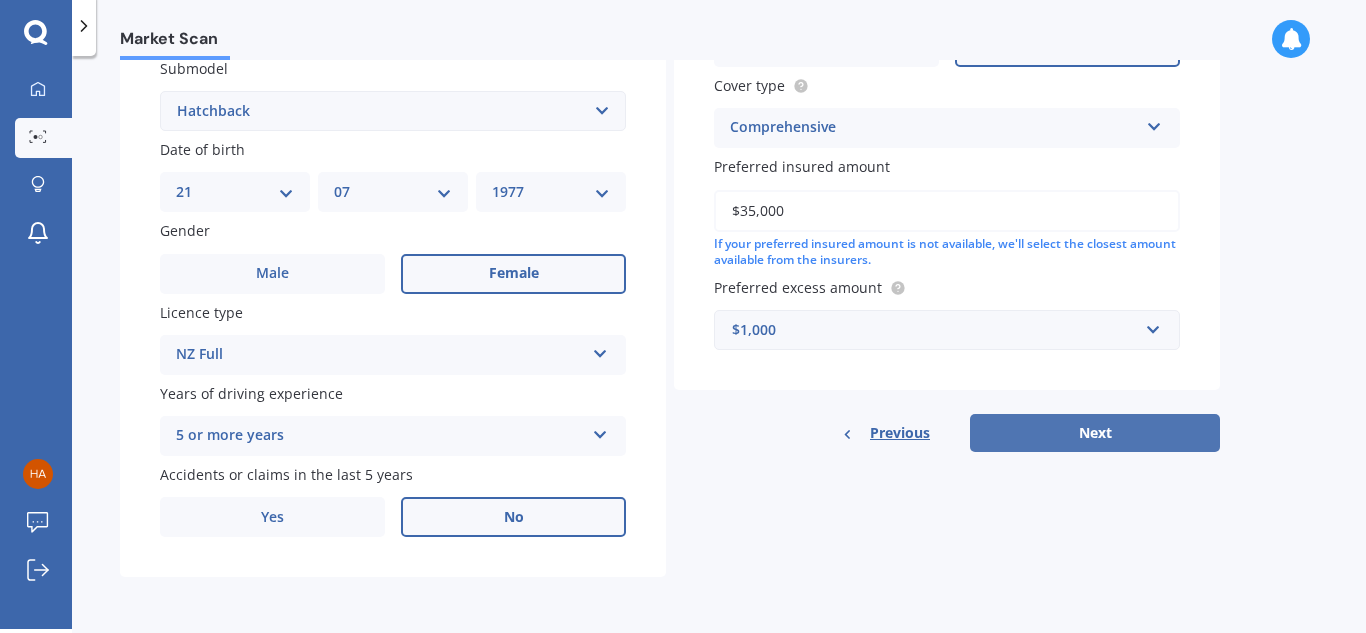click on "Next" at bounding box center [1095, 433] 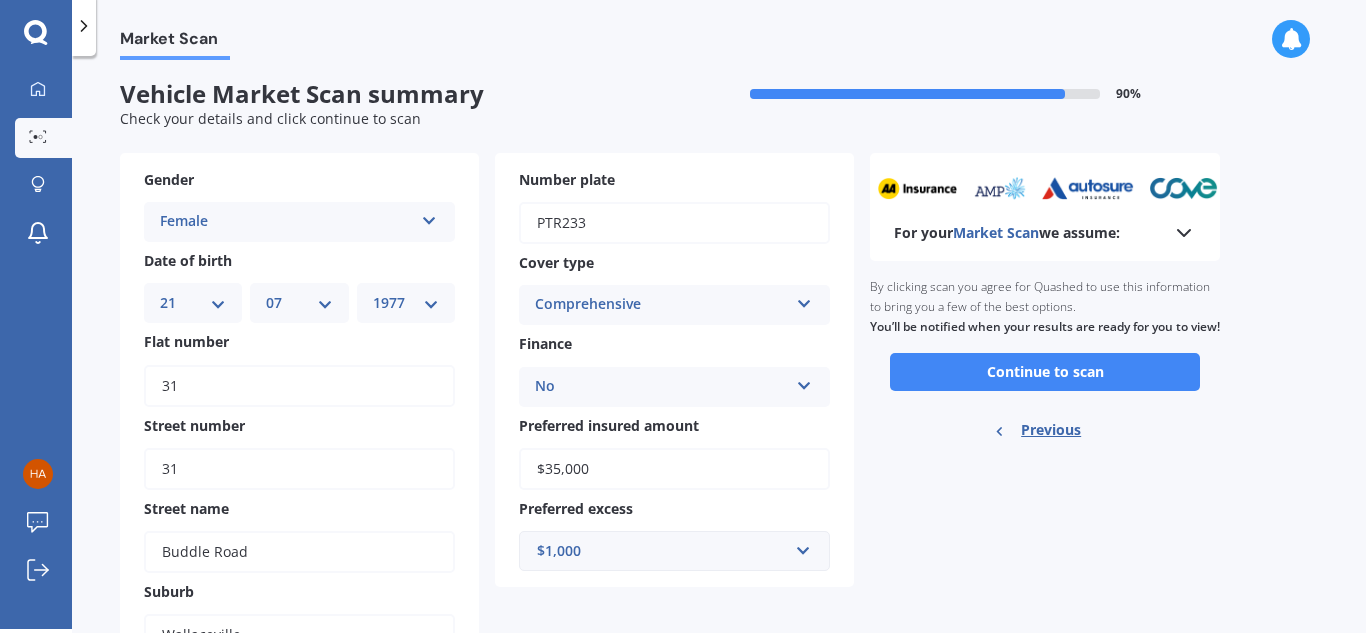 scroll, scrollTop: 0, scrollLeft: 0, axis: both 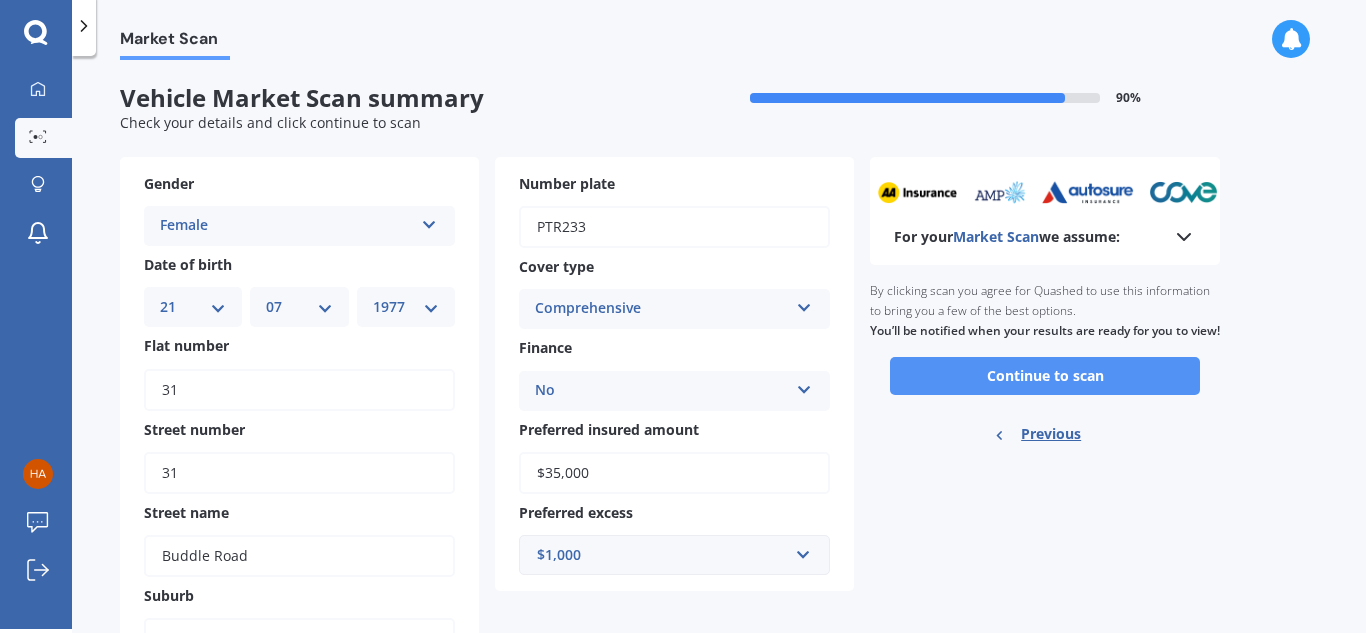 click on "Continue to scan" at bounding box center [1045, 376] 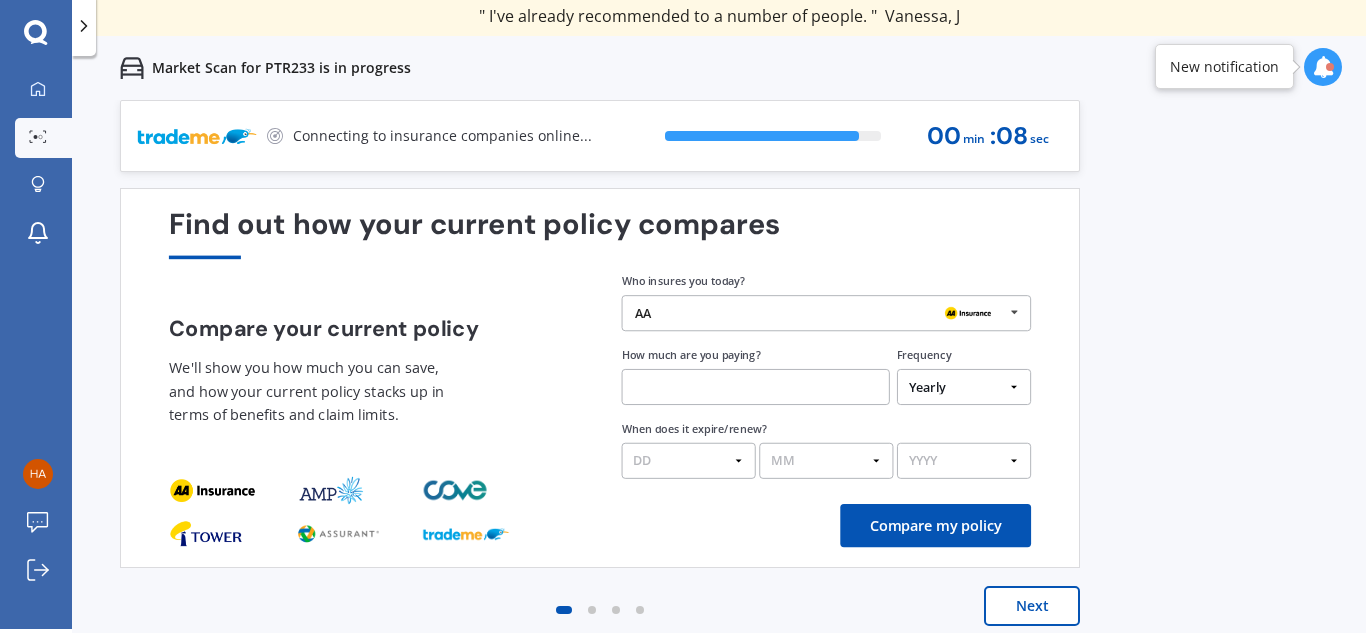 click at bounding box center [1014, 312] 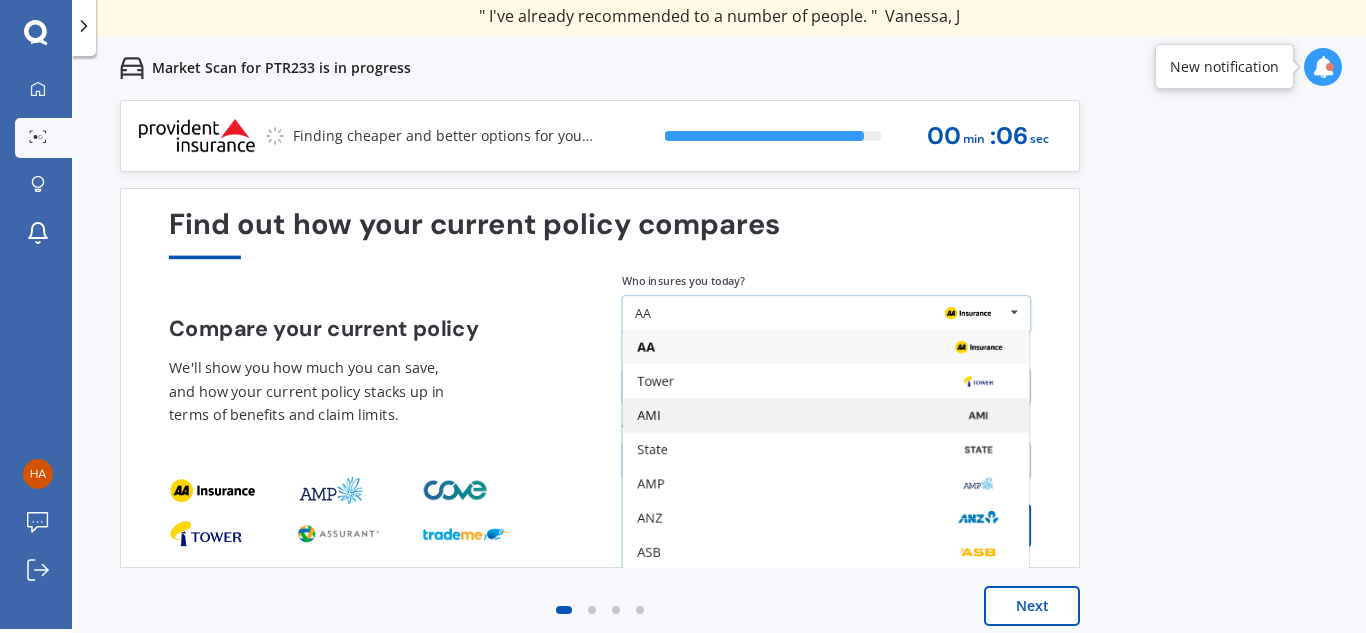 click on "AMI" at bounding box center [825, 416] 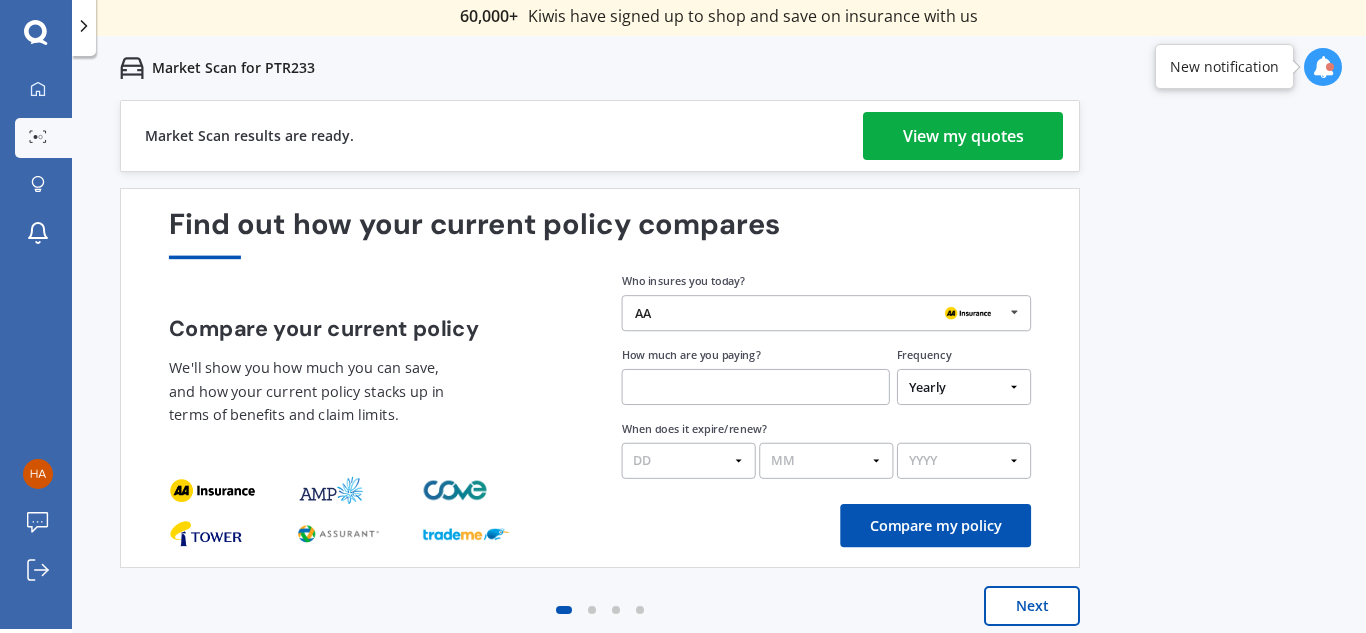 click on "View my quotes" at bounding box center [963, 136] 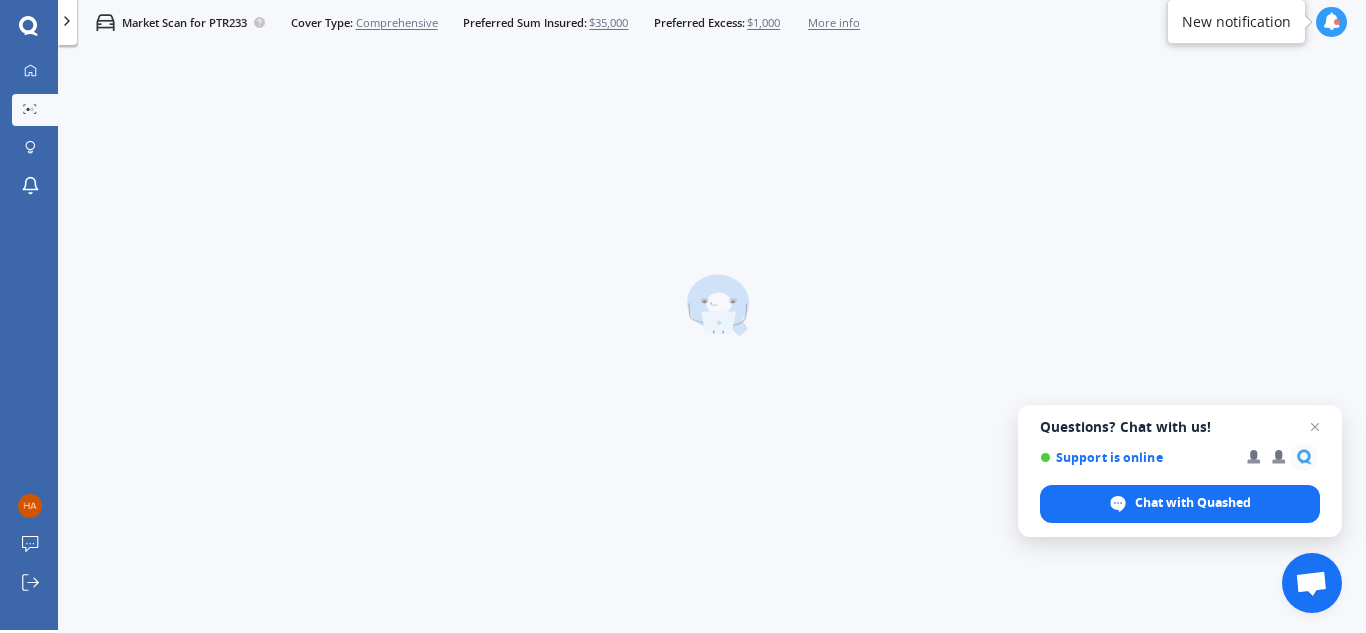 scroll, scrollTop: 3, scrollLeft: 0, axis: vertical 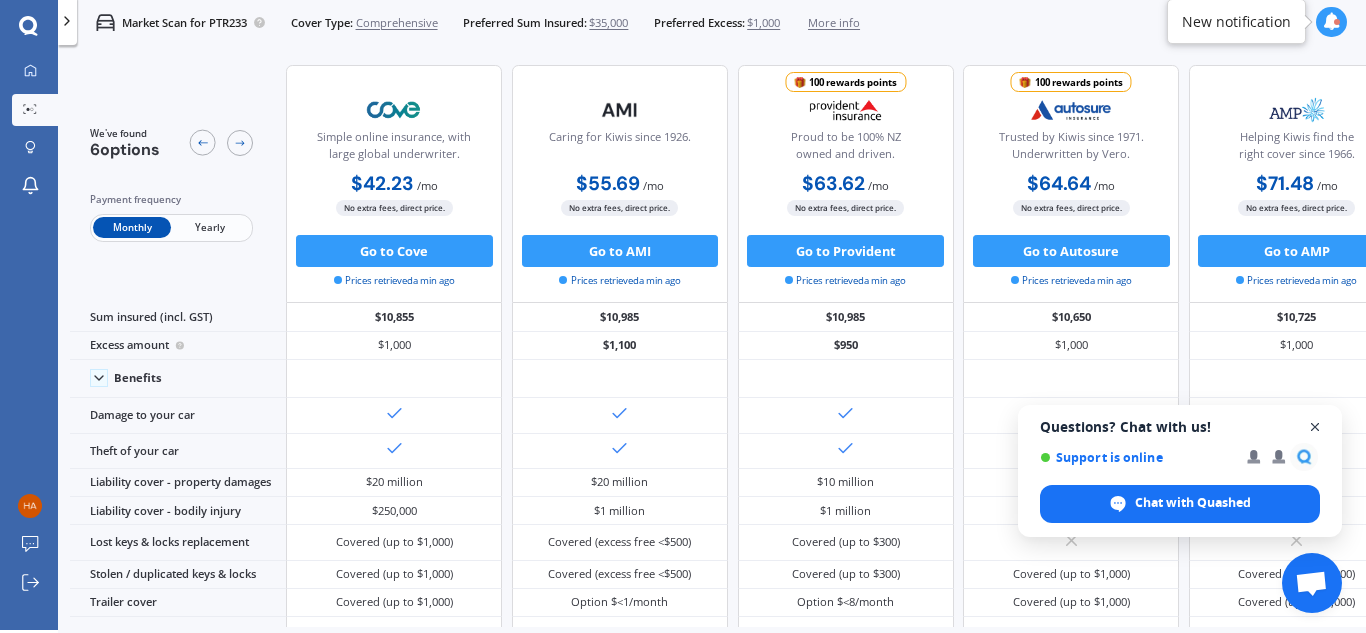 click at bounding box center [1315, 427] 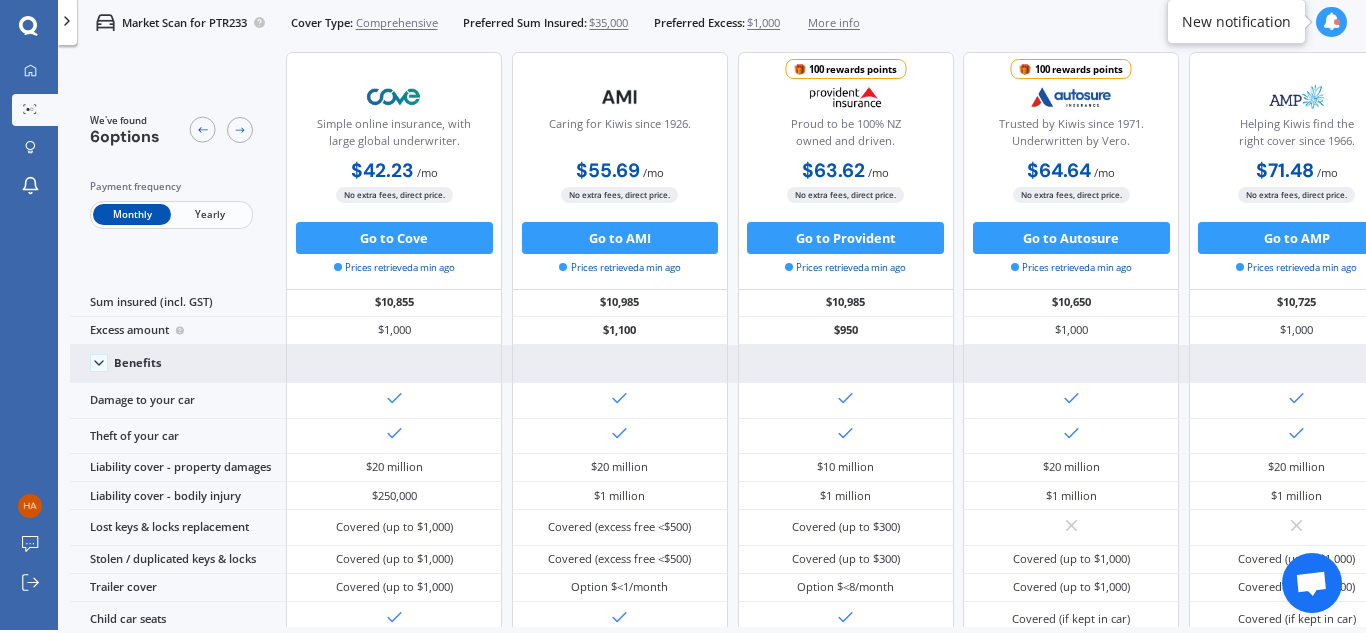 scroll, scrollTop: 0, scrollLeft: 0, axis: both 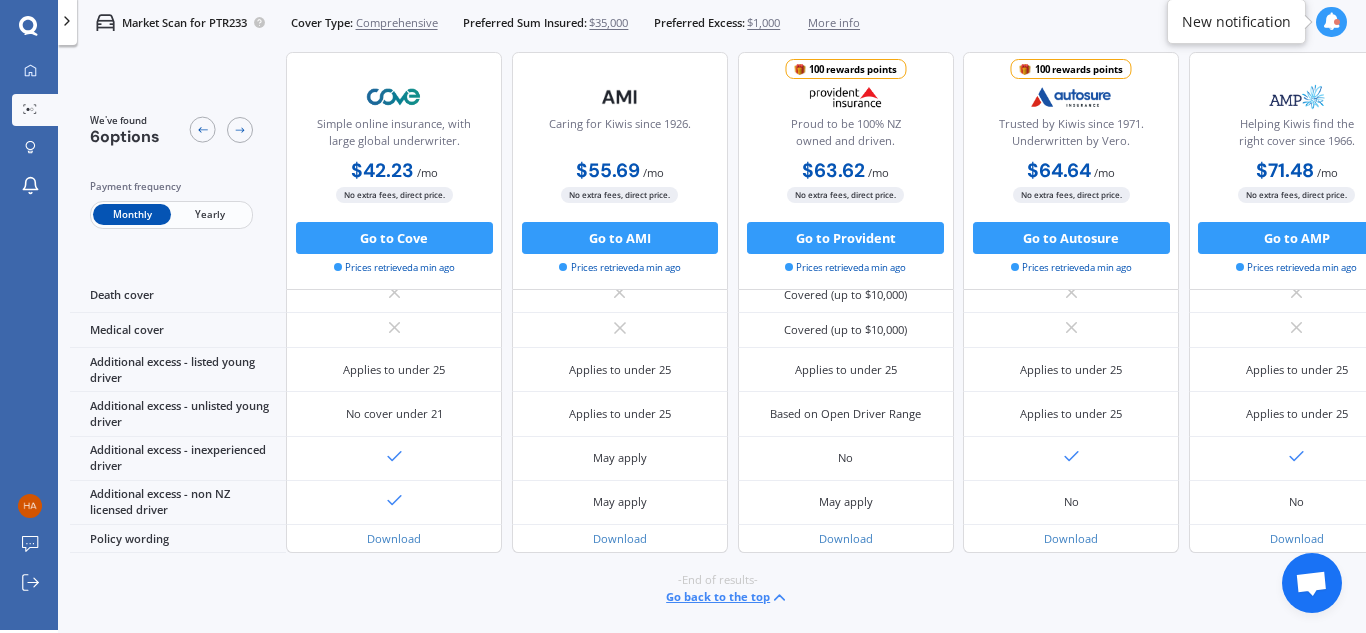 click on "Go back to the top" at bounding box center (727, 597) 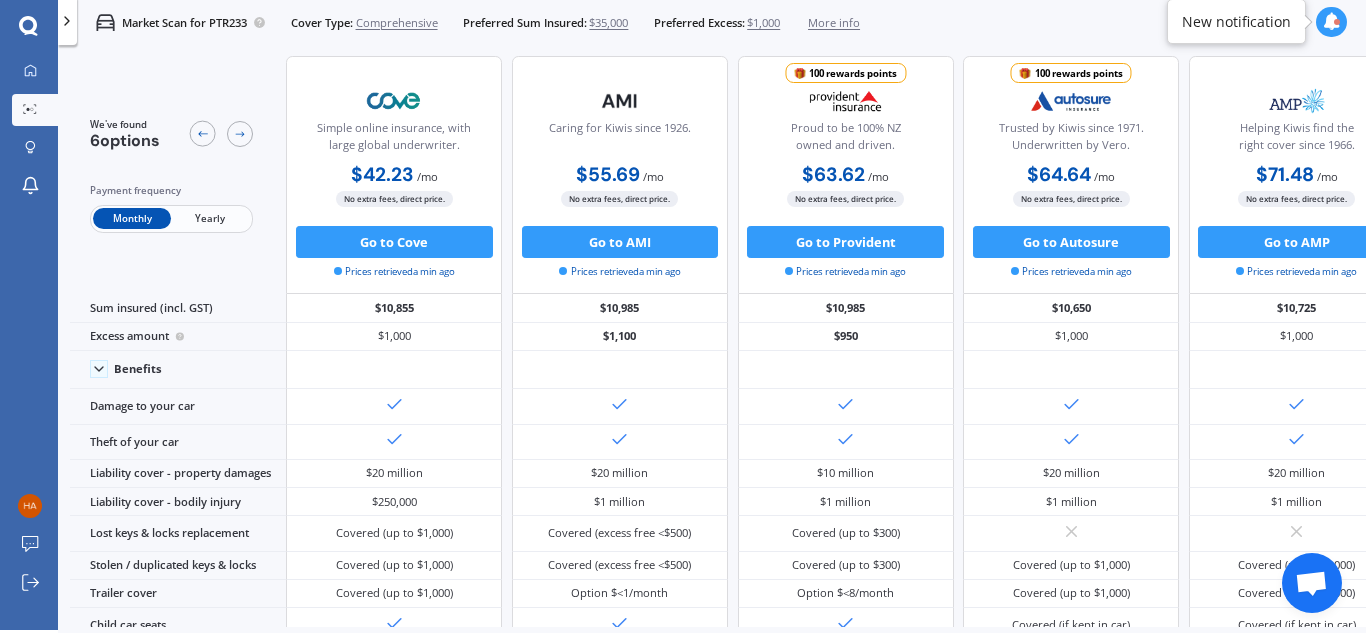 scroll, scrollTop: 0, scrollLeft: 0, axis: both 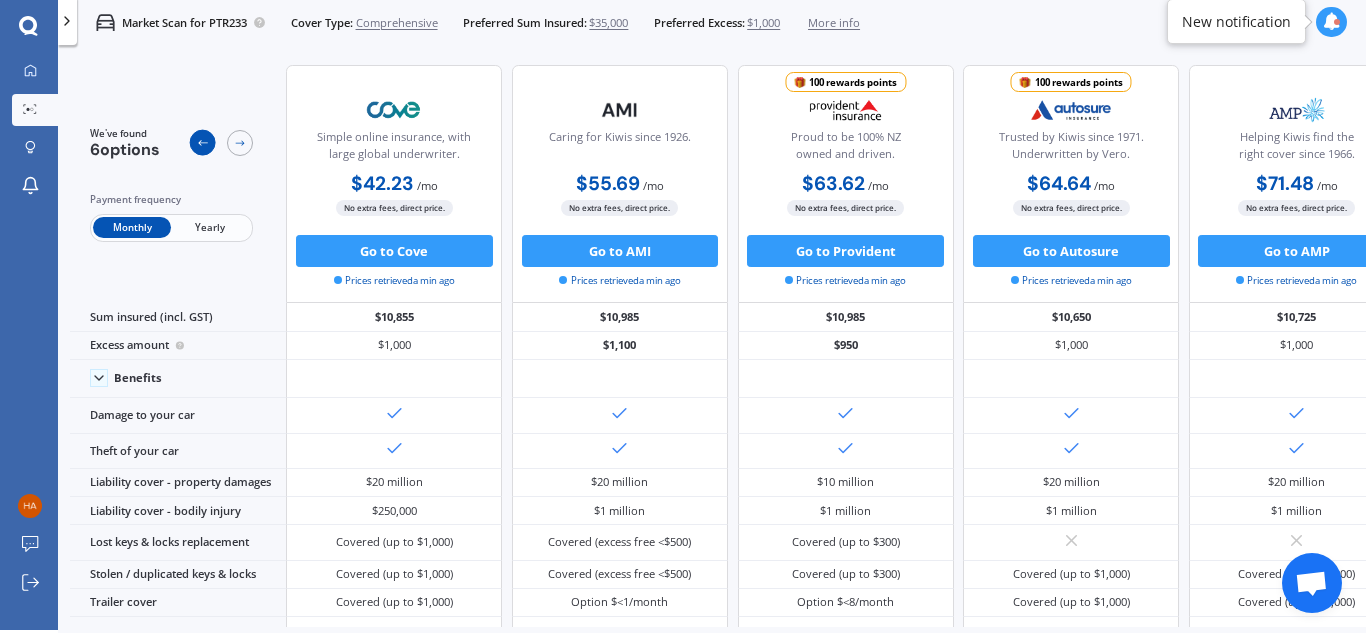 click 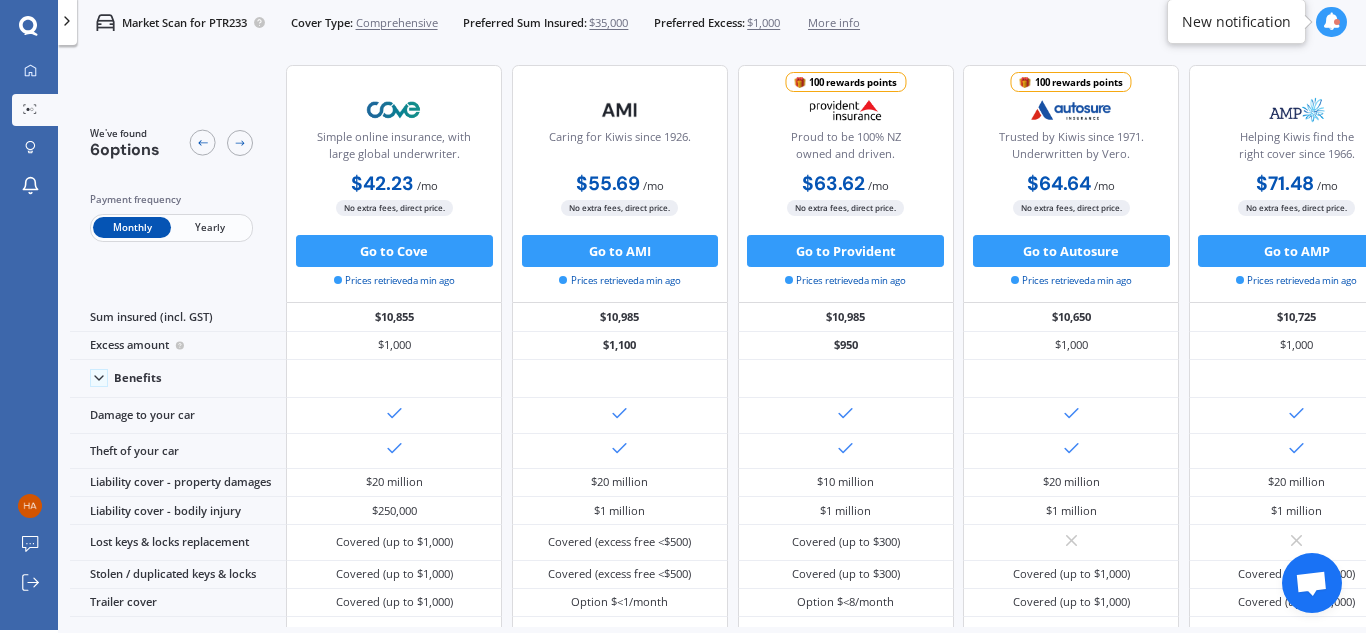 click 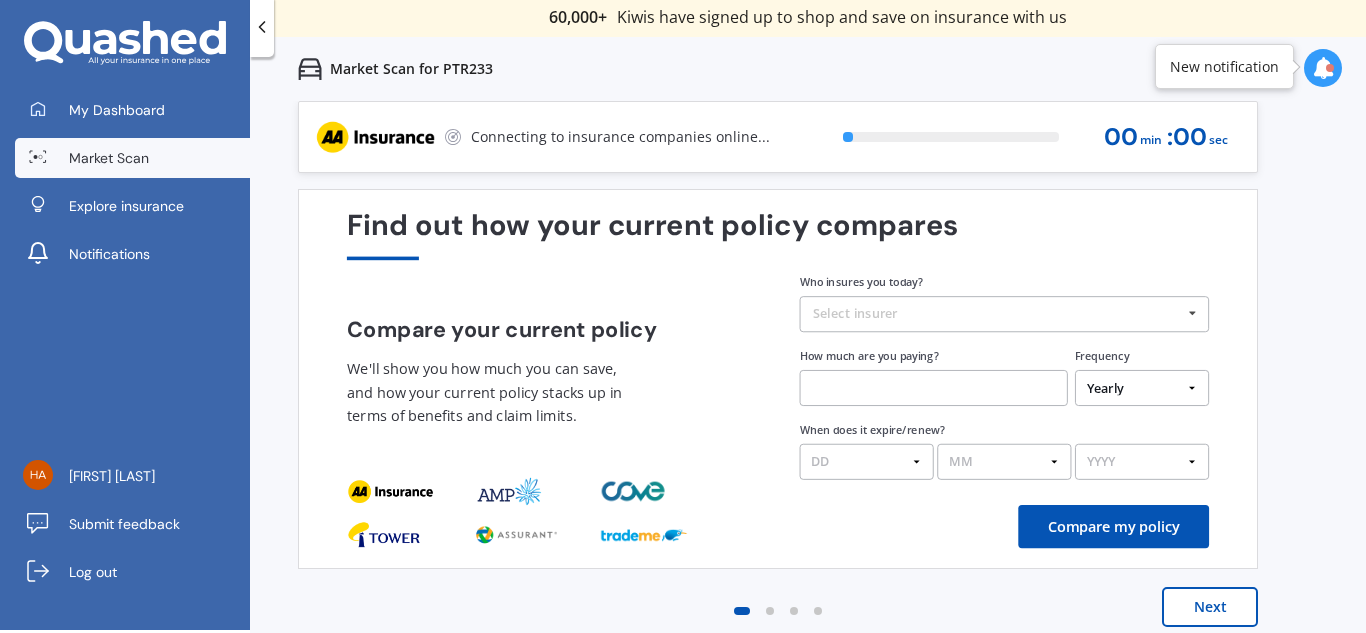 scroll, scrollTop: 4, scrollLeft: 0, axis: vertical 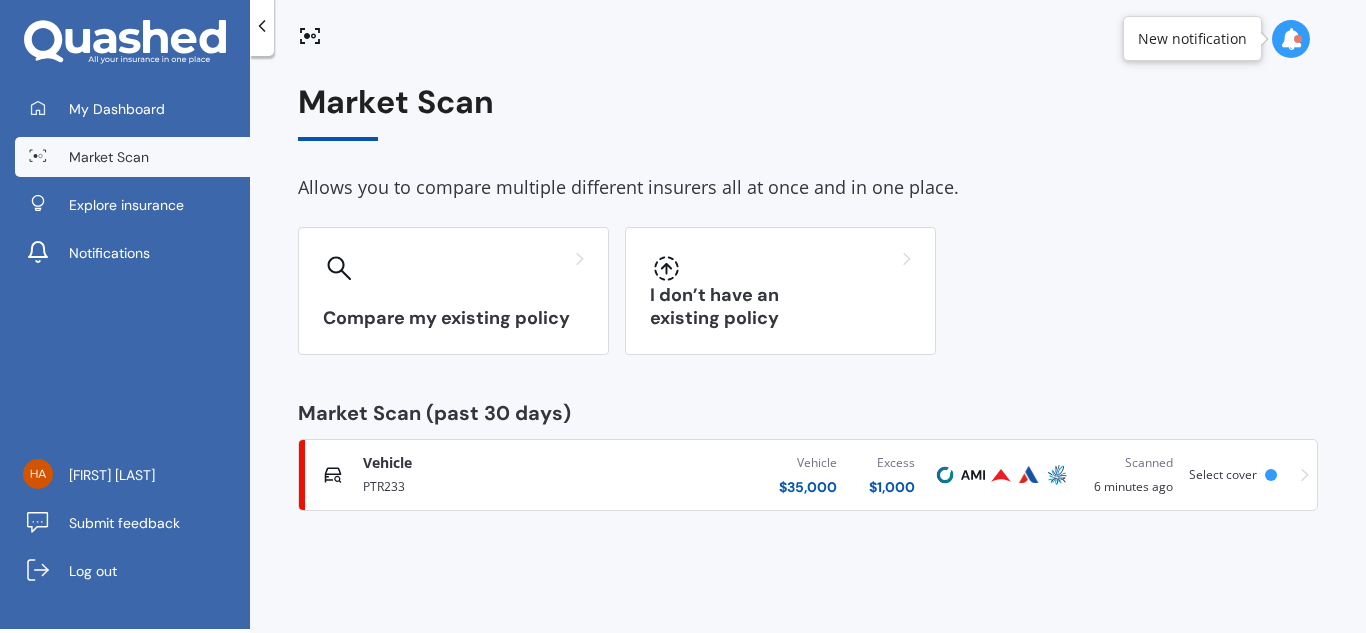 click on "Vehicle Comprehensive" at bounding box center [495, 463] 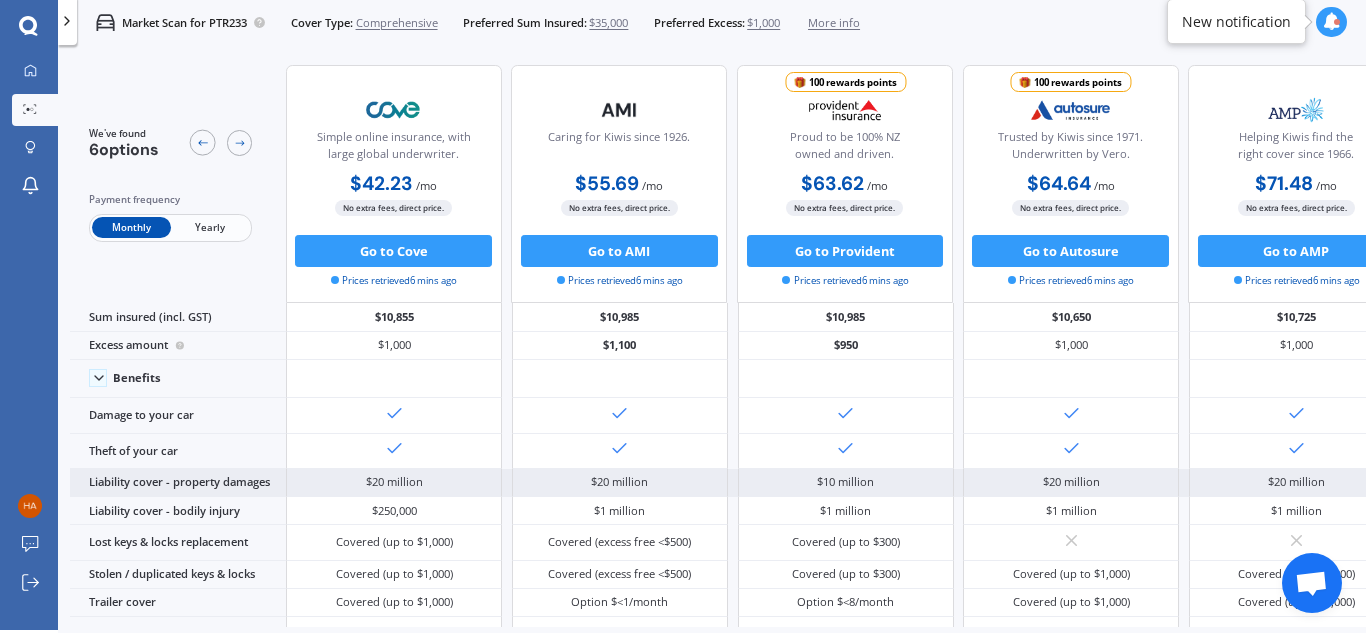 scroll, scrollTop: 3, scrollLeft: 0, axis: vertical 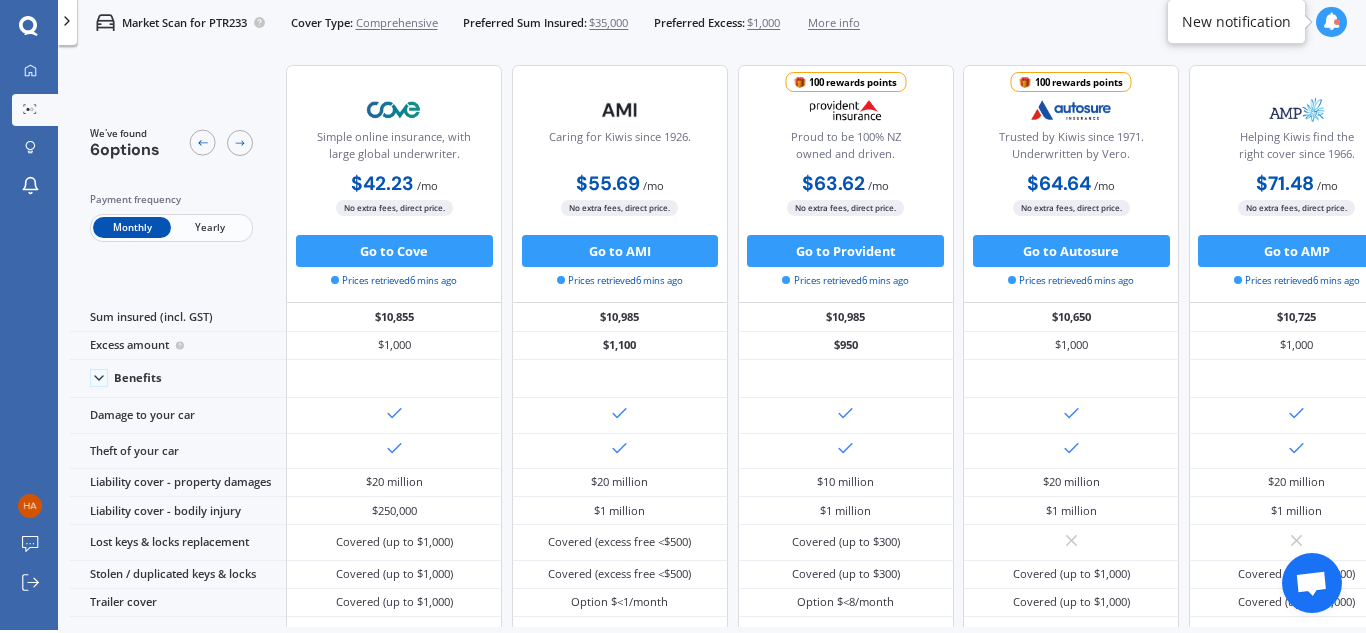 click on "$35,000" at bounding box center [608, 23] 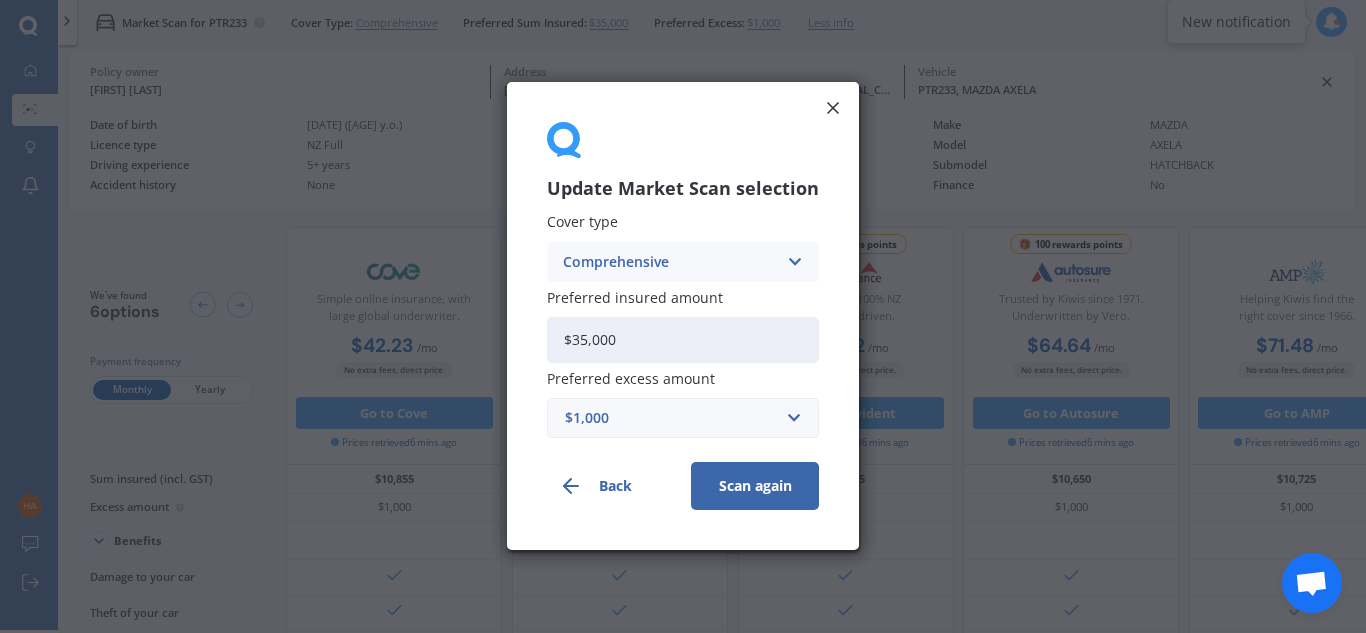 drag, startPoint x: 650, startPoint y: 346, endPoint x: 516, endPoint y: 330, distance: 134.95184 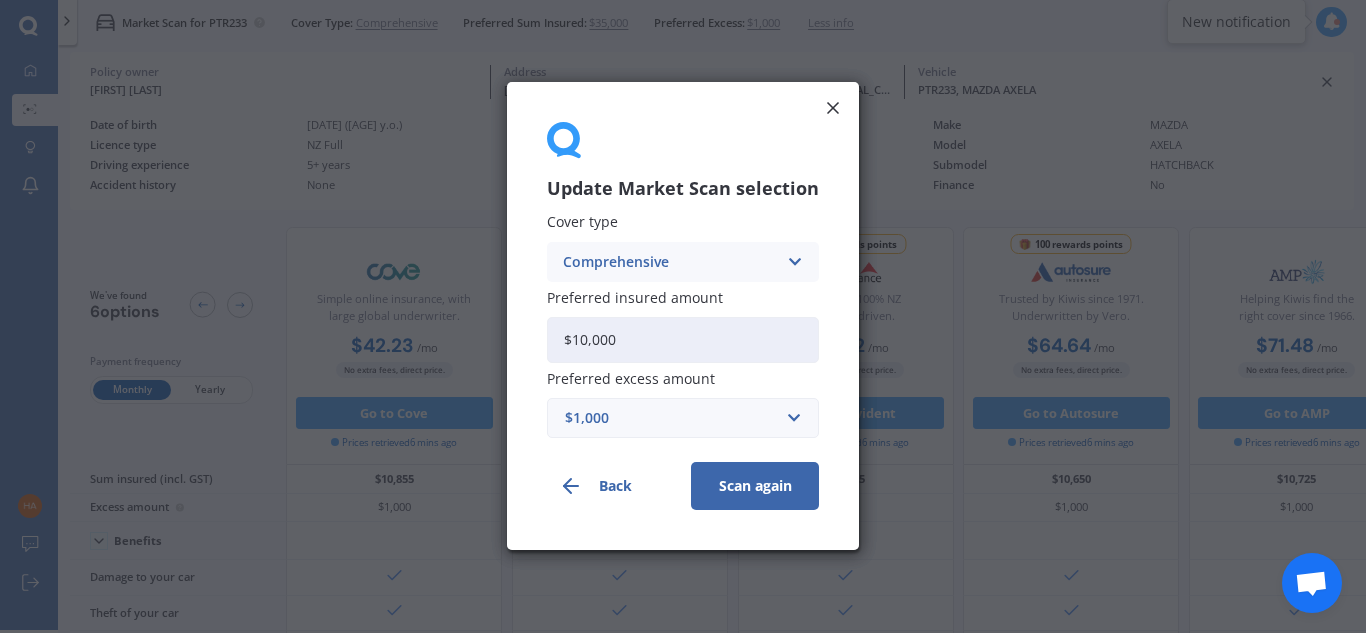 type on "$10,000" 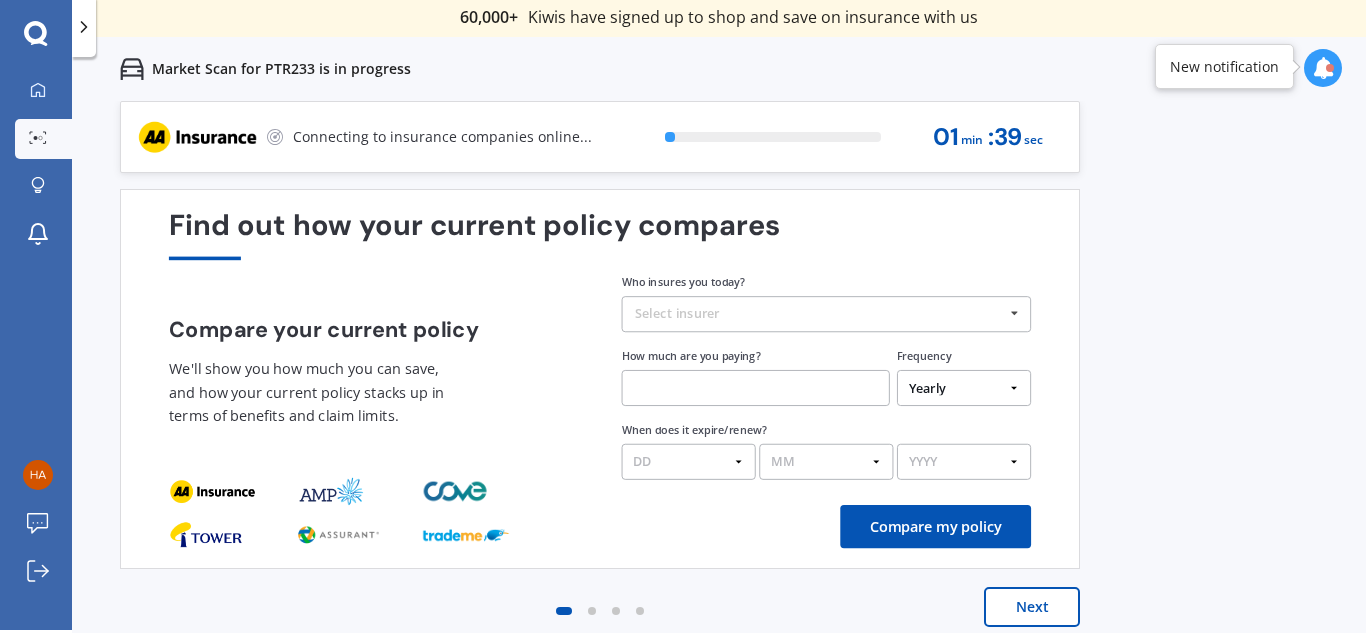 scroll, scrollTop: 4, scrollLeft: 0, axis: vertical 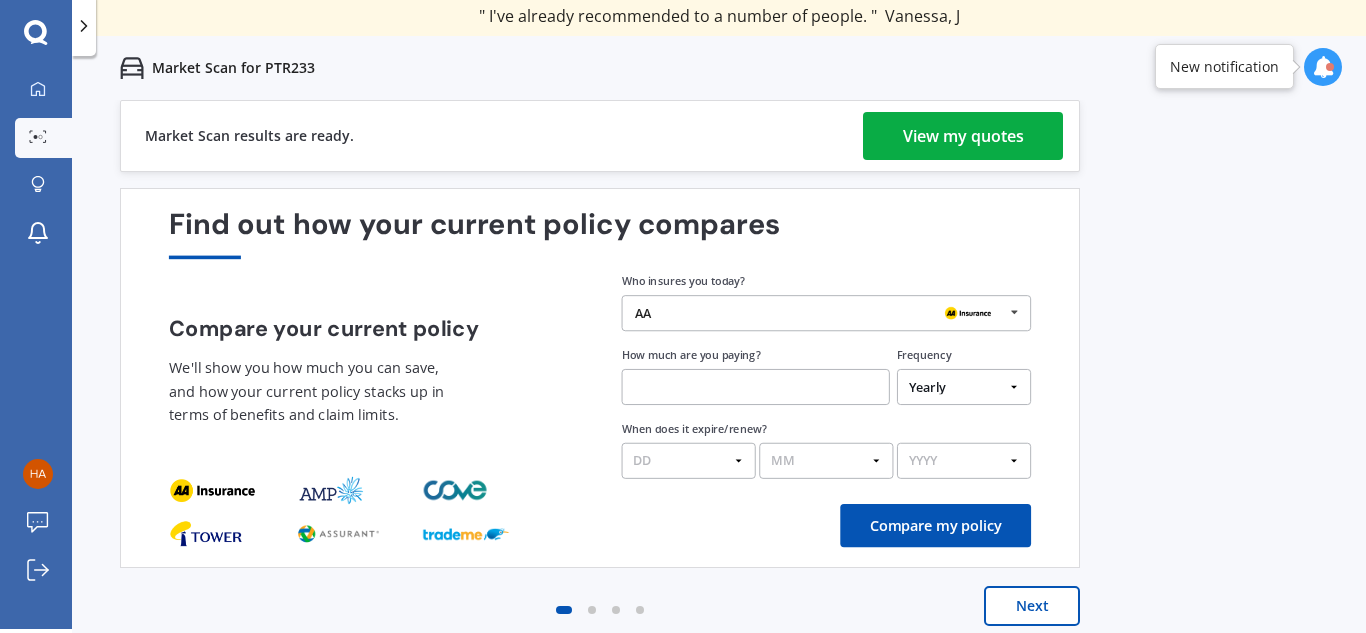 click on "View my quotes" at bounding box center [963, 136] 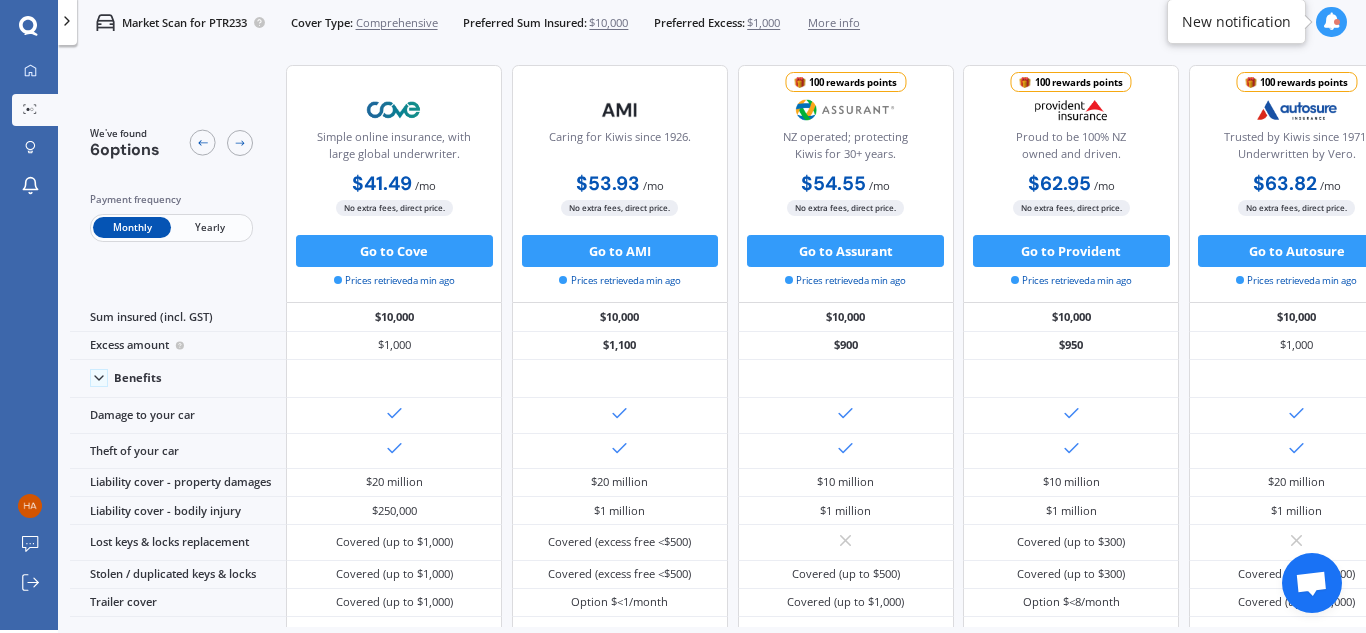 scroll, scrollTop: 3, scrollLeft: 0, axis: vertical 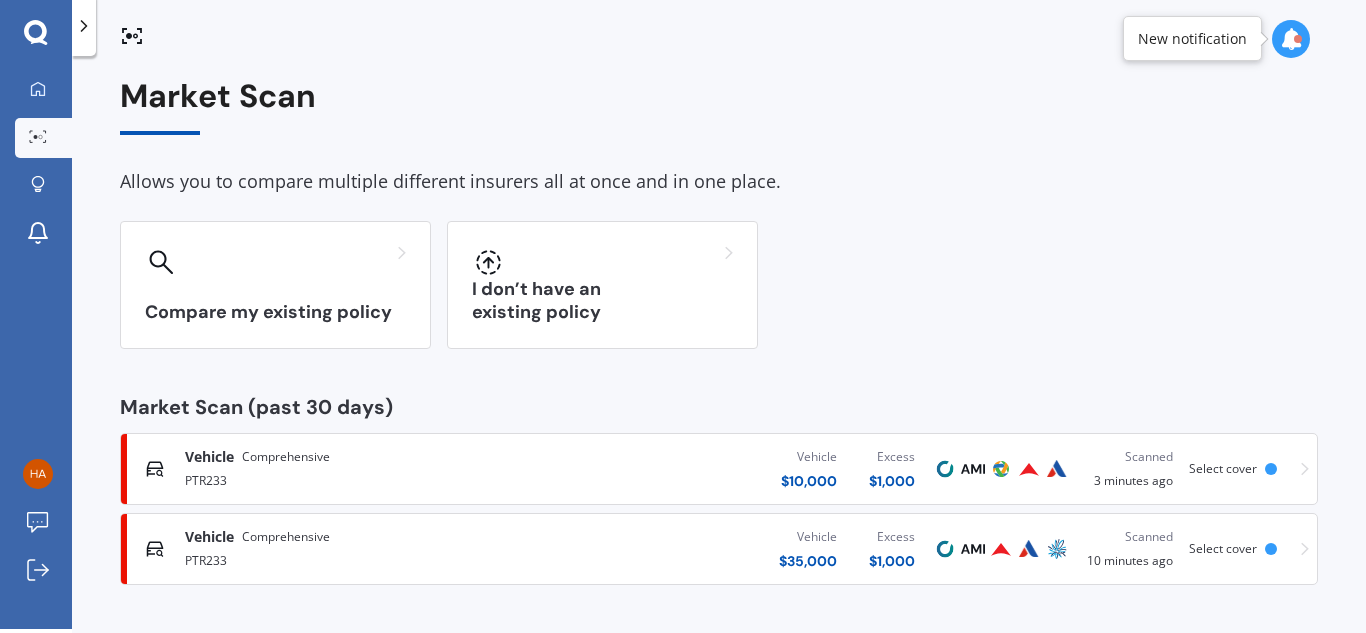 click on "Vehicle $ 35,000 Excess $ 1,000" at bounding box center [734, 549] 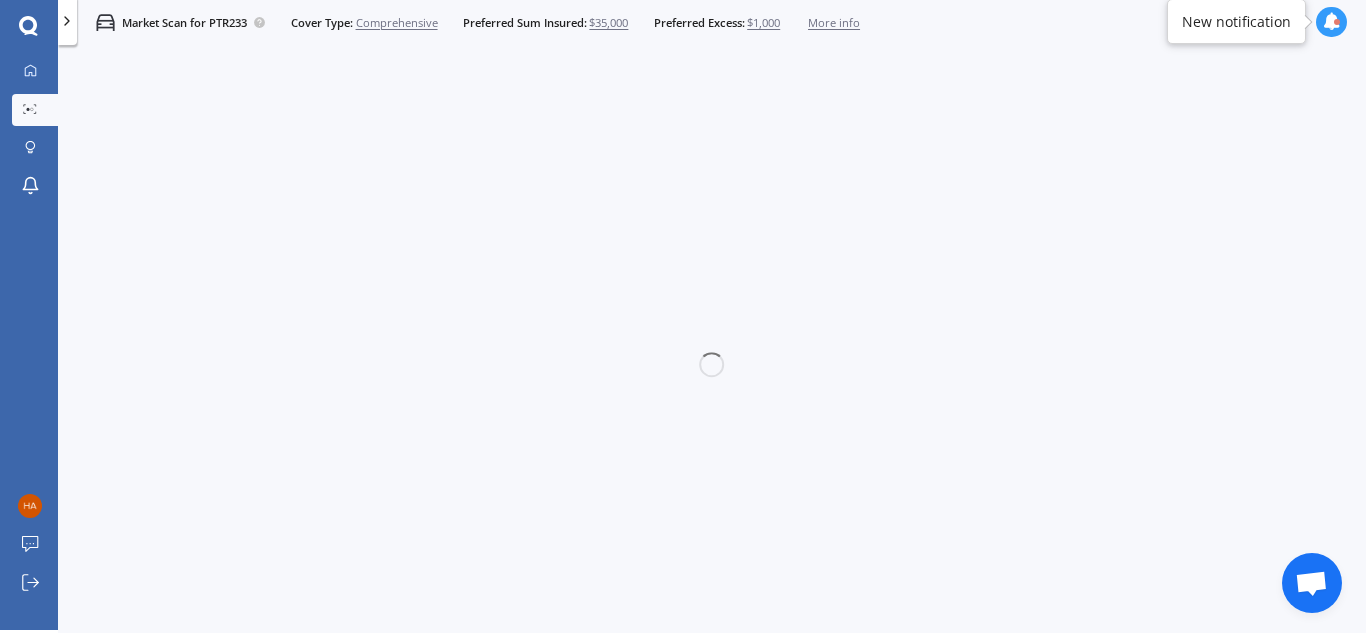 scroll, scrollTop: 3, scrollLeft: 0, axis: vertical 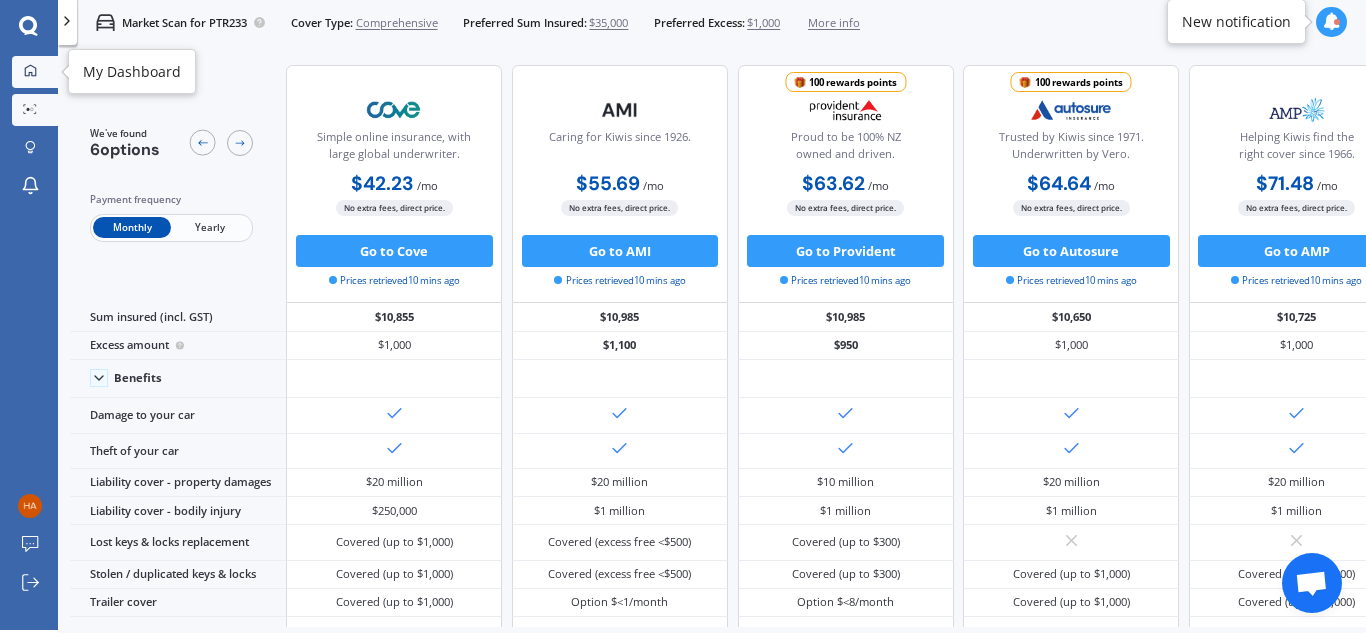 click at bounding box center [30, 71] 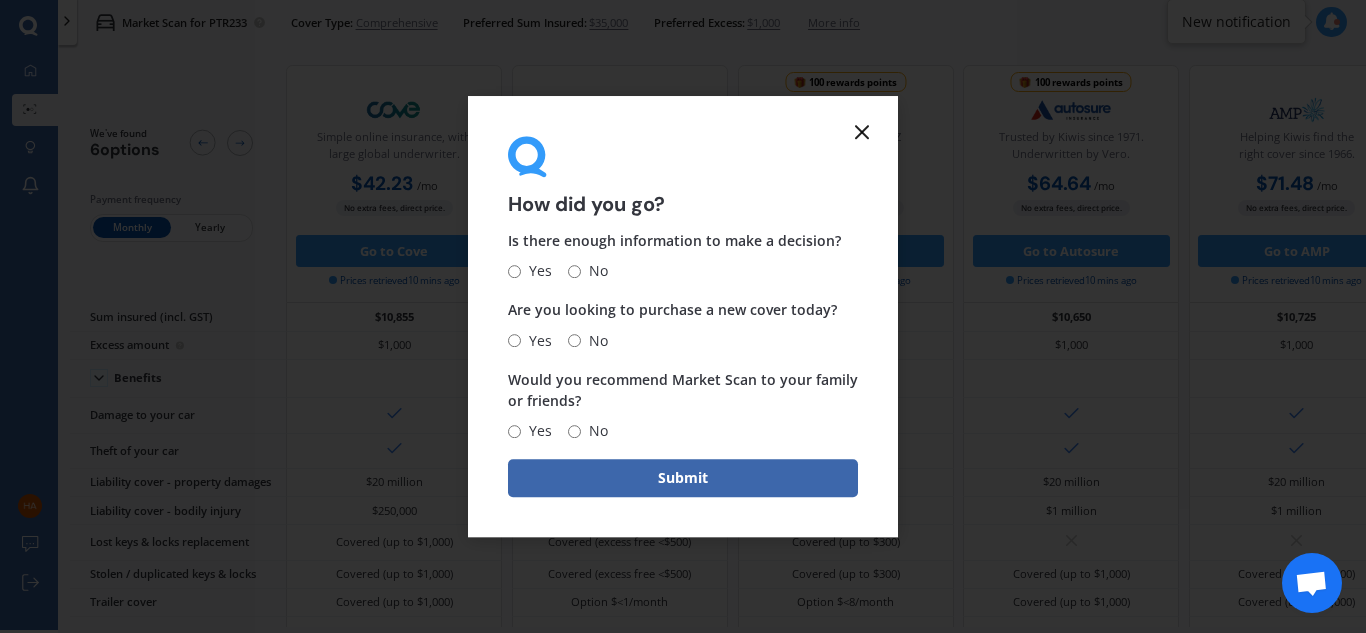 click 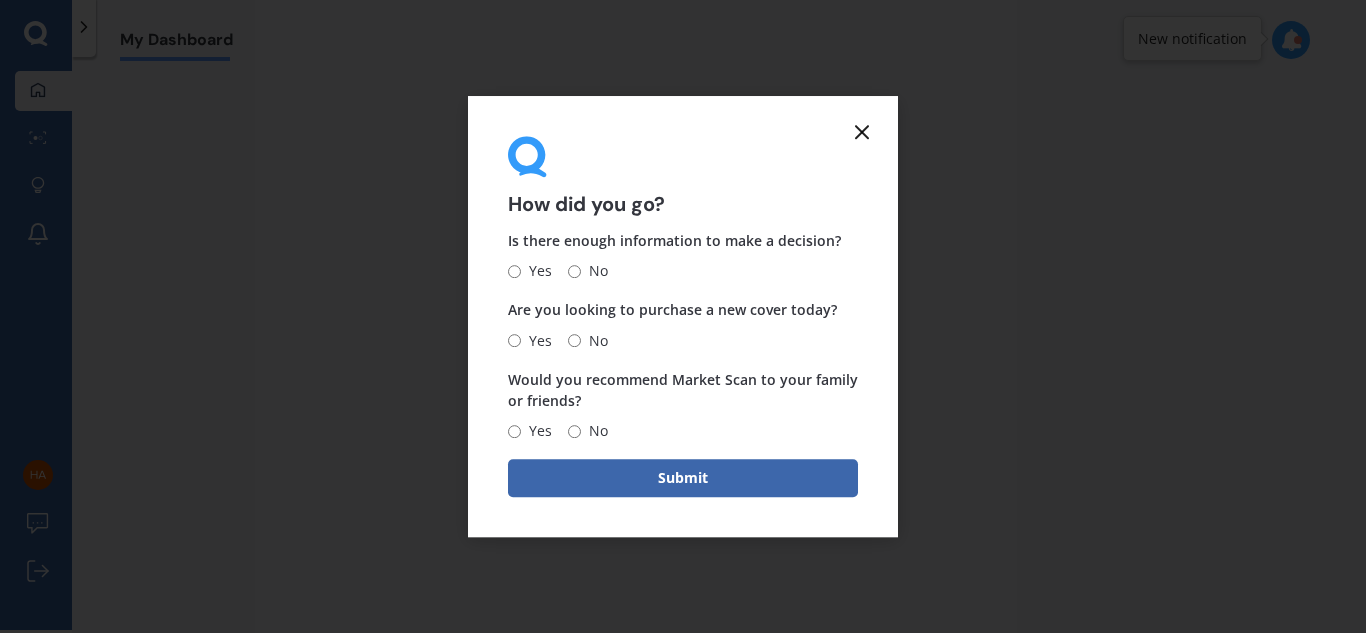 scroll, scrollTop: 4, scrollLeft: 0, axis: vertical 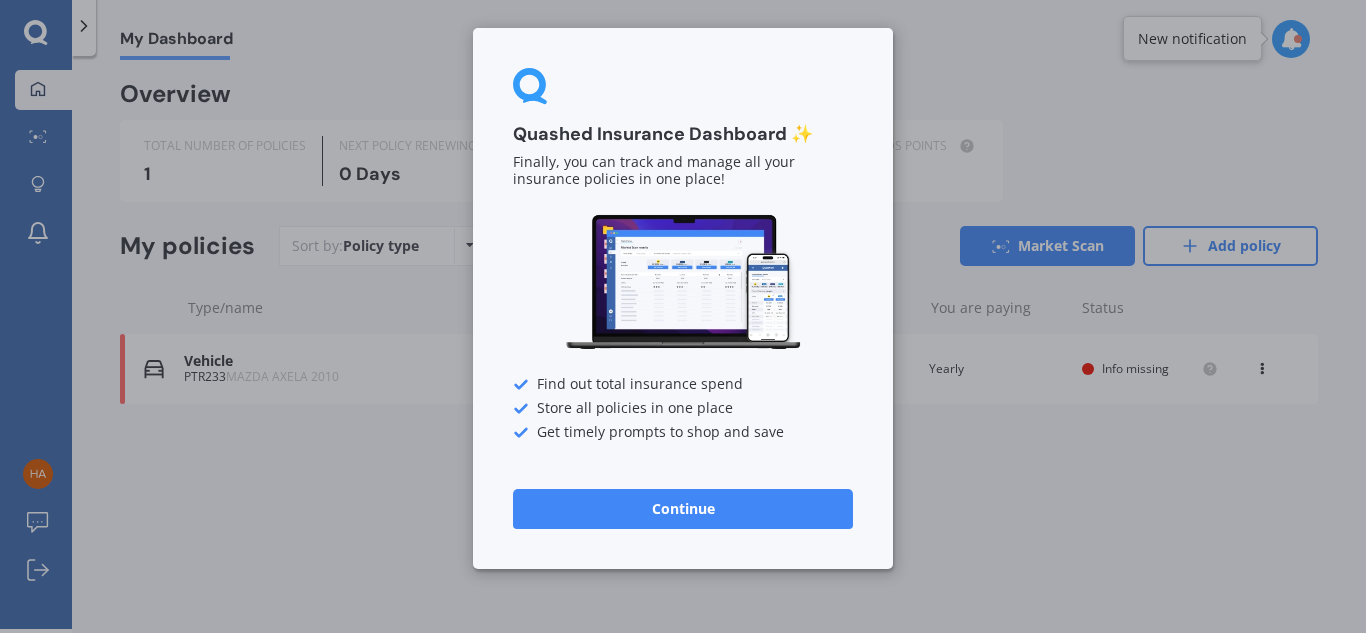 click on "Continue" at bounding box center (683, 509) 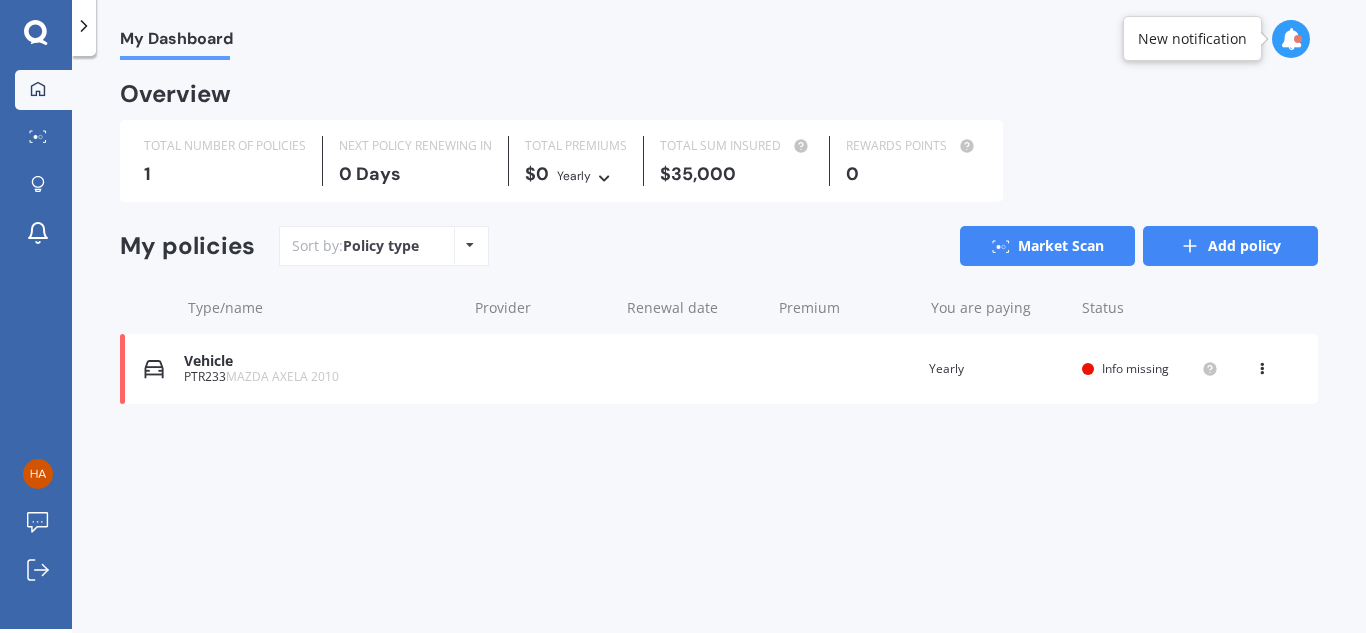click on "Add policy" at bounding box center (1230, 246) 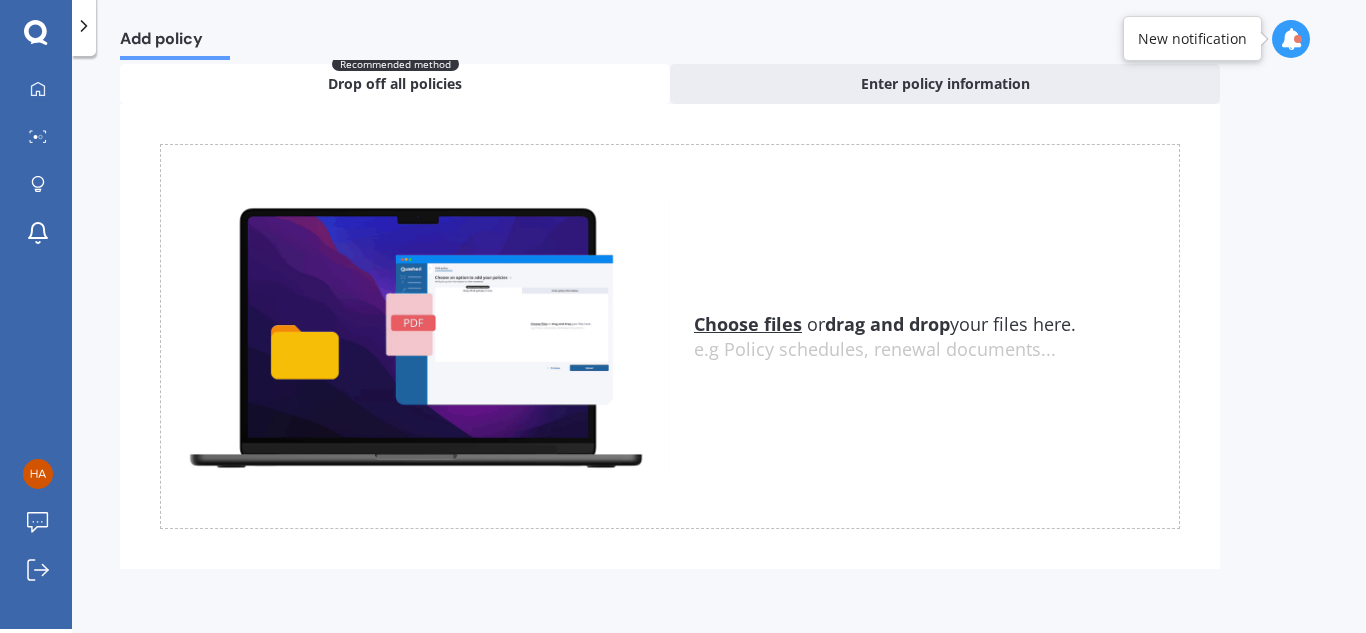 scroll, scrollTop: 0, scrollLeft: 0, axis: both 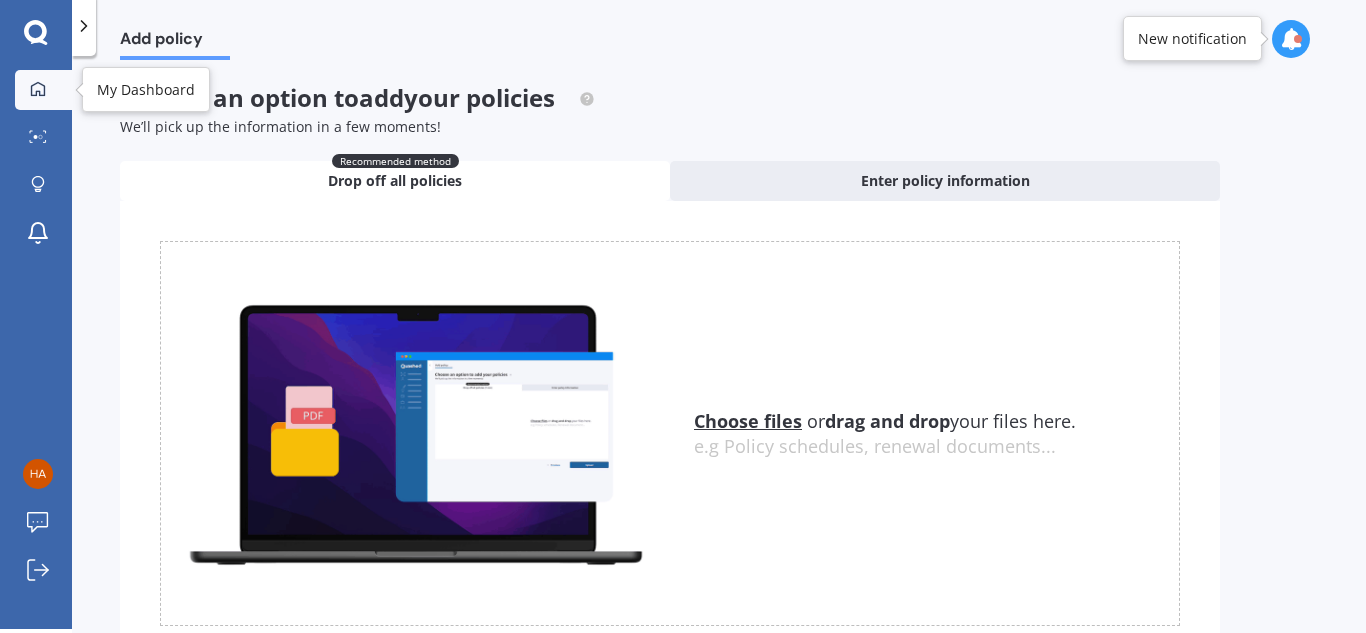 click 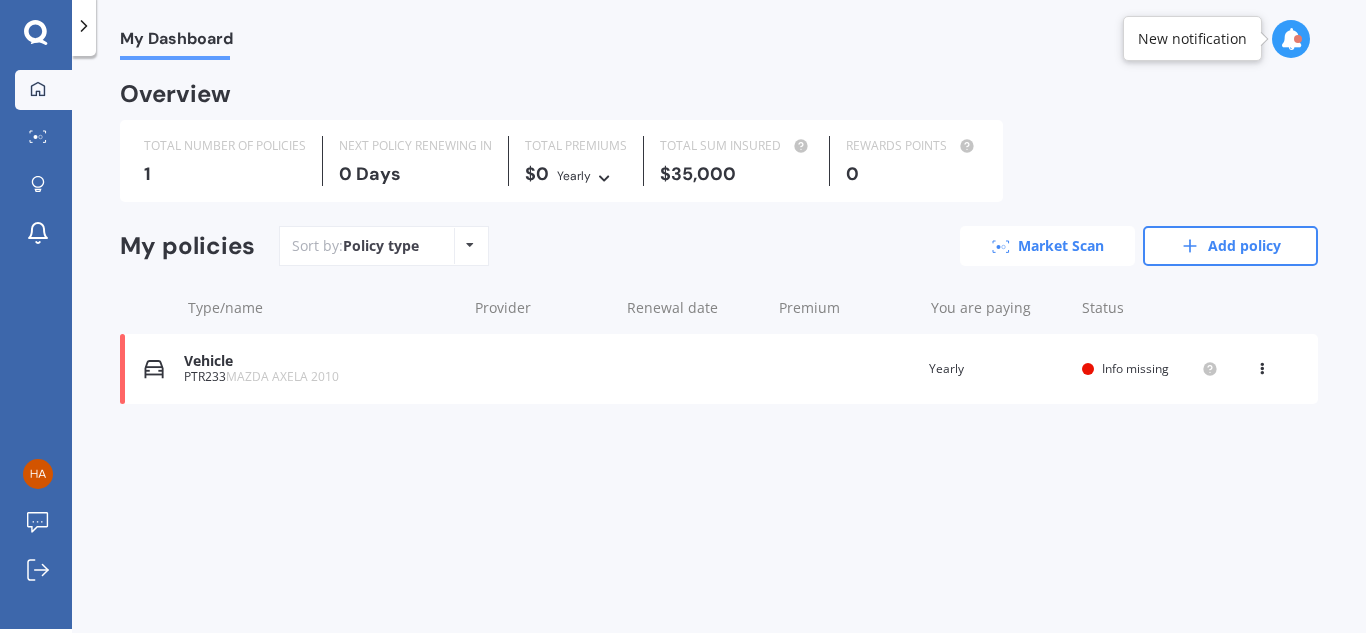 click on "Market Scan" at bounding box center [1047, 246] 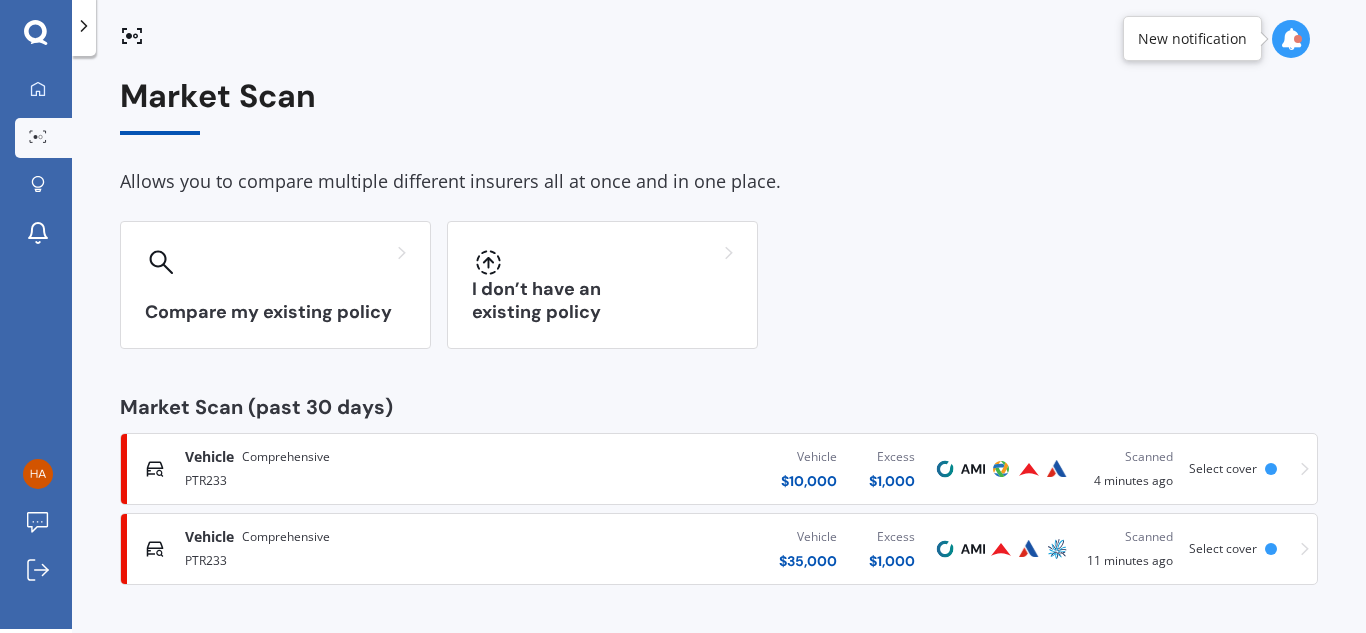 scroll, scrollTop: 0, scrollLeft: 0, axis: both 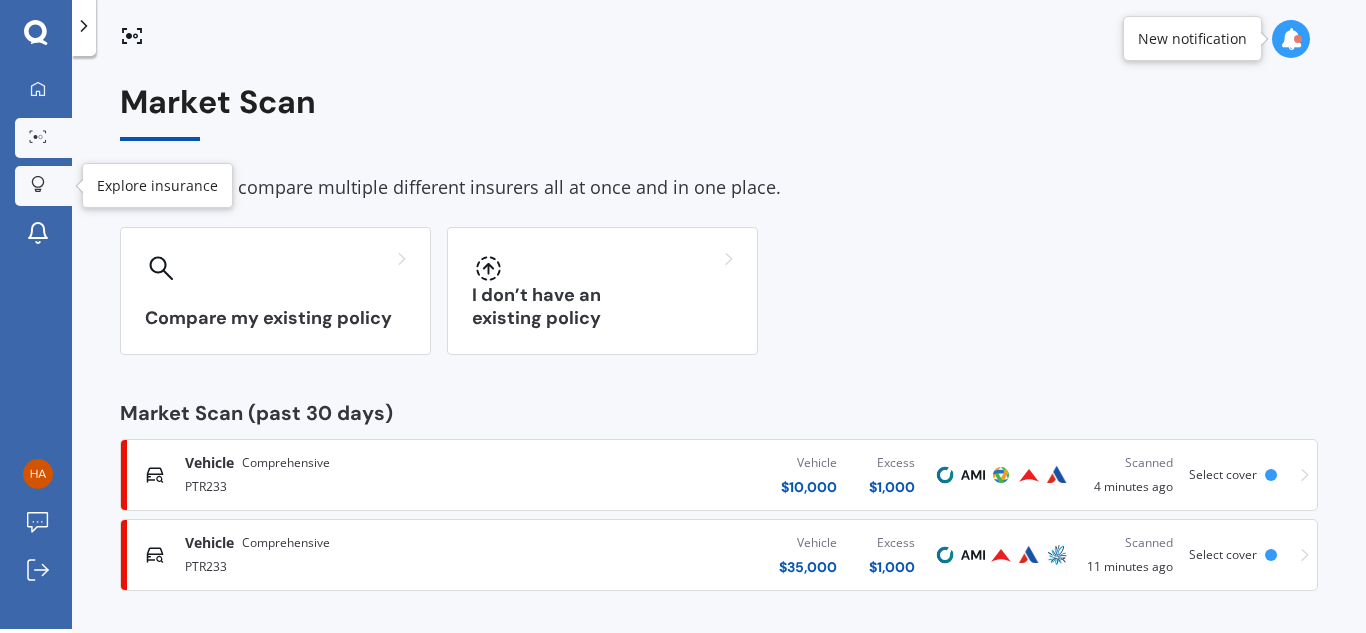 click at bounding box center (38, 185) 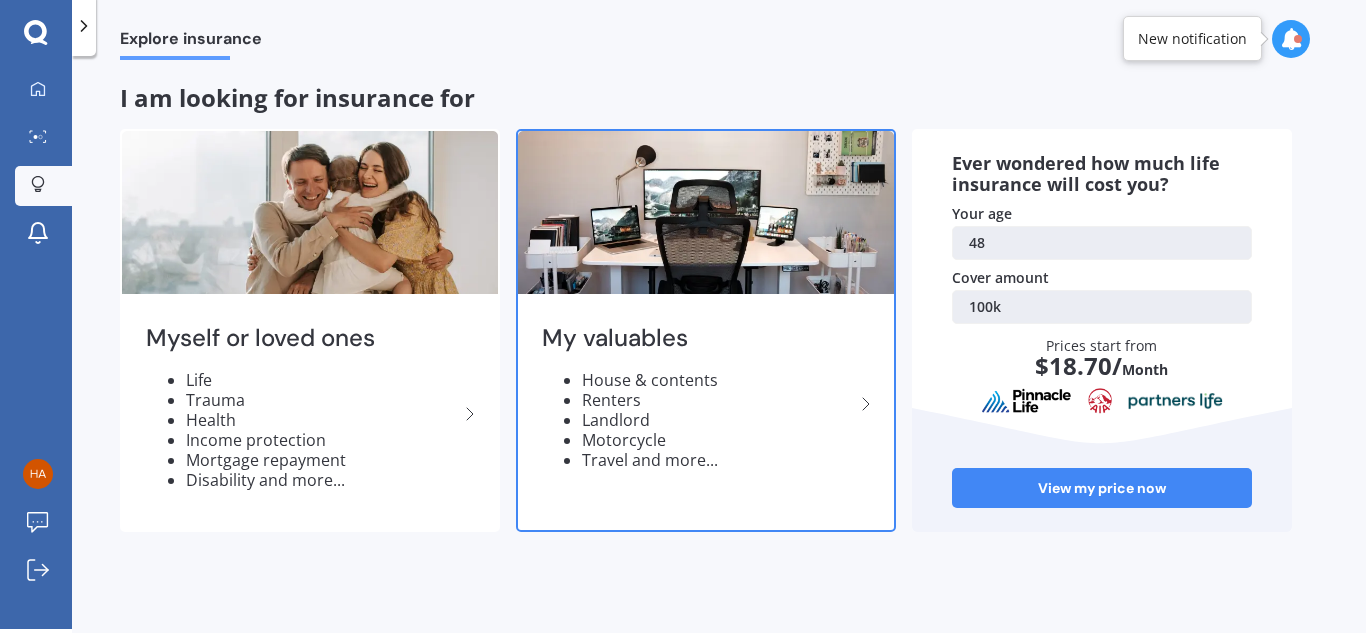 click 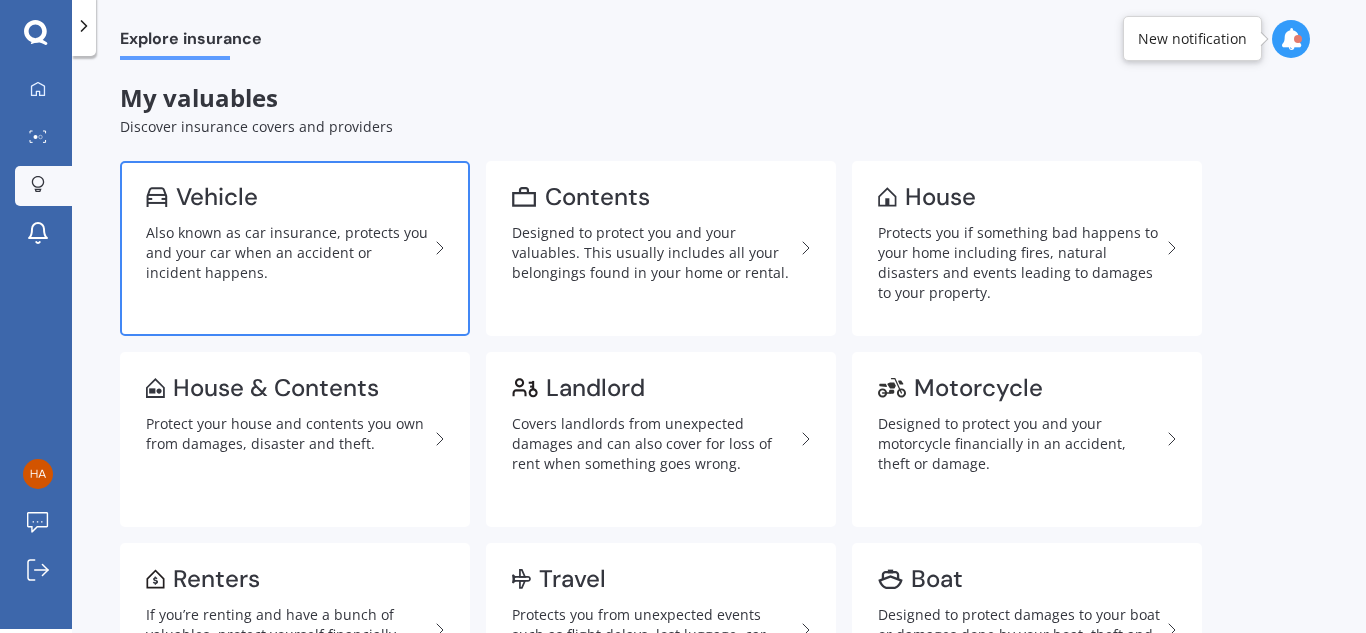 click on "Vehicle" at bounding box center [217, 197] 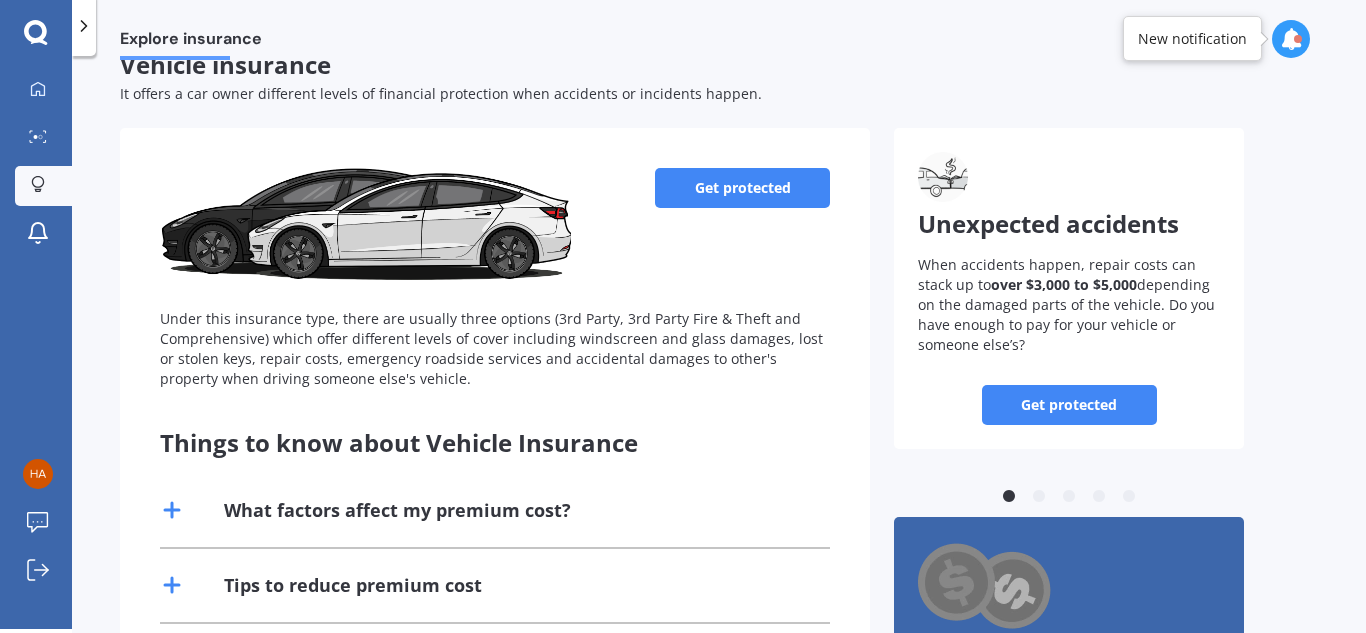 scroll, scrollTop: 0, scrollLeft: 0, axis: both 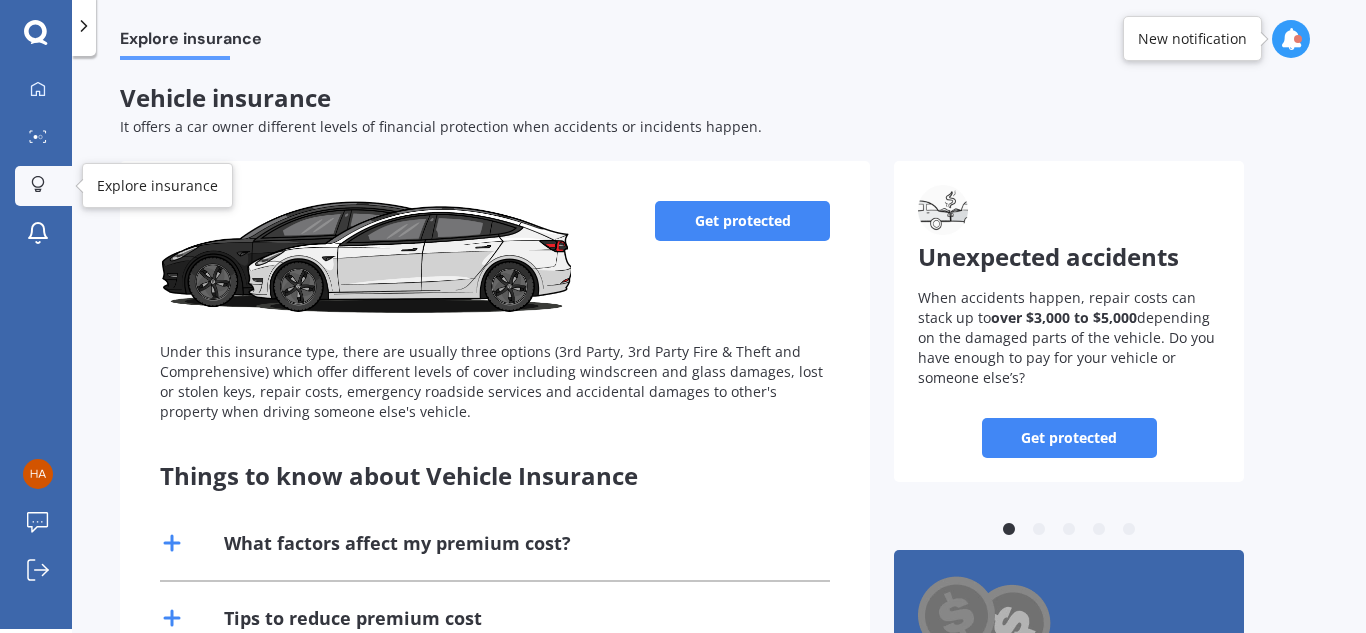 click 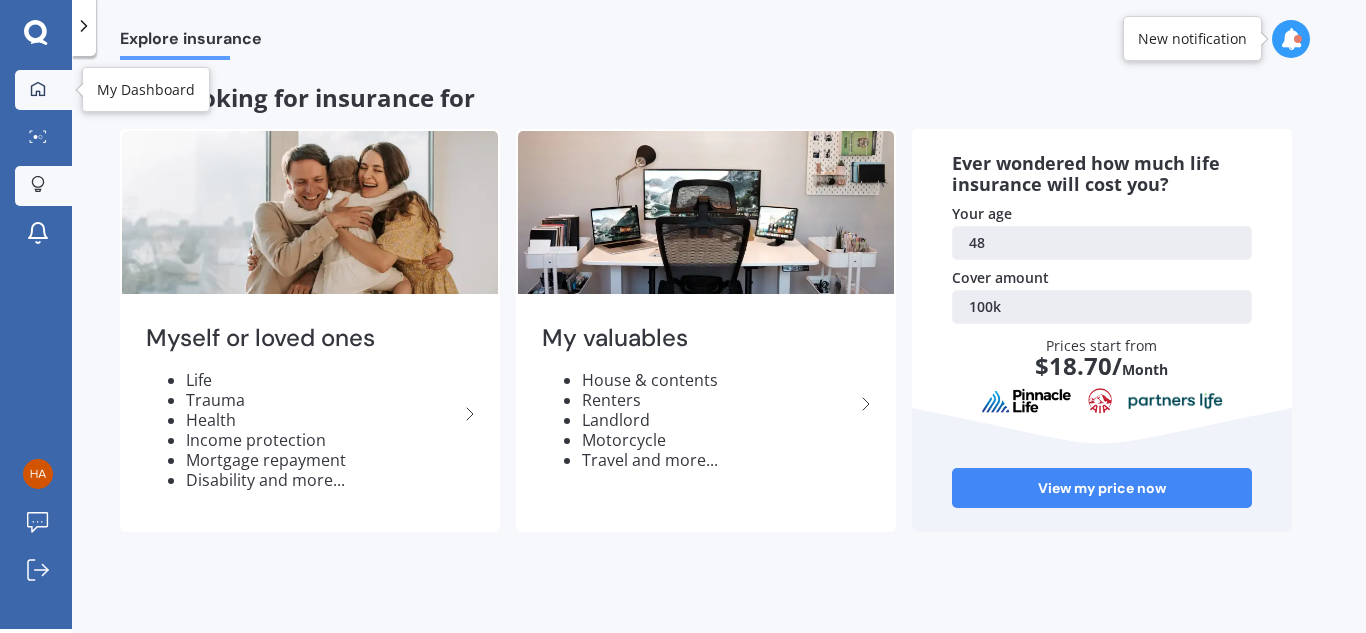 click 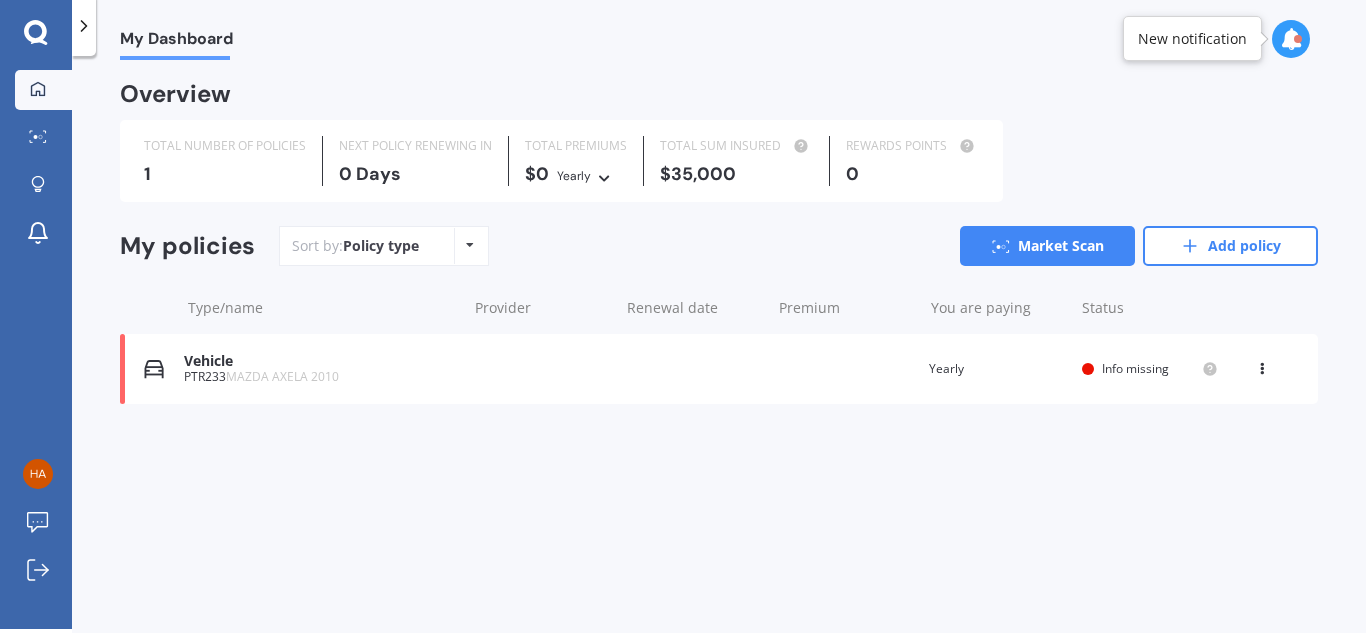 click on "Policy type Alphabetical Date added Renewing next" at bounding box center [469, 246] 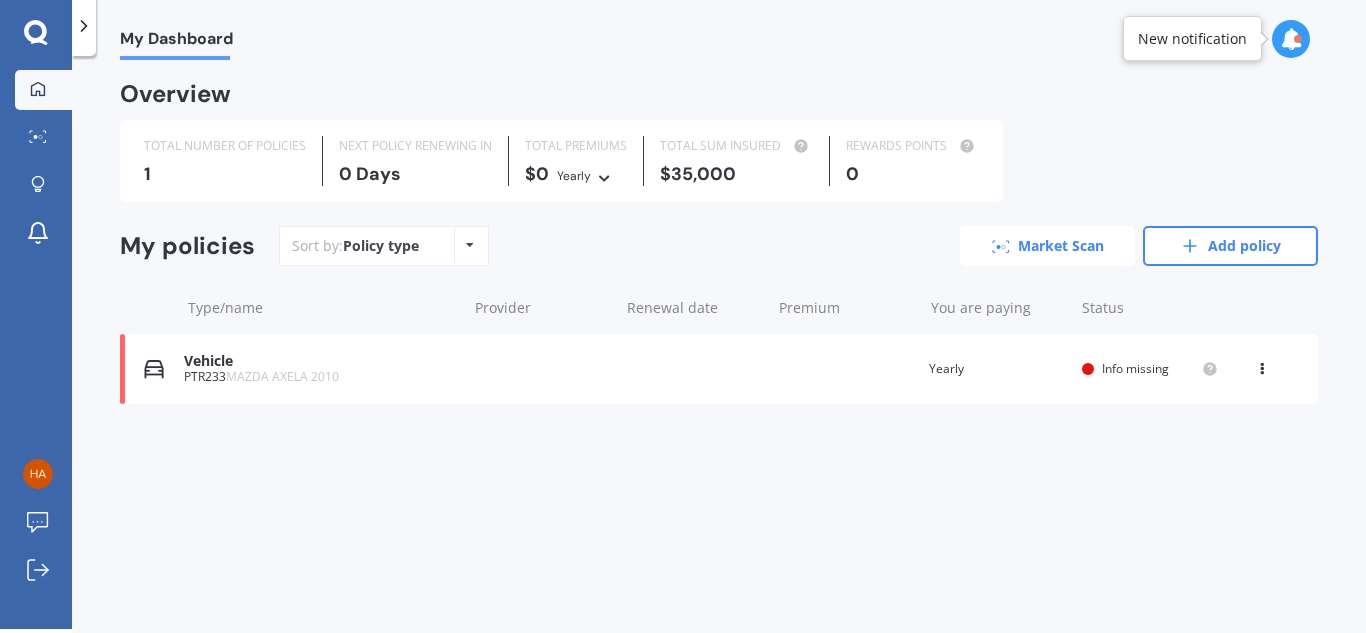click on "Market Scan" at bounding box center (1047, 246) 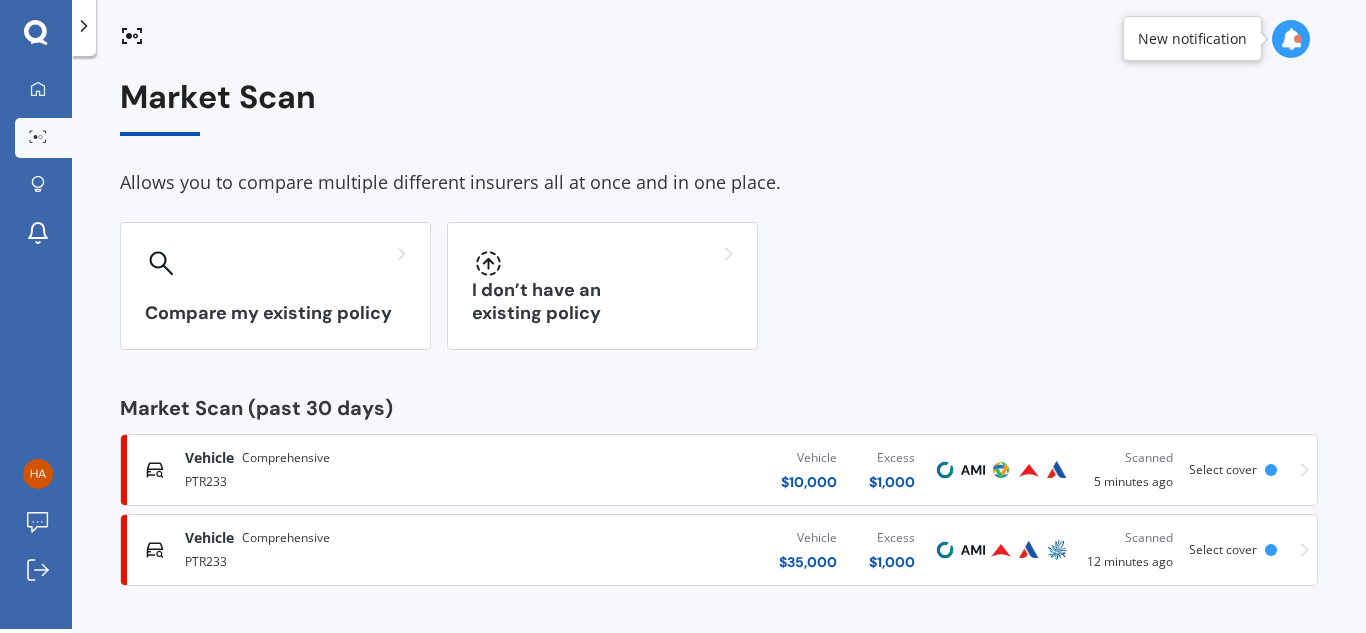 scroll, scrollTop: 6, scrollLeft: 0, axis: vertical 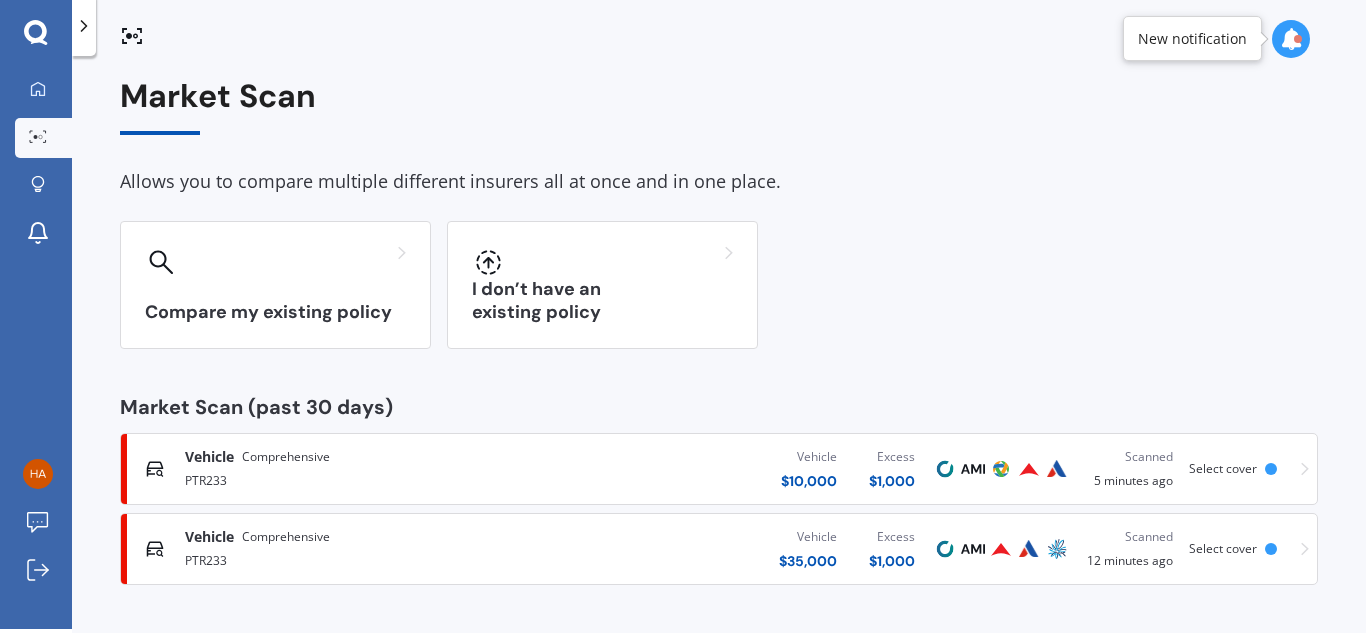 click on "Vehicle $ 10,000 Excess $ 1,000" at bounding box center [734, 469] 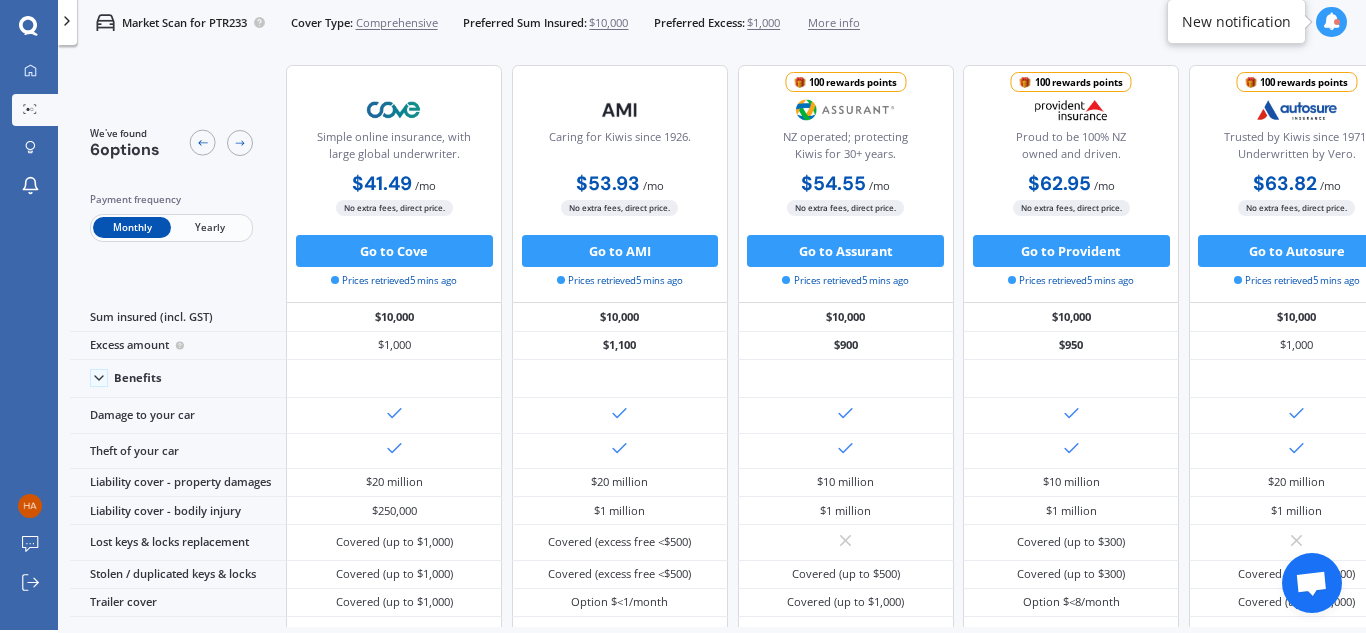 scroll, scrollTop: 3, scrollLeft: 0, axis: vertical 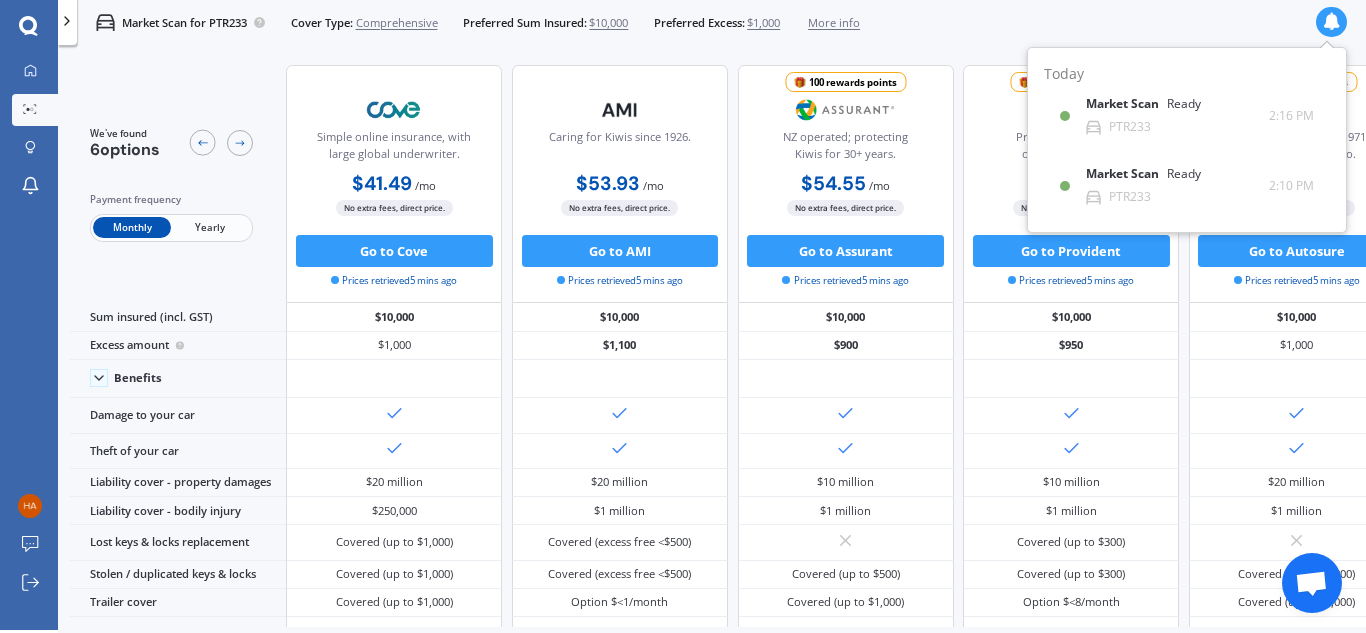 click on "Market Scan for PTR233 Cover Type: Comprehensive Preferred Sum Insured: $10,000 Preferred Excess: $1,000 More info Comprehensive Value: $10,000 Excess: $1,000" at bounding box center (712, 22) 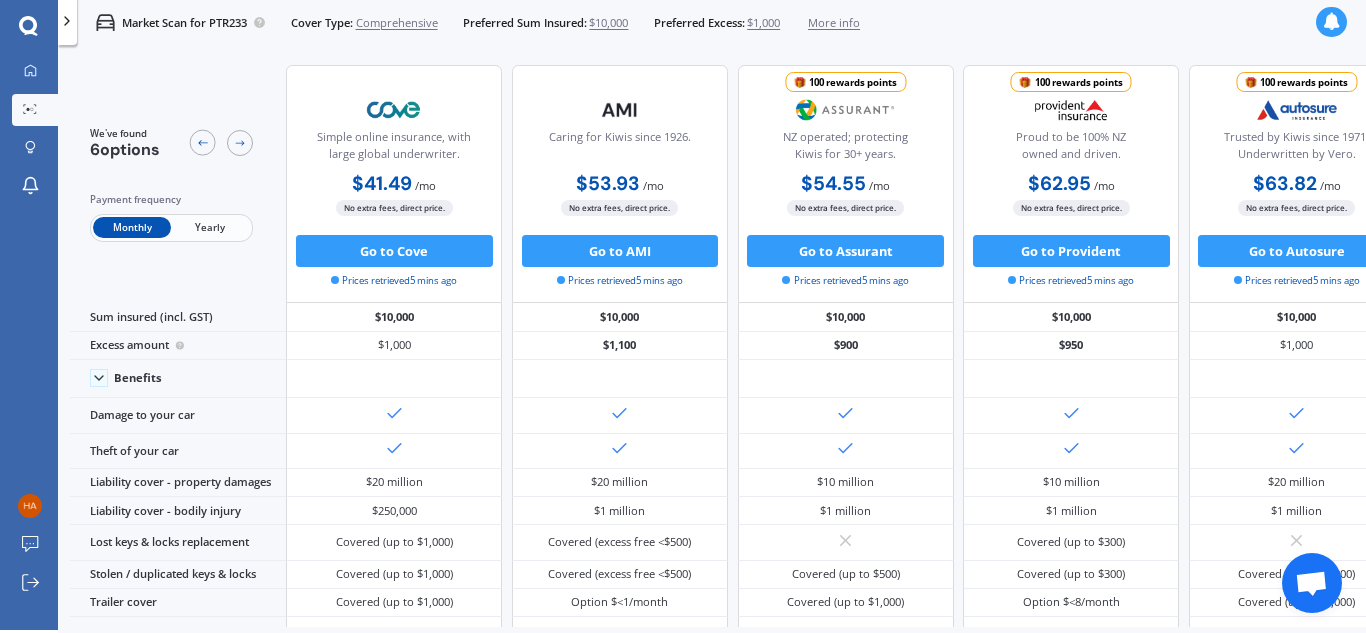 click at bounding box center (67, 21) 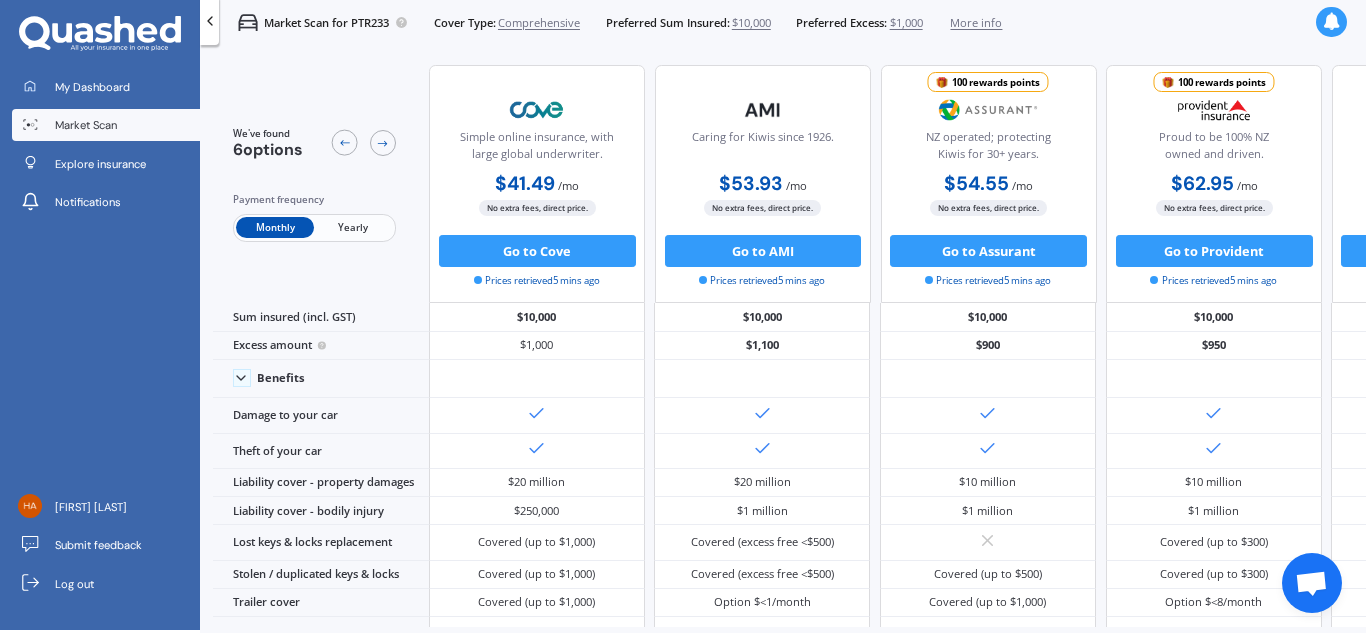 click on "Market Scan" at bounding box center [86, 125] 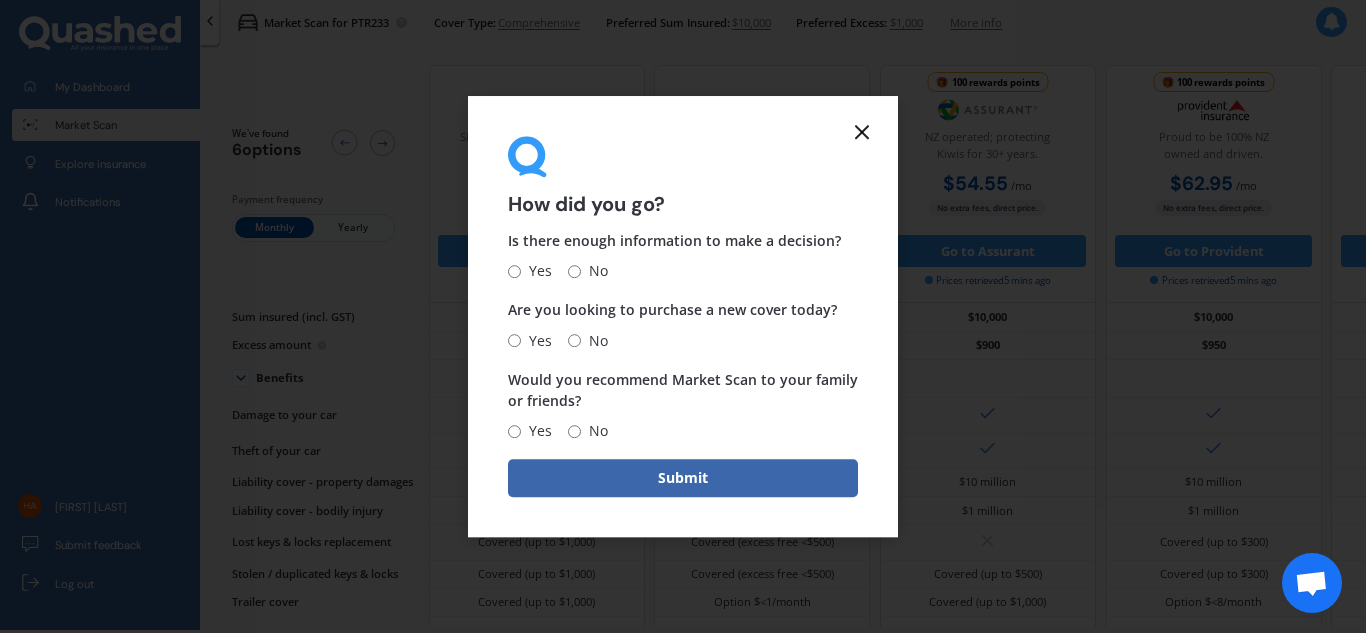 click 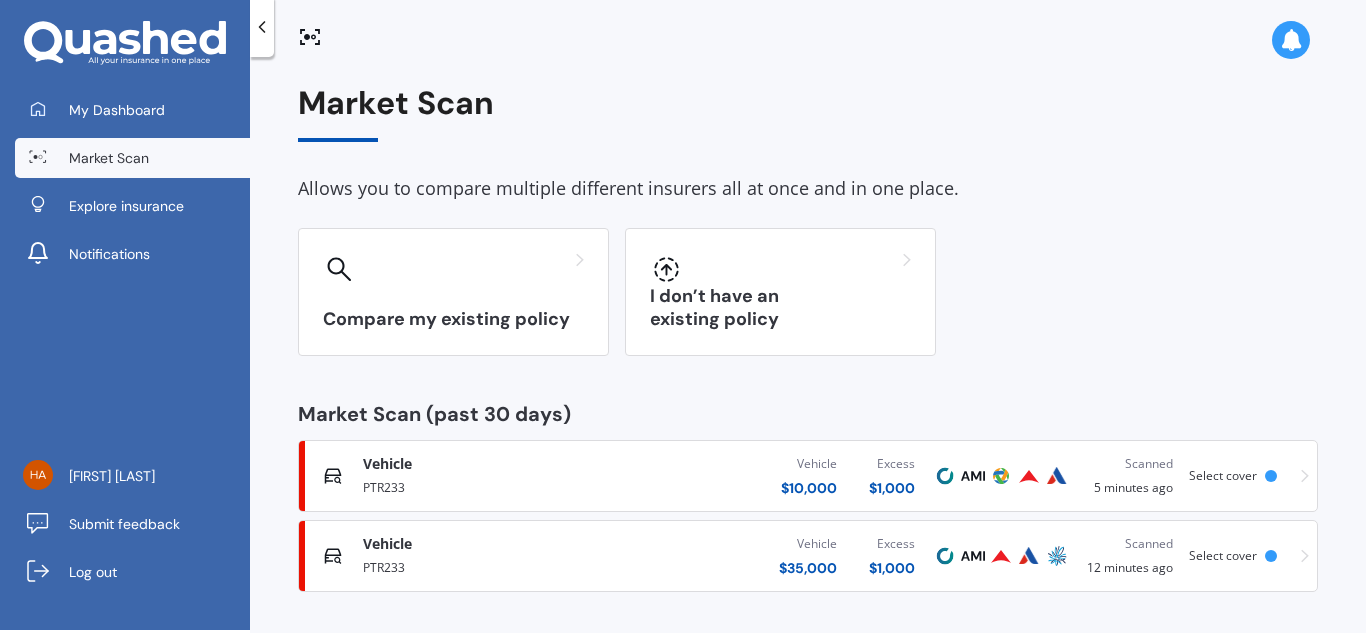scroll, scrollTop: 4, scrollLeft: 0, axis: vertical 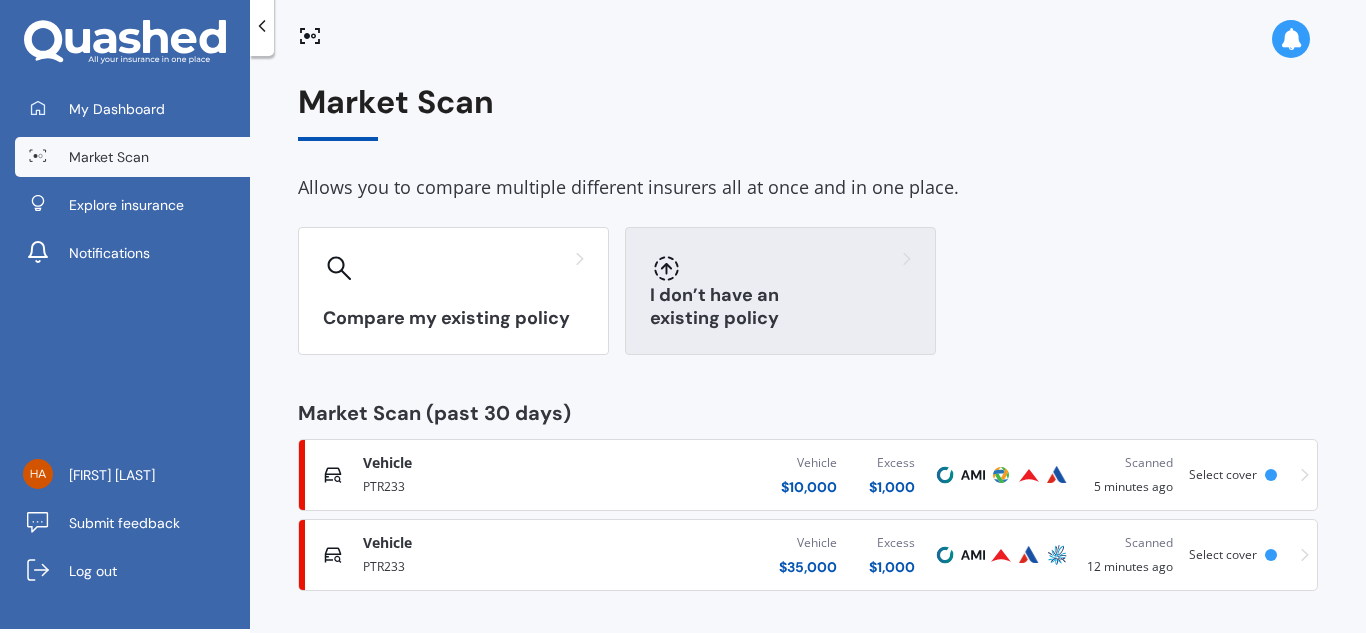 click on "I don’t have an existing policy" at bounding box center [780, 291] 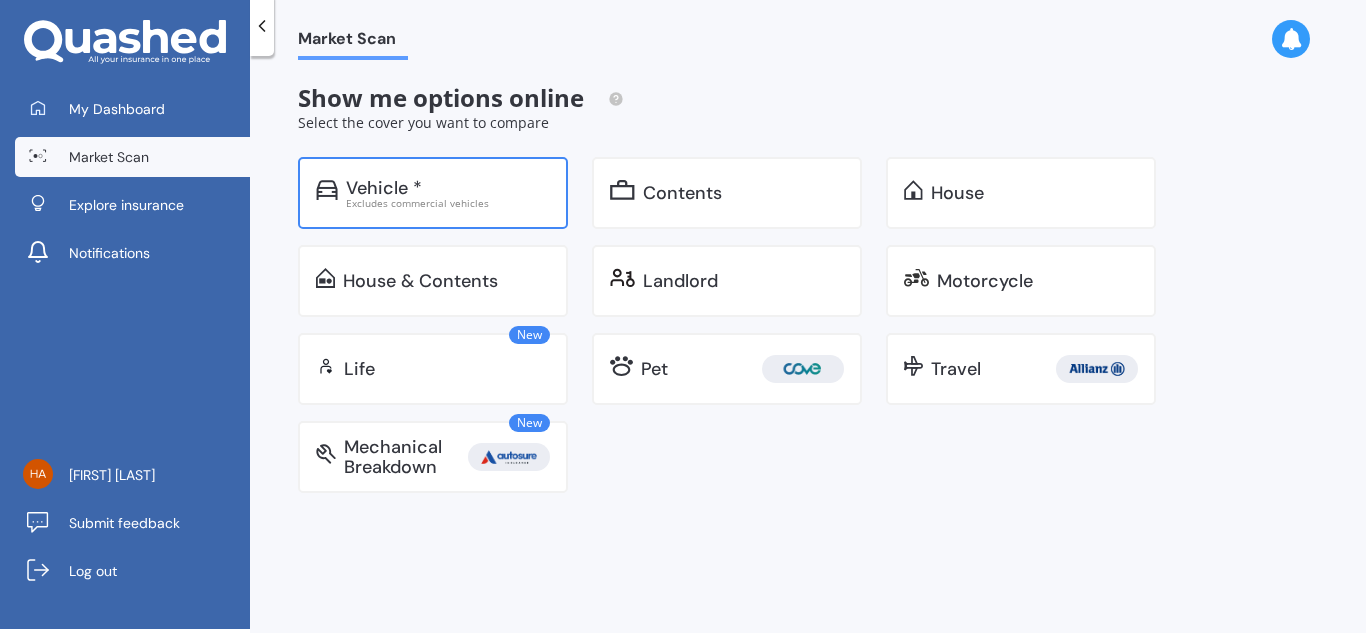 click on "Excludes commercial vehicles" at bounding box center [448, 203] 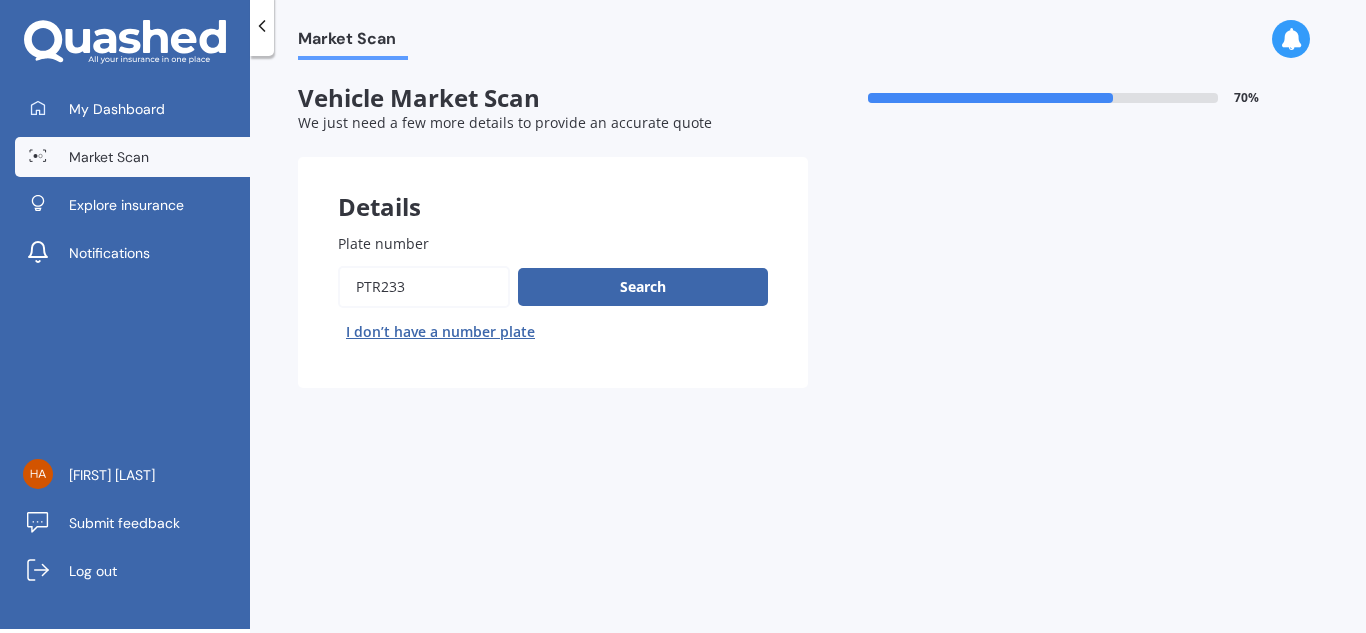 click on "Plate number" at bounding box center [424, 287] 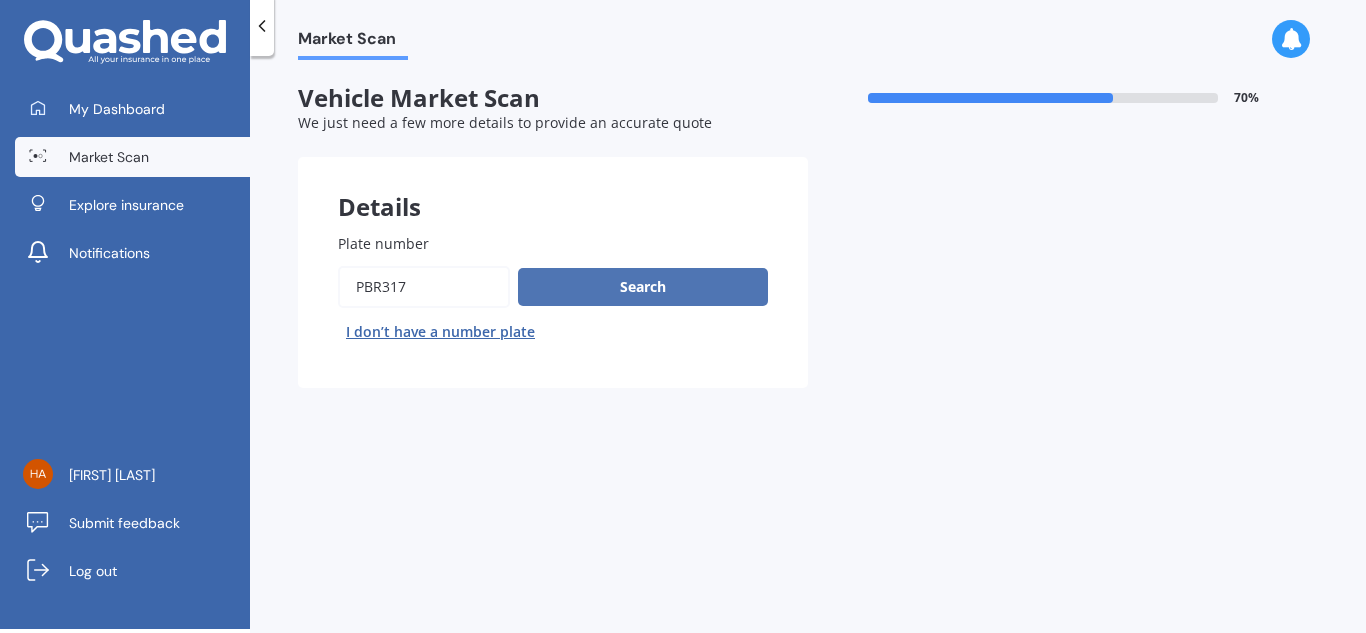 type on "PBR317" 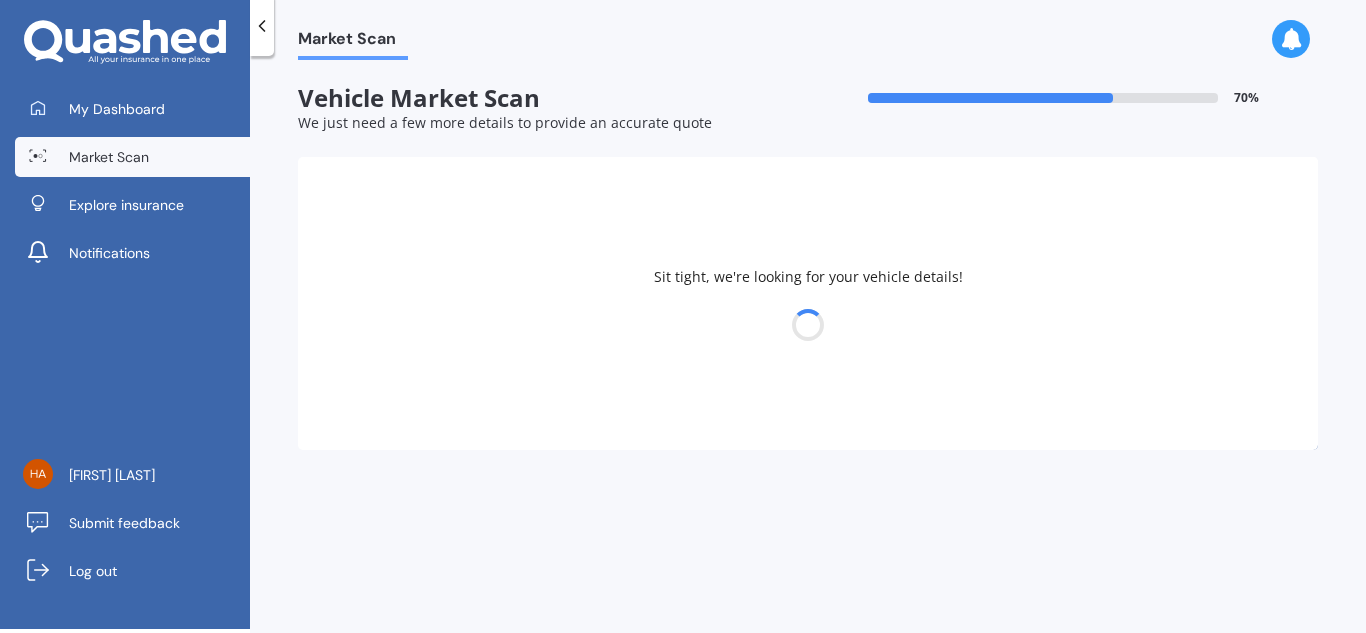select on "MITSUBISHI" 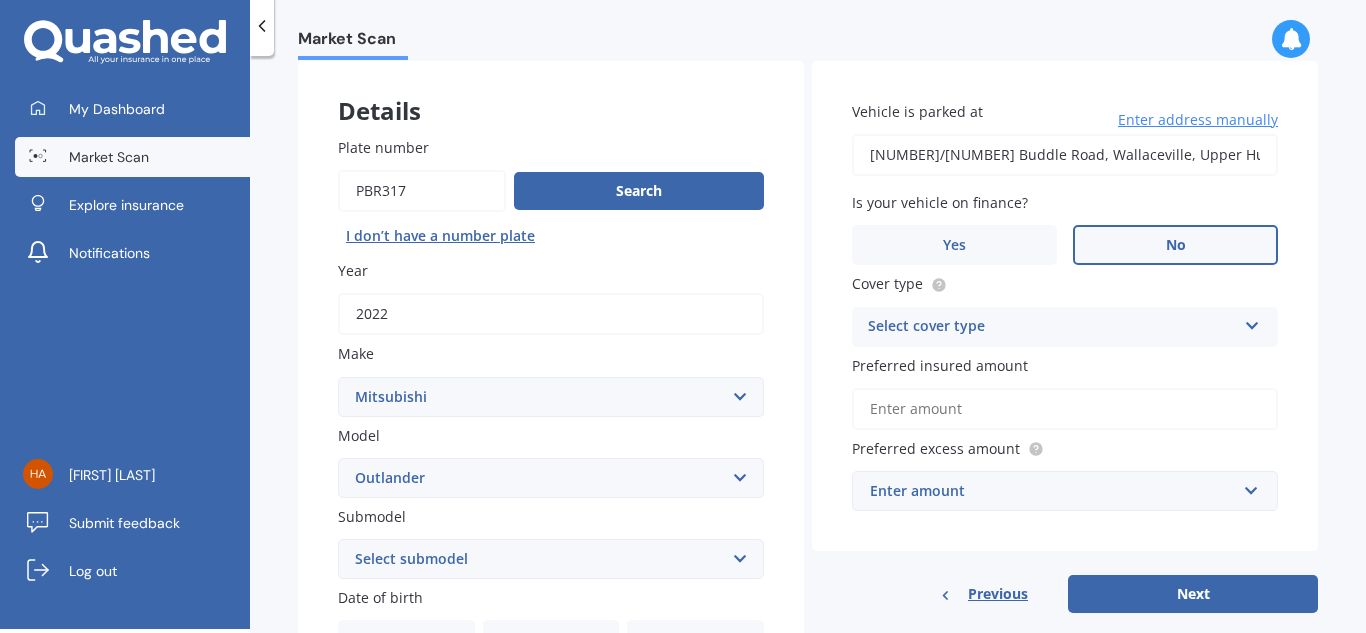 scroll, scrollTop: 144, scrollLeft: 0, axis: vertical 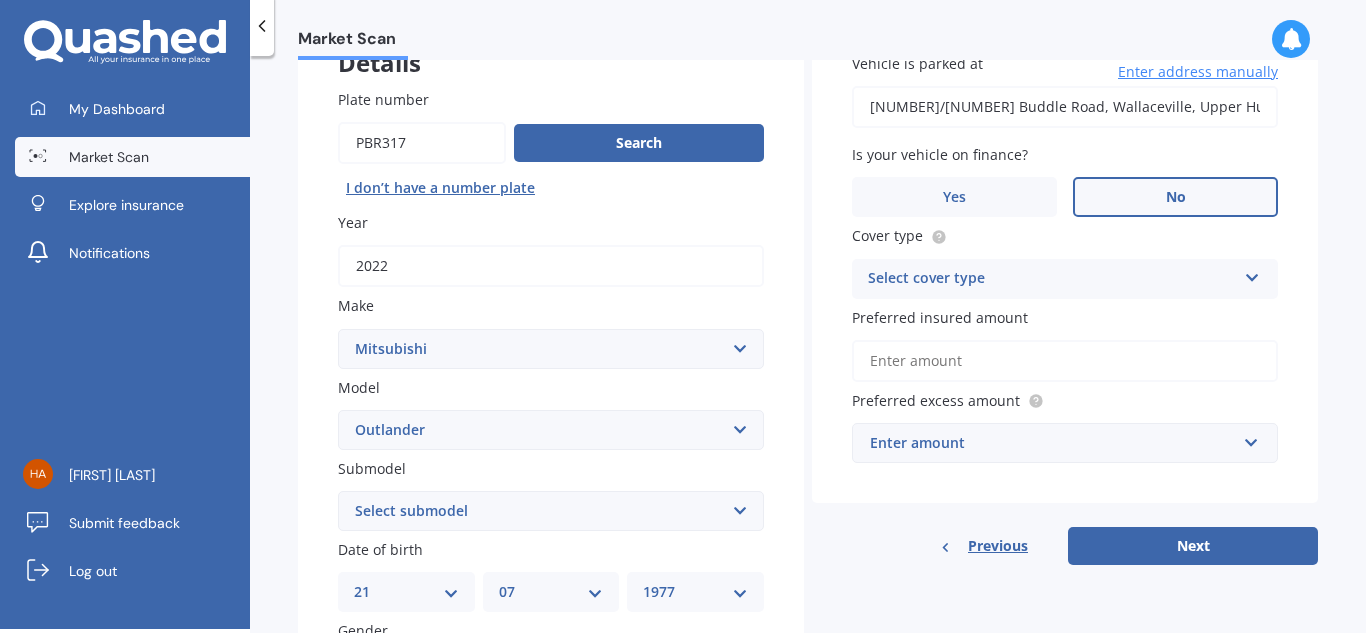 click on "Select cover type" at bounding box center (1052, 279) 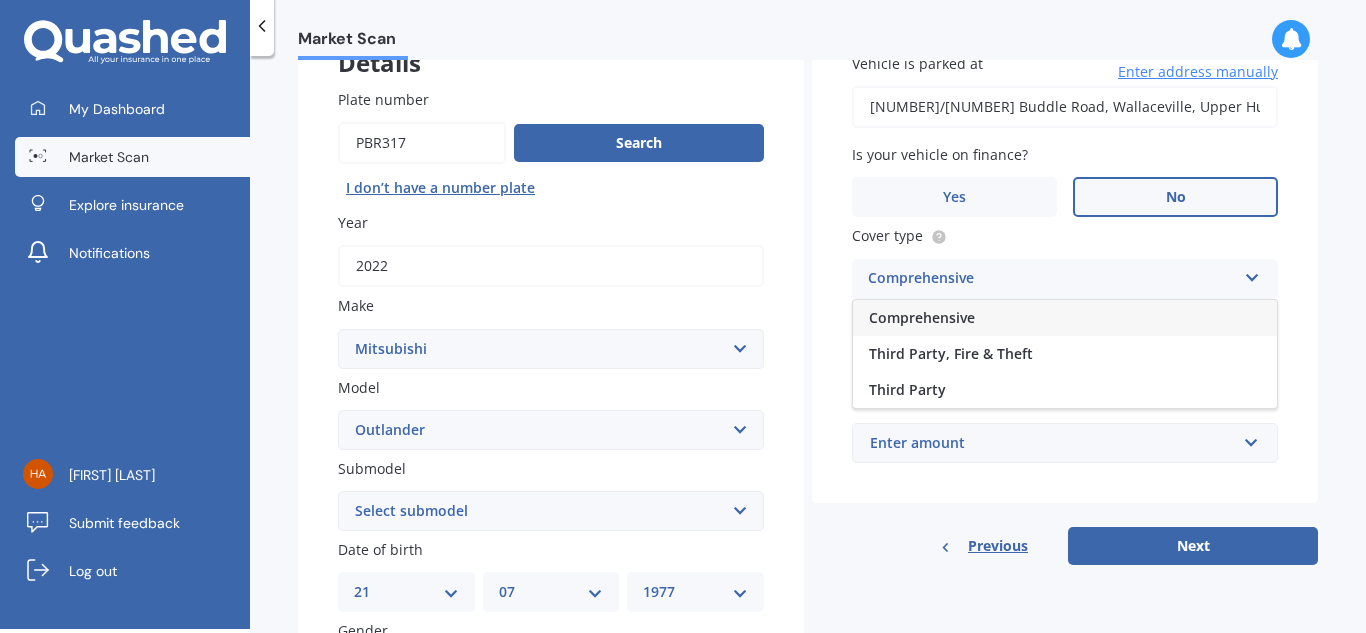 click on "Comprehensive" at bounding box center (922, 317) 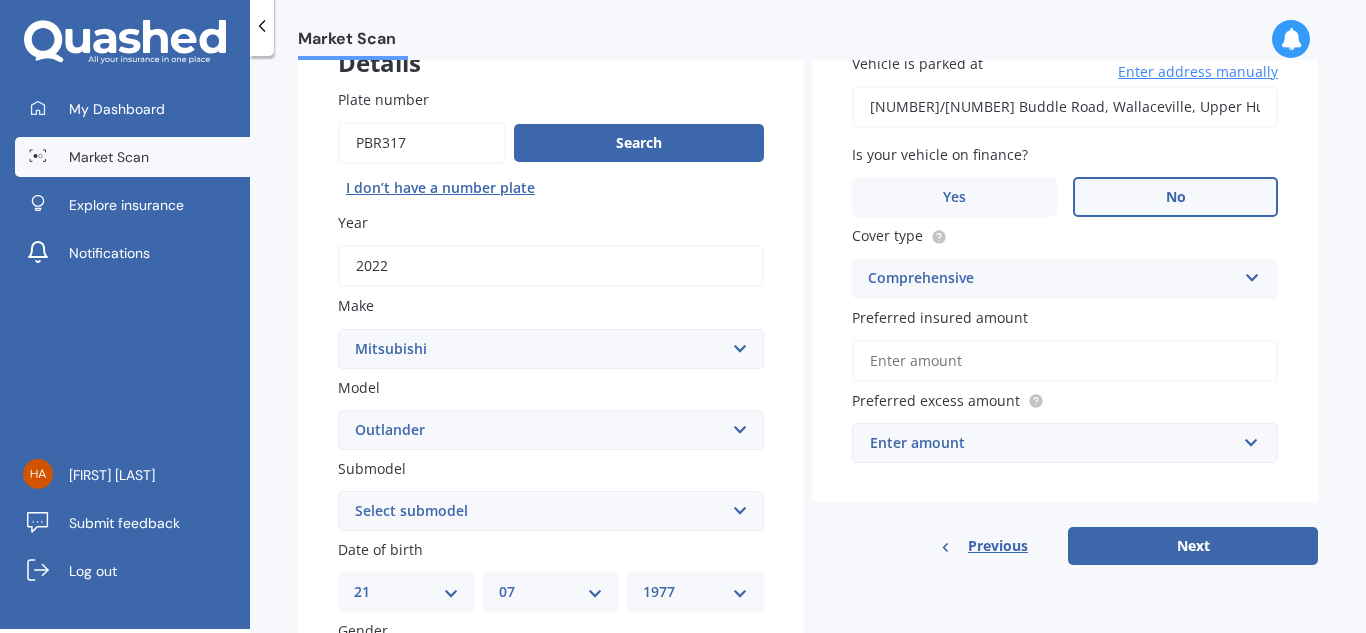 click on "Preferred insured amount" at bounding box center (1065, 361) 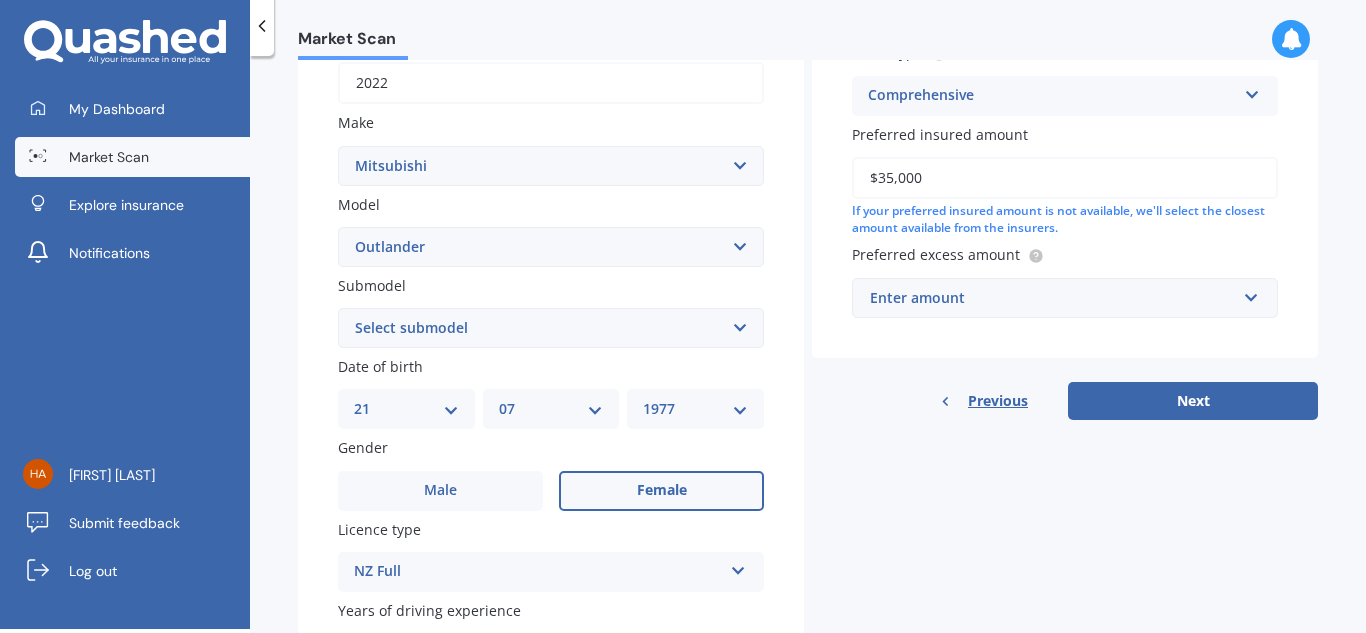scroll, scrollTop: 344, scrollLeft: 0, axis: vertical 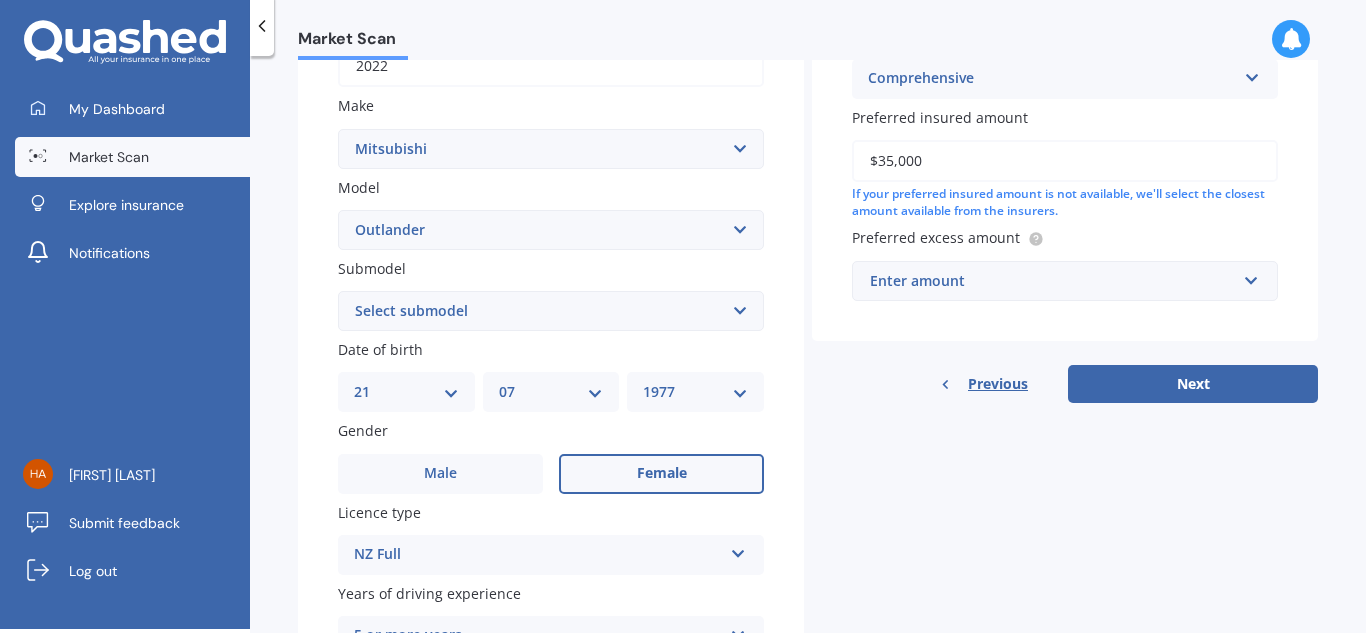 type on "$35,000" 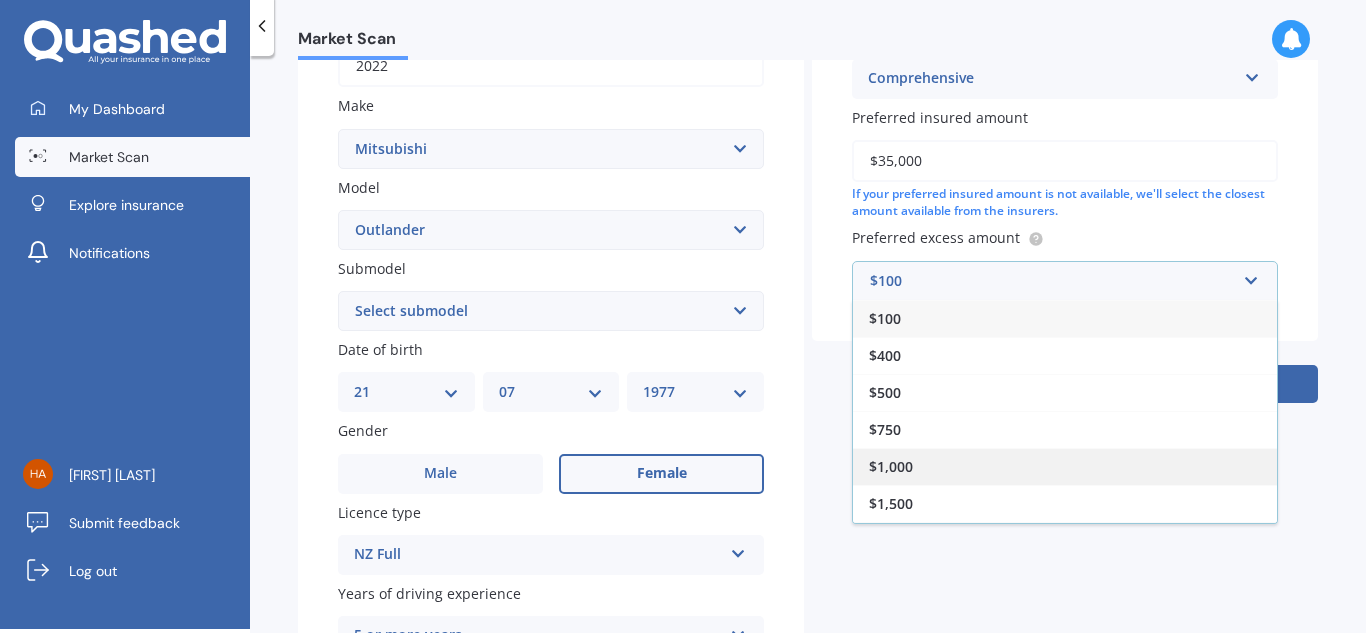 click on "$1,000" at bounding box center (891, 466) 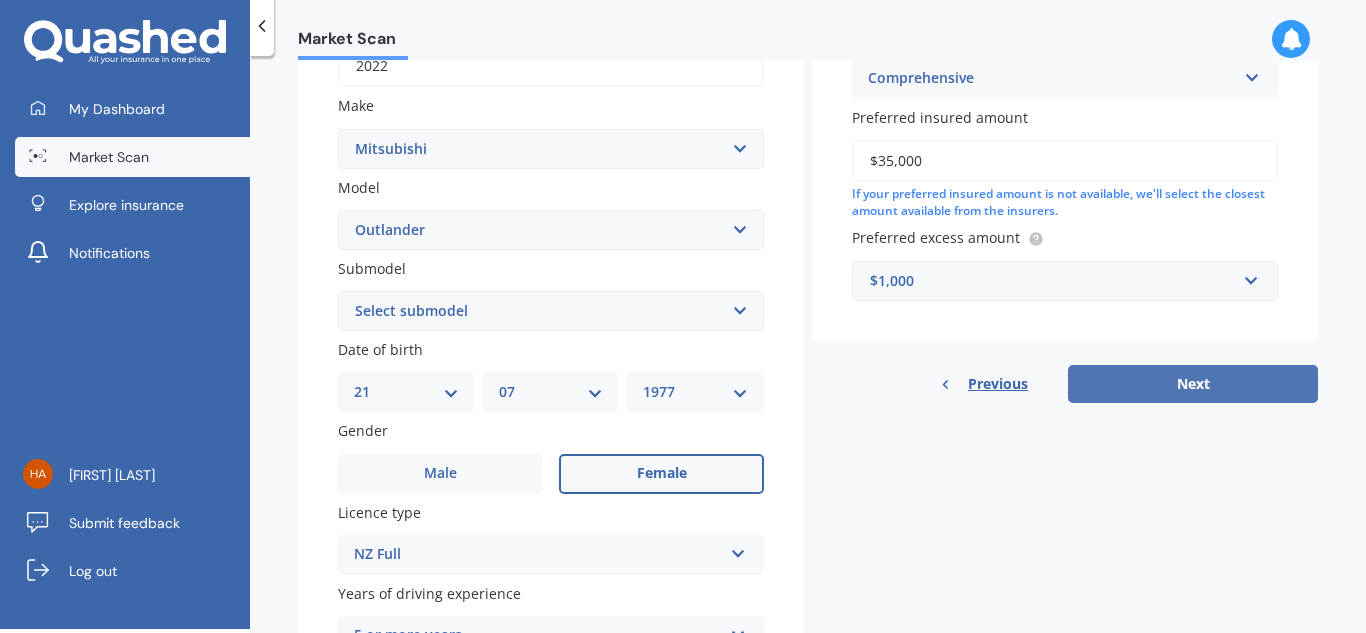 click on "Next" at bounding box center (1193, 384) 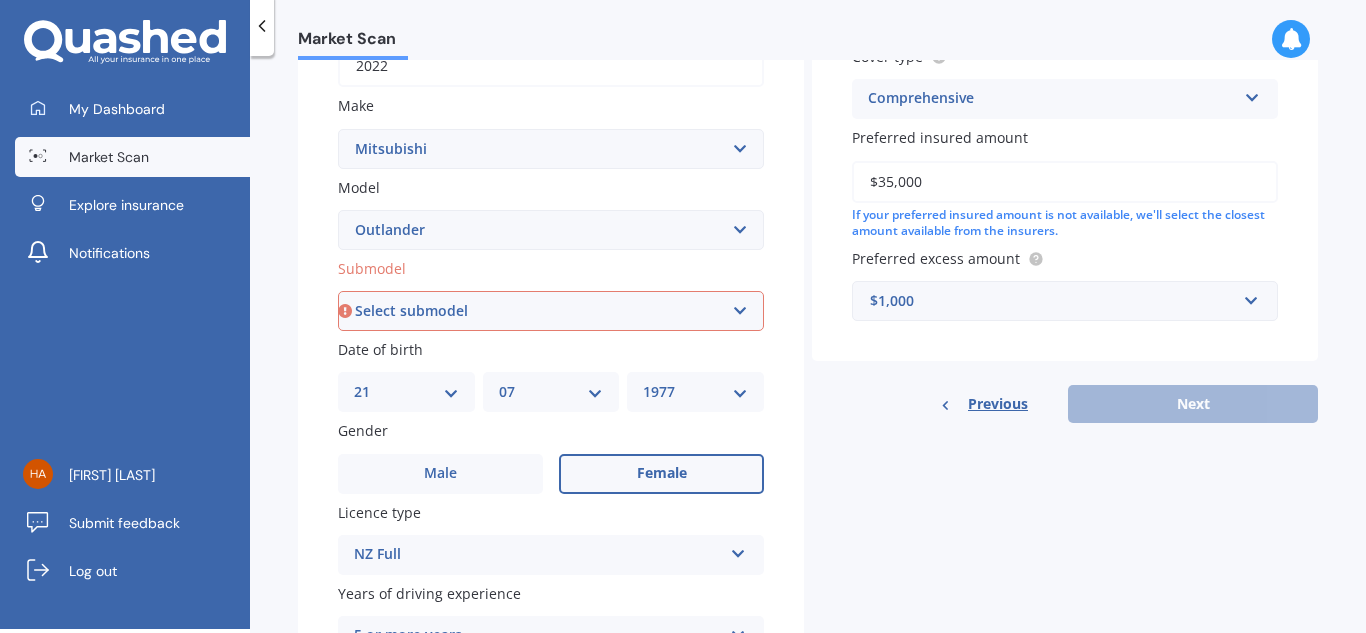 click on "Select submodel (All other) 2.4 Litre Station Wagon 3.0 Litre AWD 3.0 VRX Auto 4WD Petrol Hybrid LS LS 2.0P/CVT LS 2.4P/CVT PHEV Petrol/Hybrid PHEV VRX 4WD Hybrid PHEV XLS 4WD Hybrid SP Station Wagon turbo SPORT 2.5P/CVT VRX 2.5P/4WD/CVT VRX 2.5P/CVT VRX turbo diesel XLS XLS Diesel" at bounding box center [551, 311] 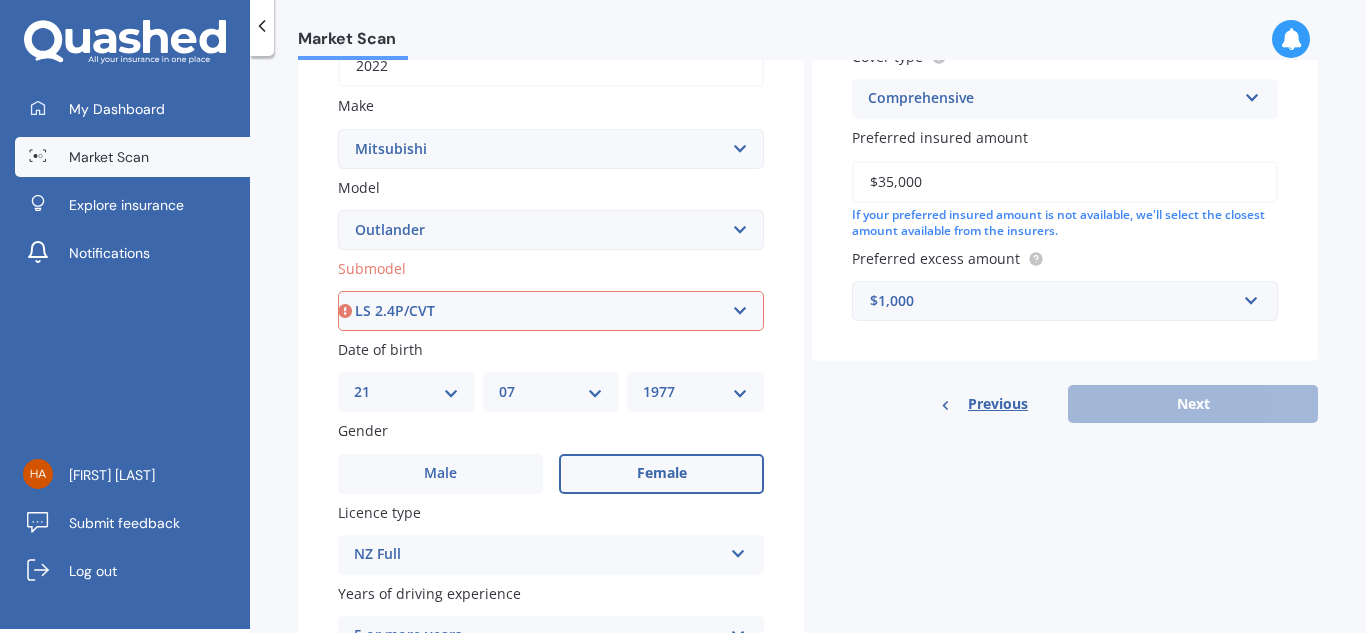 click on "Select submodel (All other) 2.4 Litre Station Wagon 3.0 Litre AWD 3.0 VRX Auto 4WD Petrol Hybrid LS LS 2.0P/CVT LS 2.4P/CVT PHEV Petrol/Hybrid PHEV VRX 4WD Hybrid PHEV XLS 4WD Hybrid SP Station Wagon turbo SPORT 2.5P/CVT VRX 2.5P/4WD/CVT VRX 2.5P/CVT VRX turbo diesel XLS XLS Diesel" at bounding box center (551, 311) 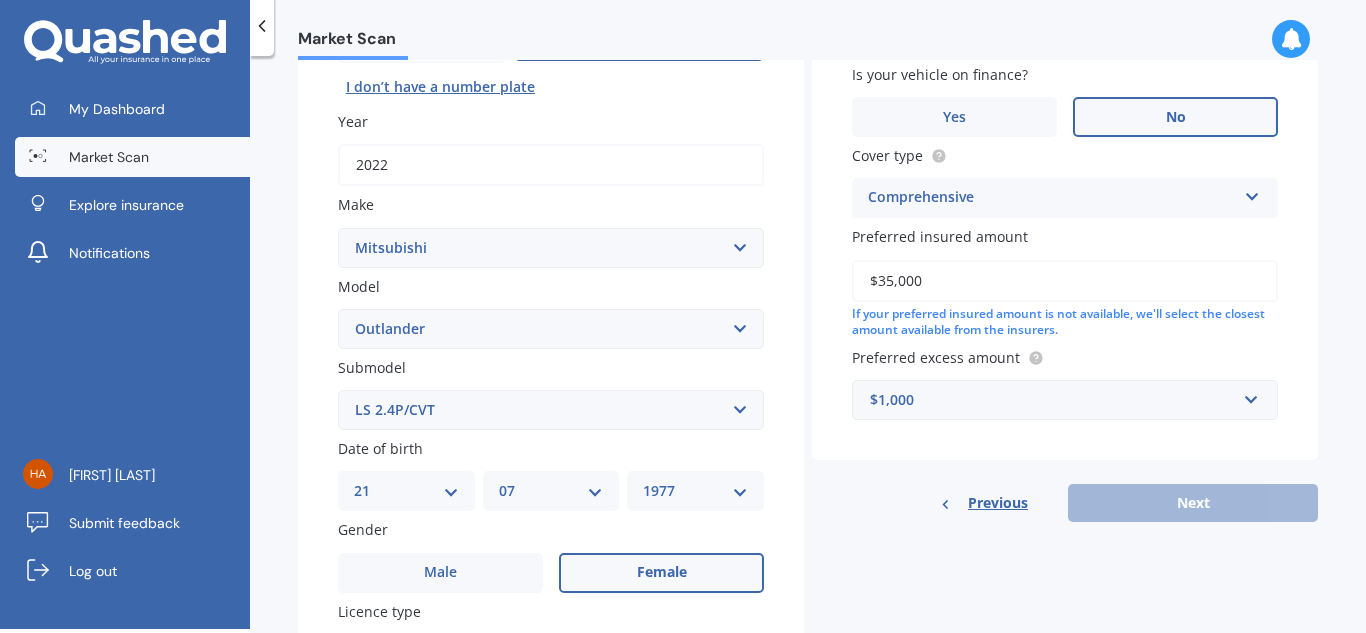 scroll, scrollTop: 137, scrollLeft: 0, axis: vertical 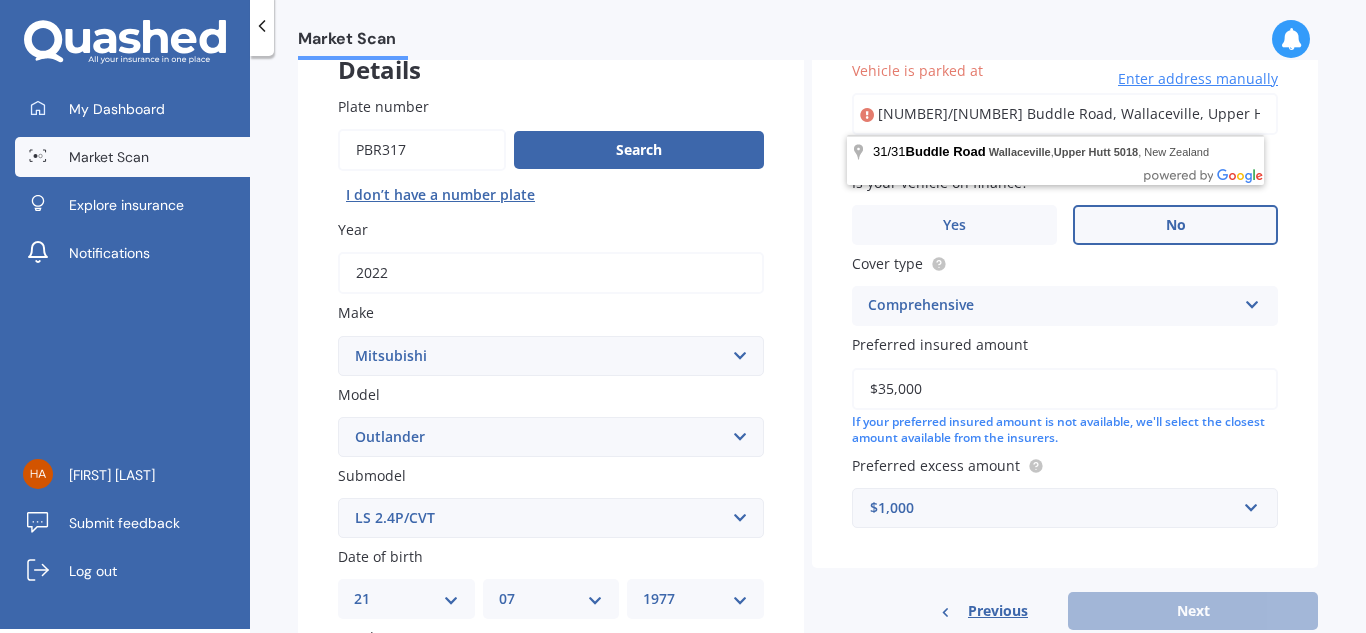 click on "[NUMBER]/[NUMBER] Buddle Road, Wallaceville, Upper Hutt [POSTAL_CODE]" at bounding box center (1065, 114) 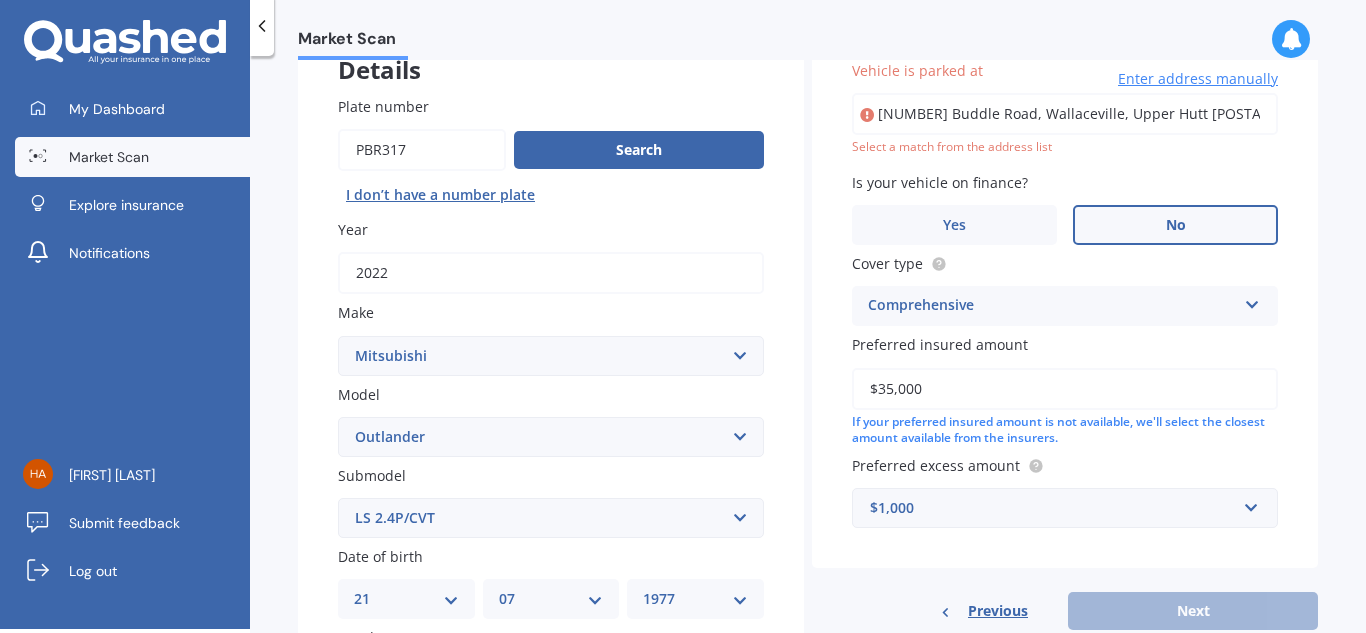 type on "[NUMBER] Buddle Road, Wallaceville, Upper Hutt [POSTAL_CODE]" 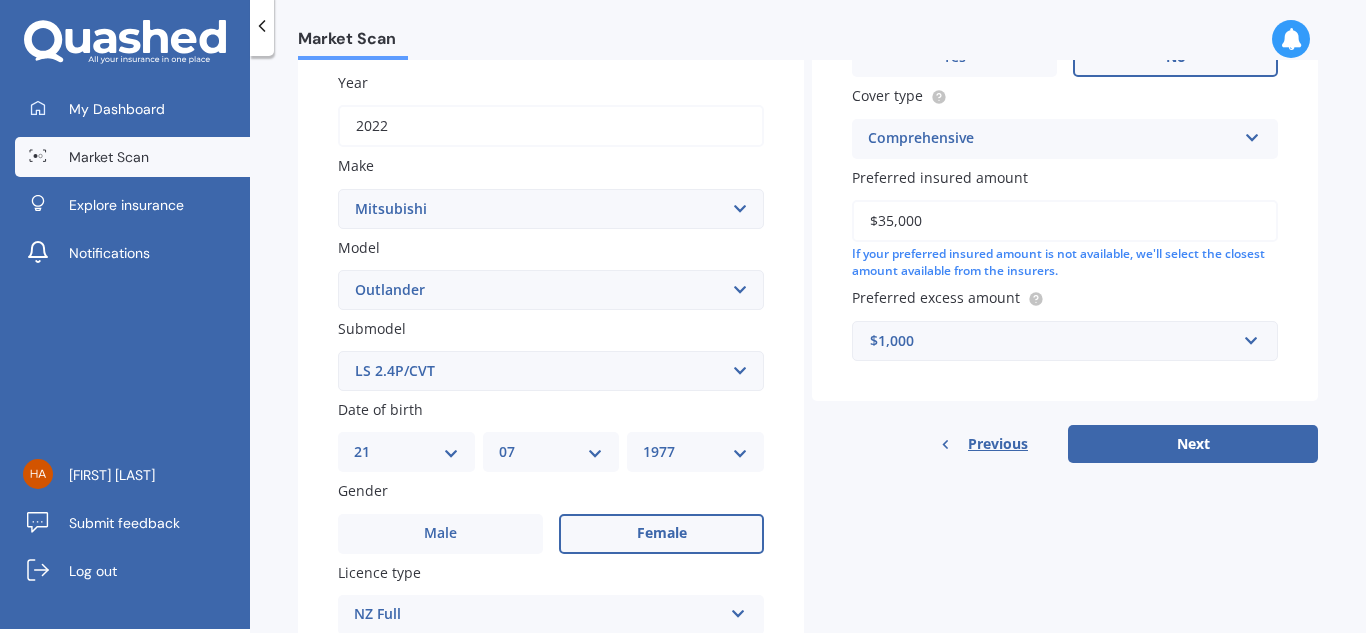 scroll, scrollTop: 337, scrollLeft: 0, axis: vertical 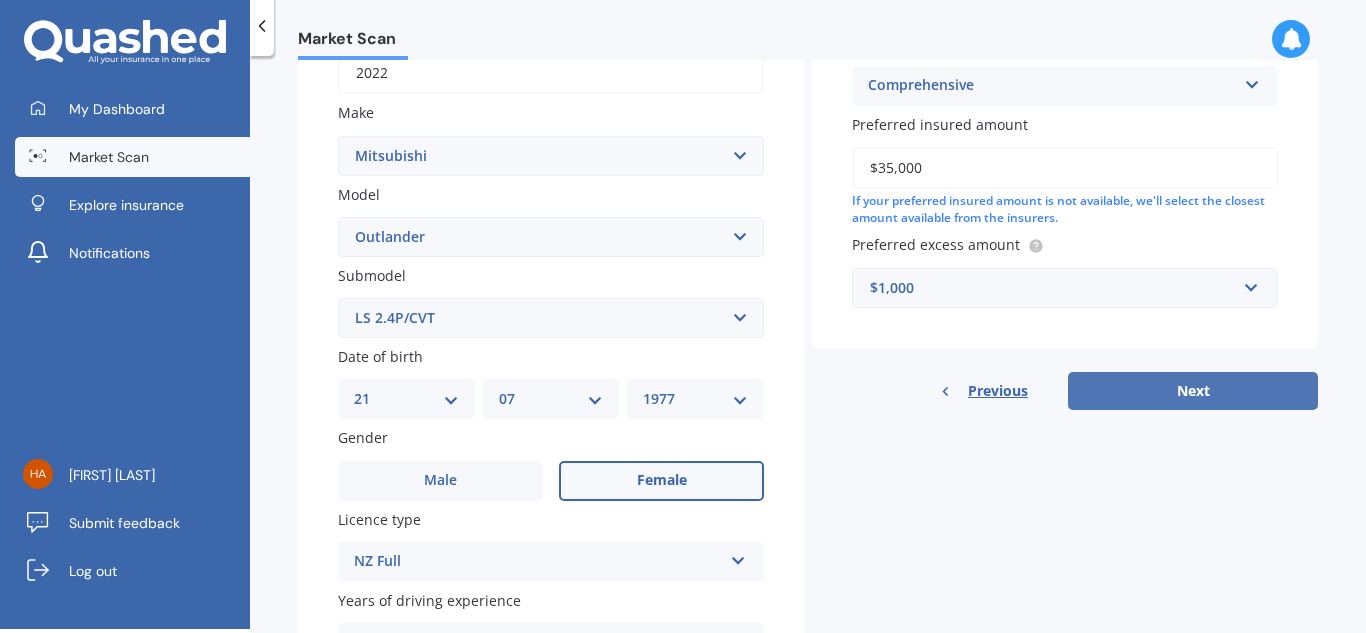 click on "Next" at bounding box center [1193, 391] 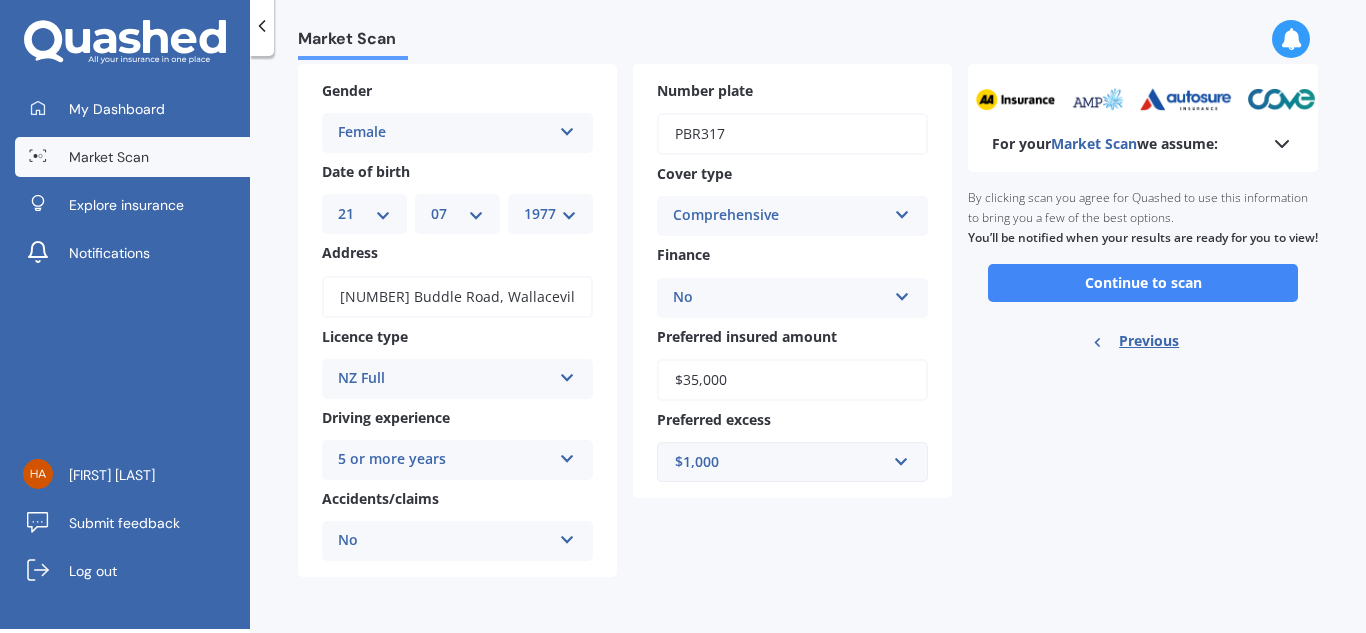 scroll, scrollTop: 0, scrollLeft: 0, axis: both 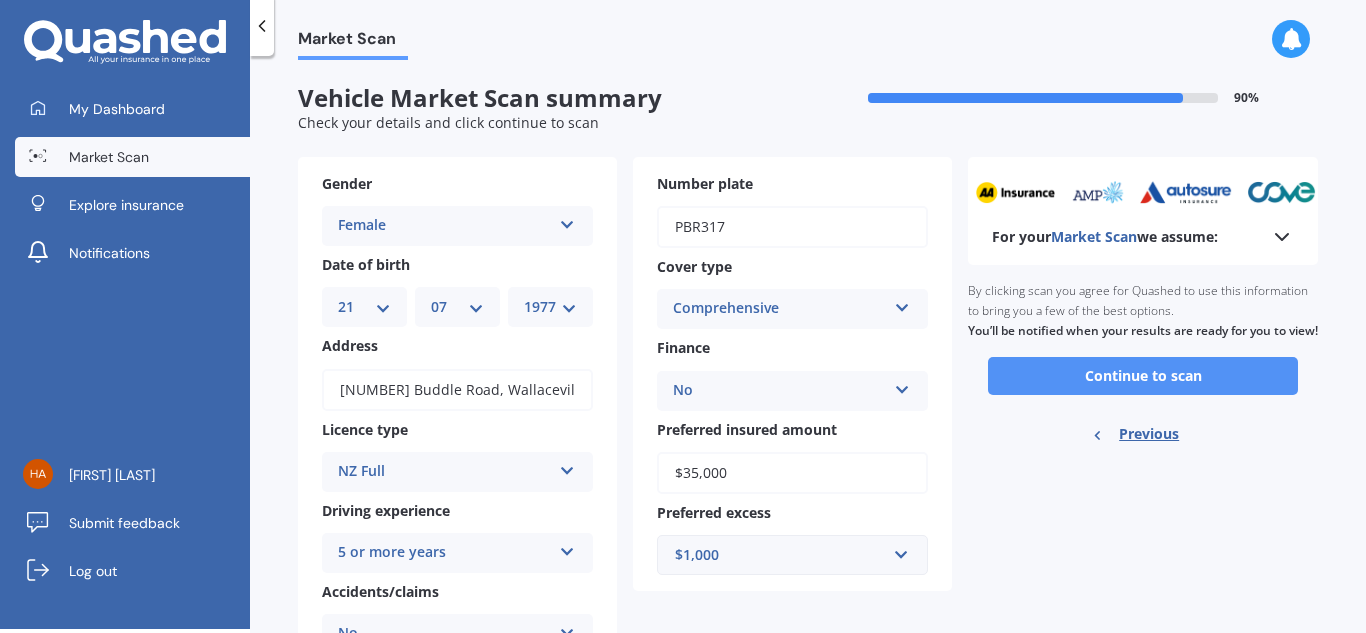click on "Continue to scan" at bounding box center (1143, 376) 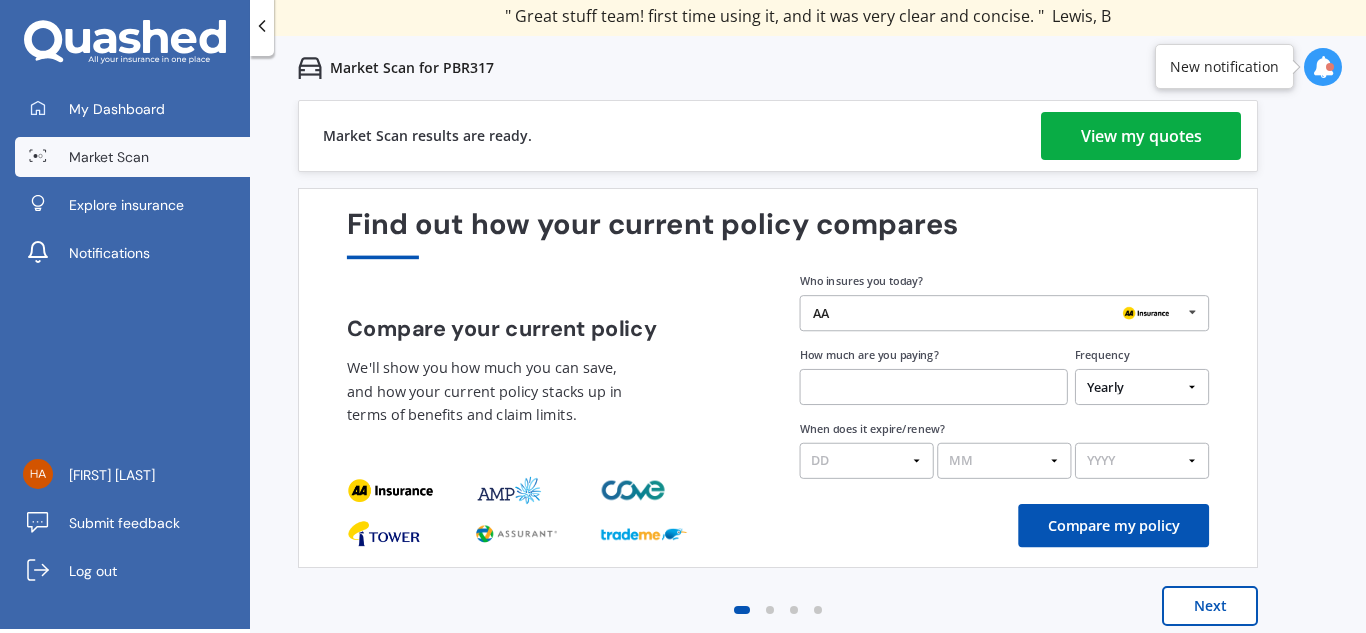 click on "View my quotes" at bounding box center (1141, 136) 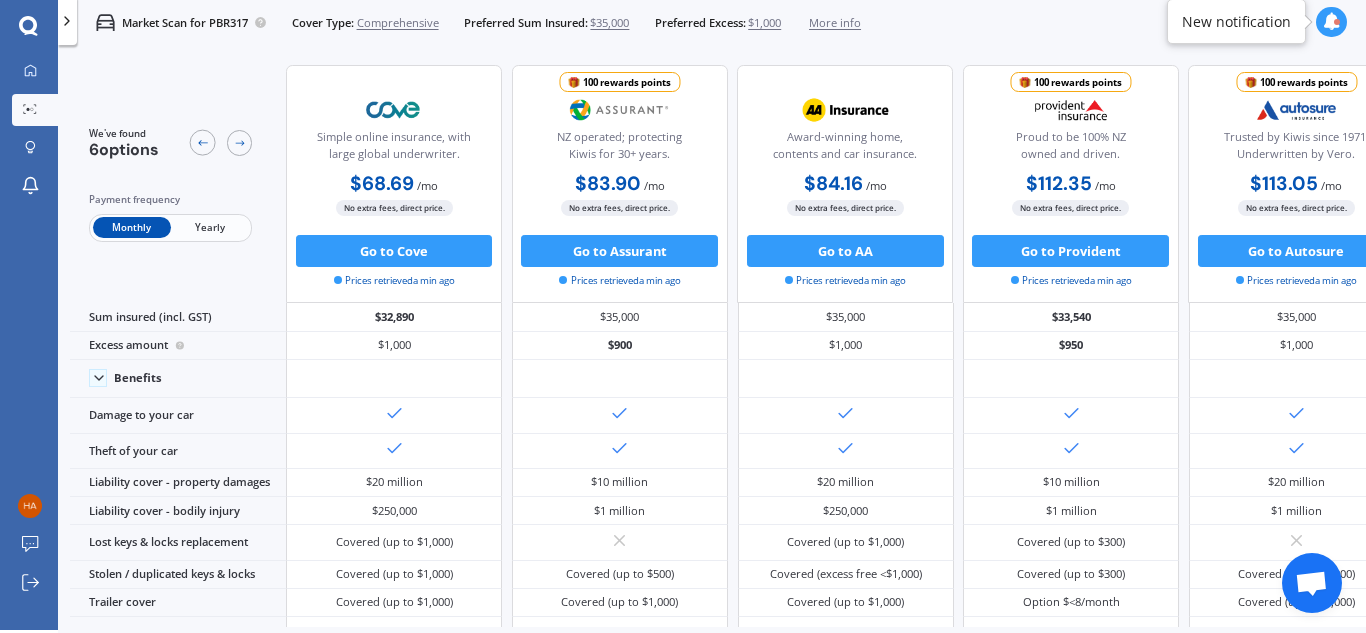 scroll, scrollTop: 3, scrollLeft: 0, axis: vertical 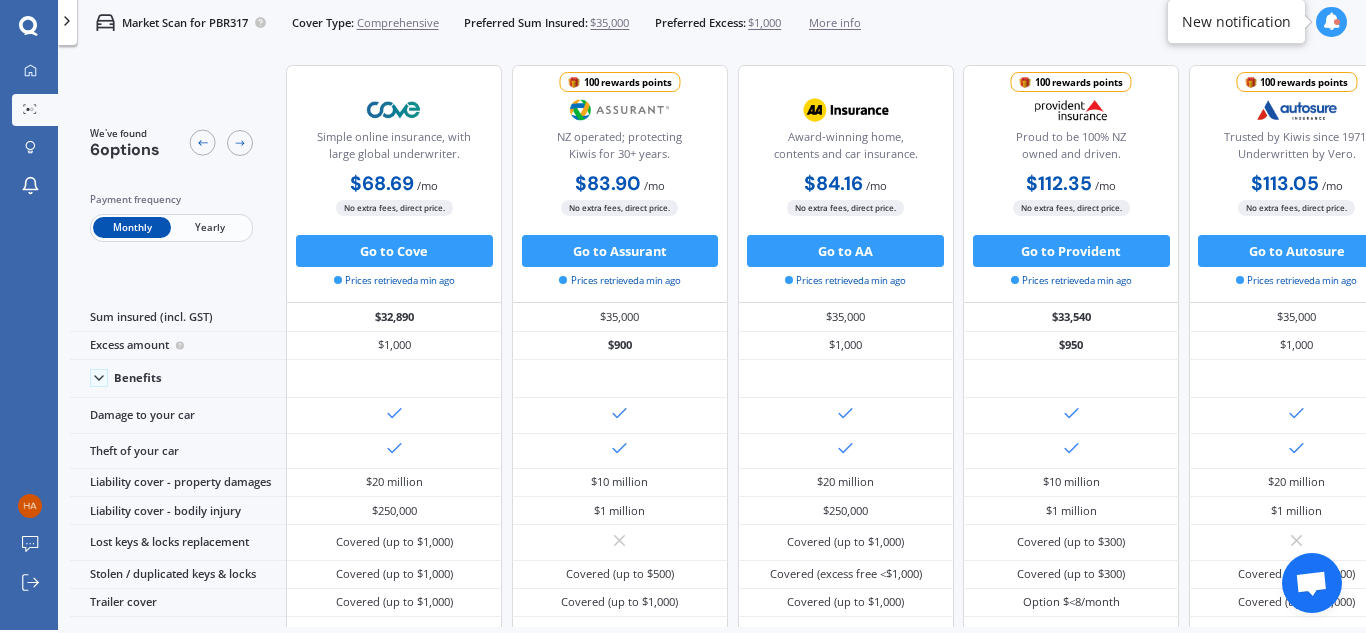 click on "We've found 6  options Payment frequency Monthly Yearly" at bounding box center (178, 184) 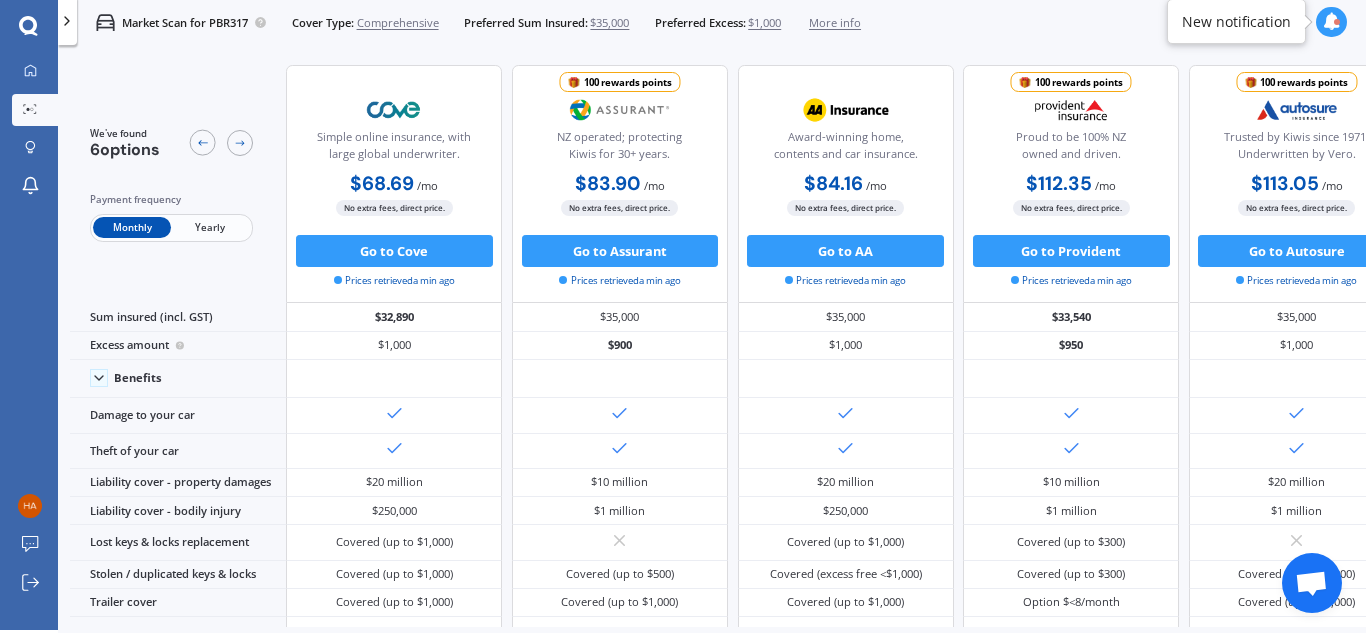 click on "We've found 6  options Payment frequency Monthly Yearly" at bounding box center (178, 184) 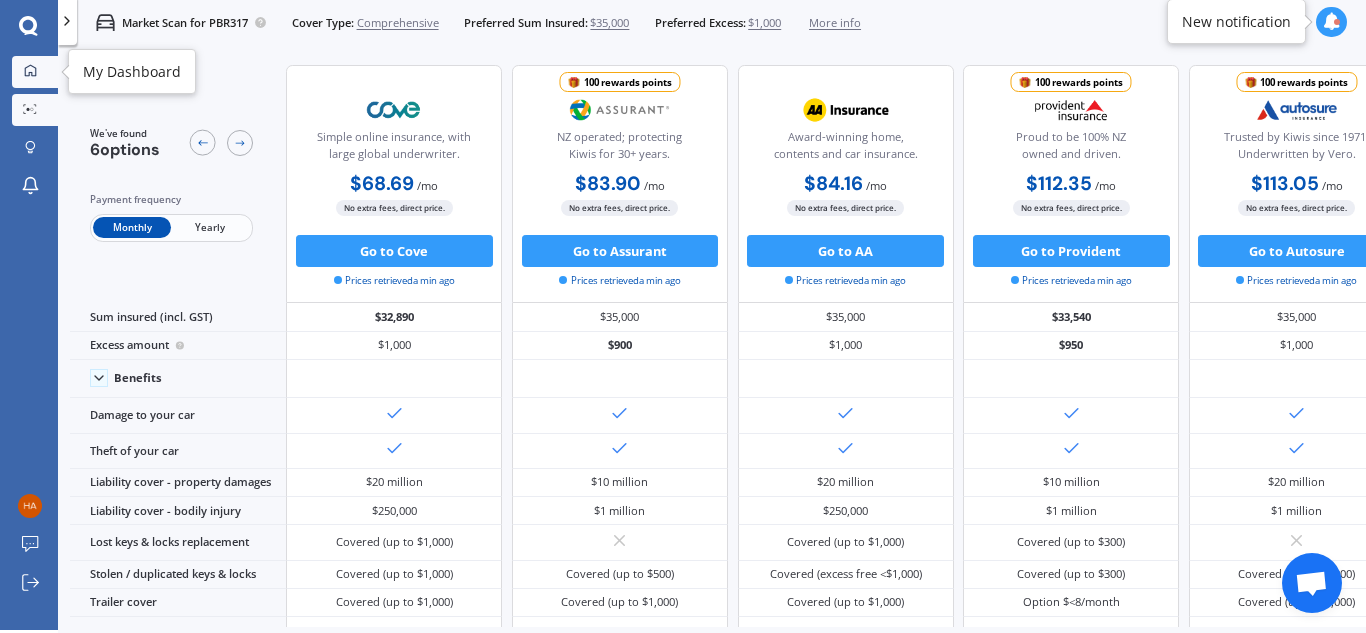 click 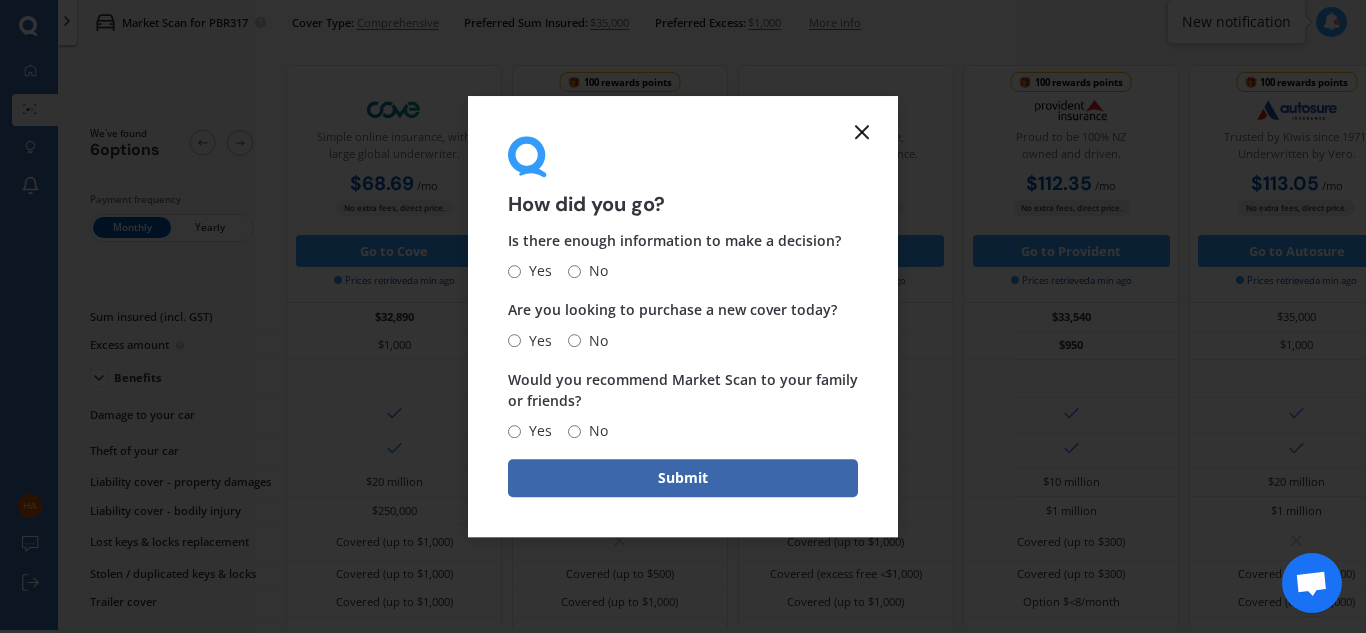 click on "How did you go? Is there enough information to make a decision? Yes No Are you looking to purchase a new cover today? Yes No Would you recommend Market Scan to your family or friends? Yes No Submit" at bounding box center [683, 317] 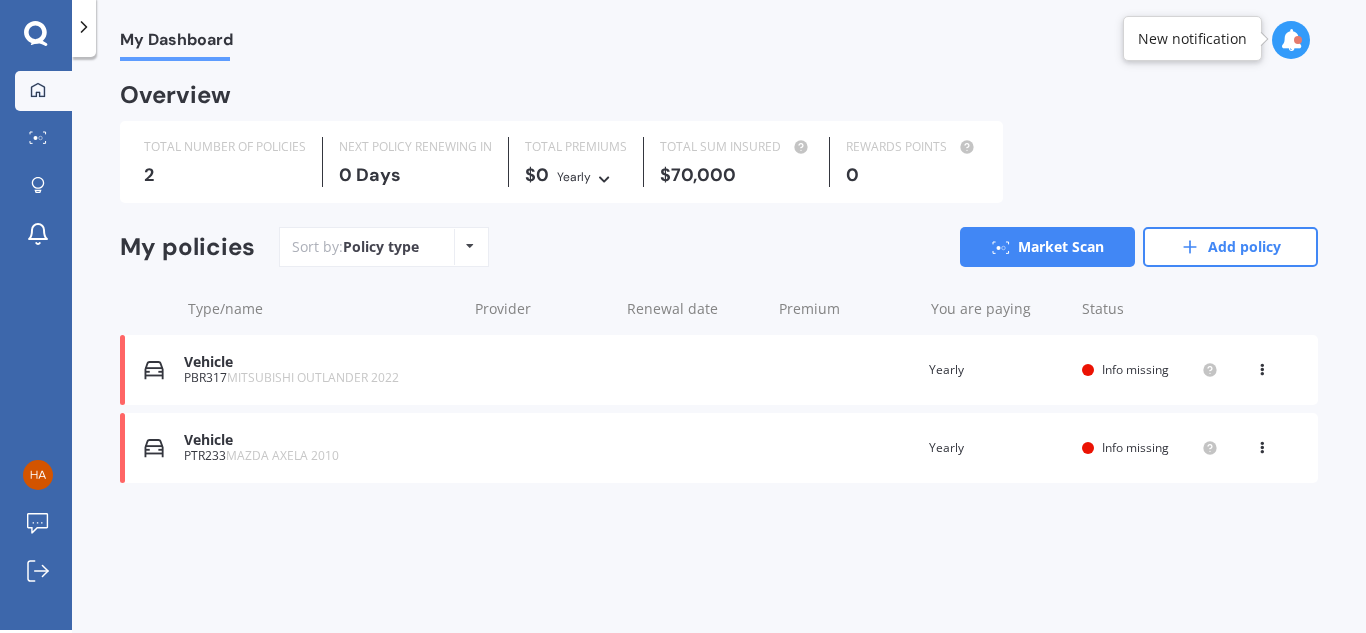 scroll, scrollTop: 4, scrollLeft: 0, axis: vertical 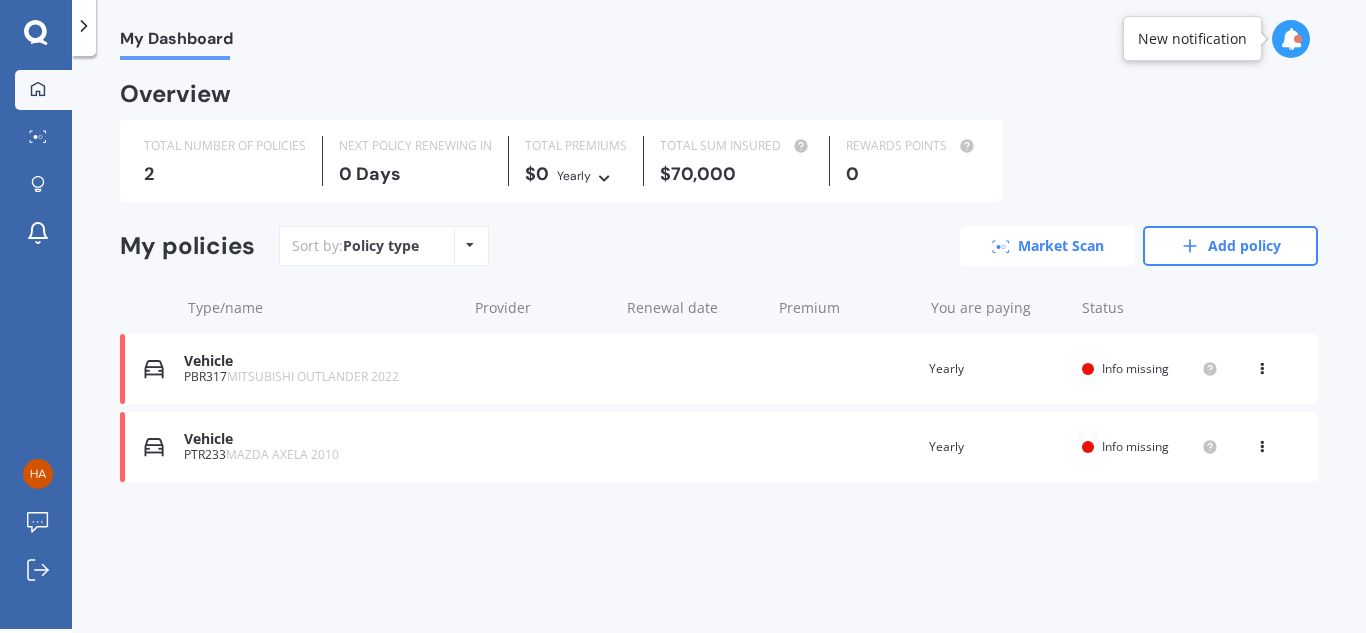 click on "Market Scan" at bounding box center (1047, 246) 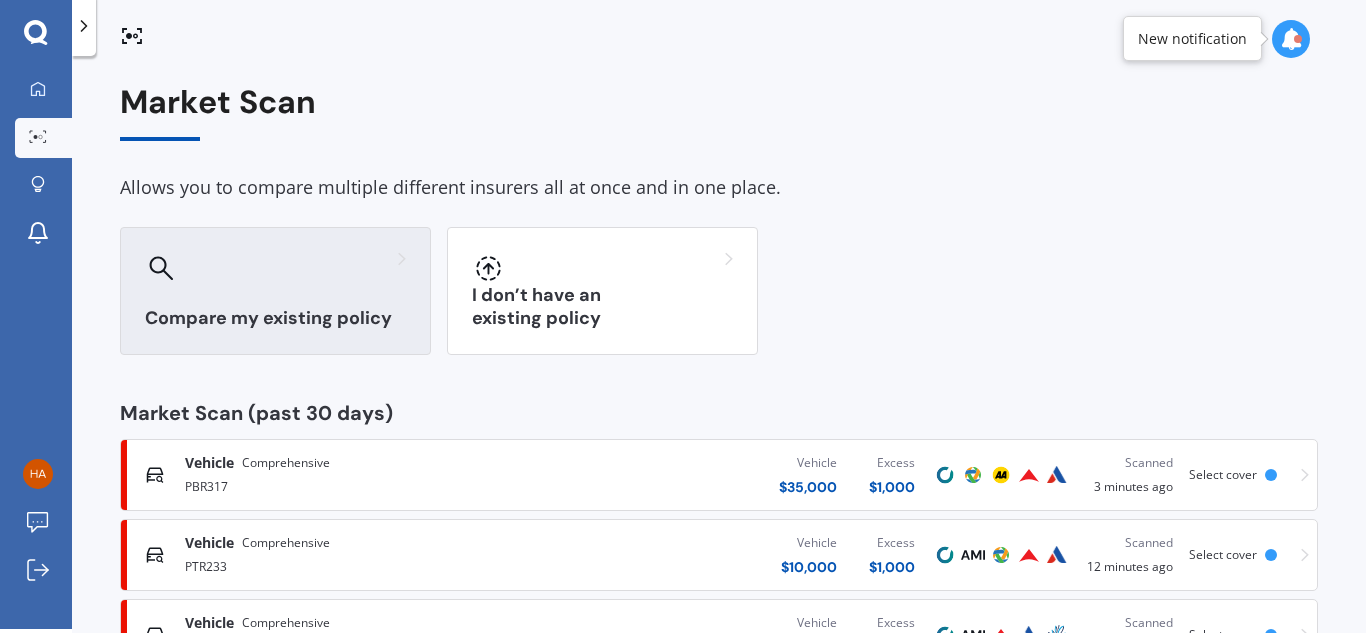 click at bounding box center (275, 268) 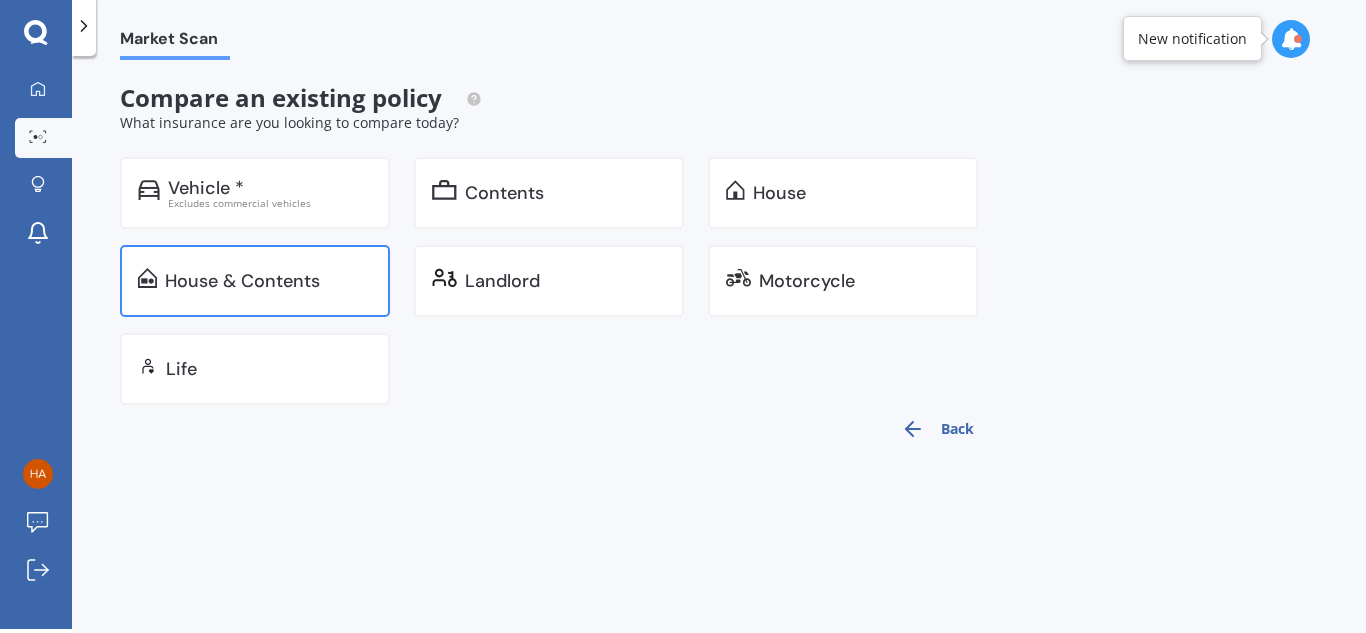 click on "House & Contents" at bounding box center [242, 281] 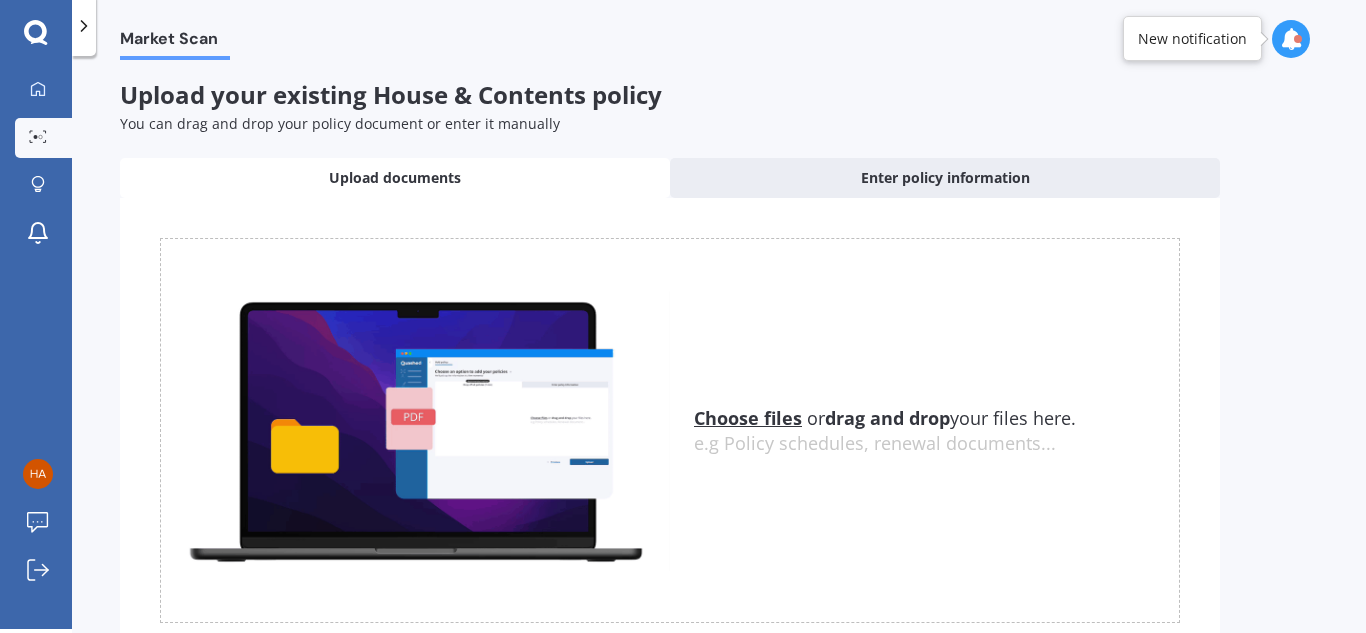 scroll, scrollTop: 0, scrollLeft: 0, axis: both 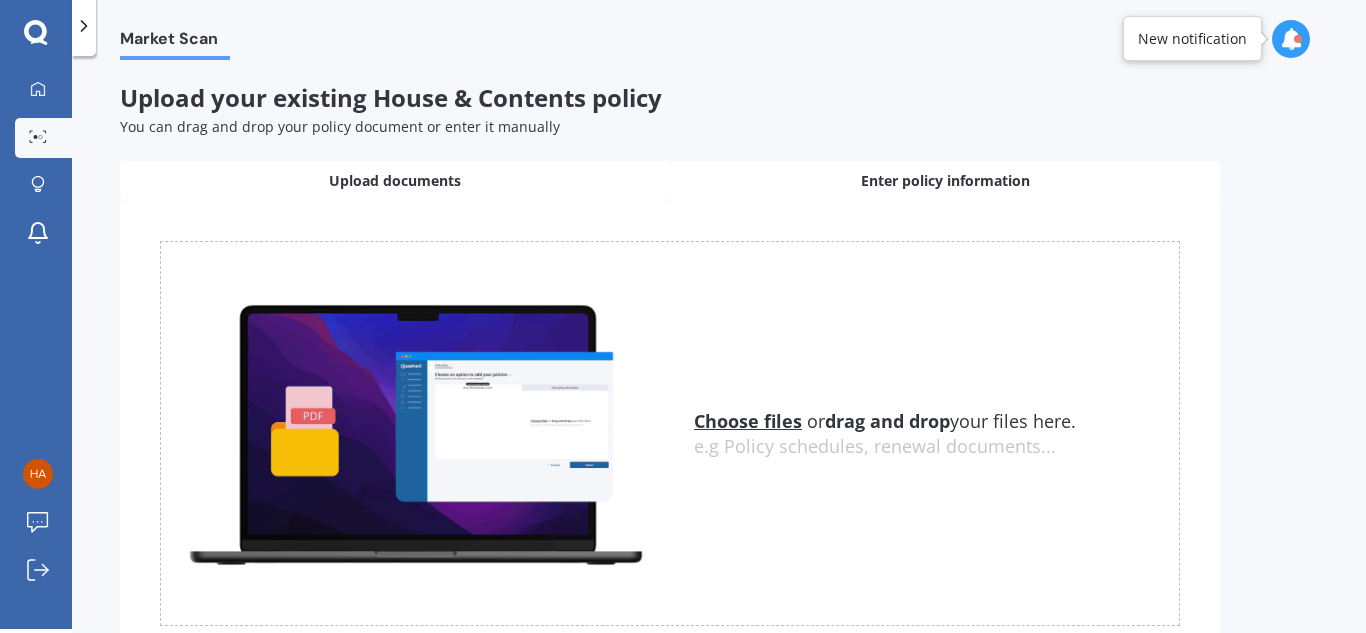 click on "Enter policy information" at bounding box center (945, 181) 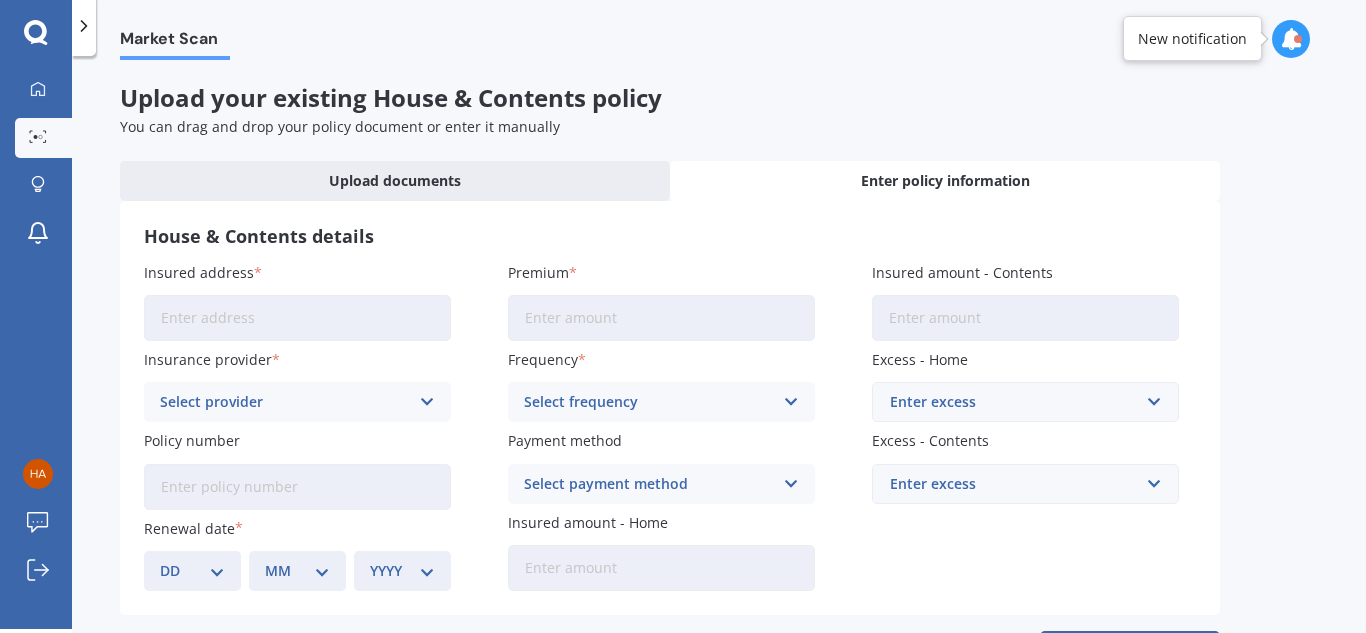 click on "Insured address" at bounding box center [297, 318] 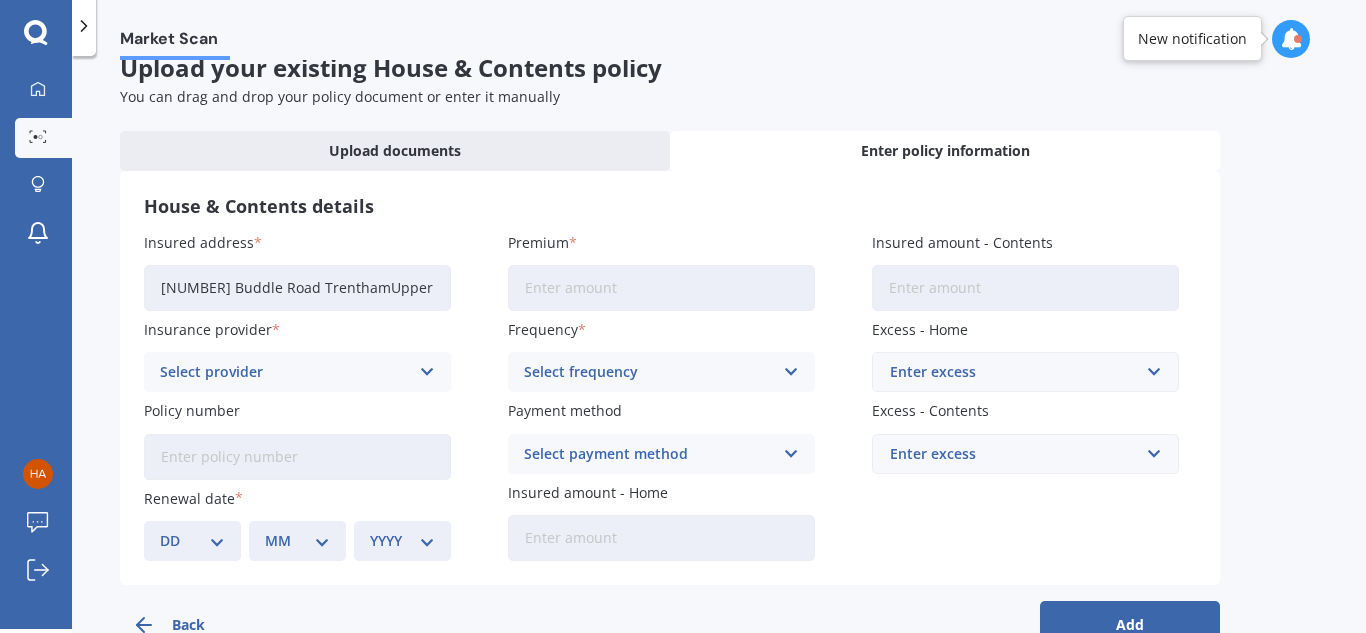 scroll, scrollTop: 0, scrollLeft: 0, axis: both 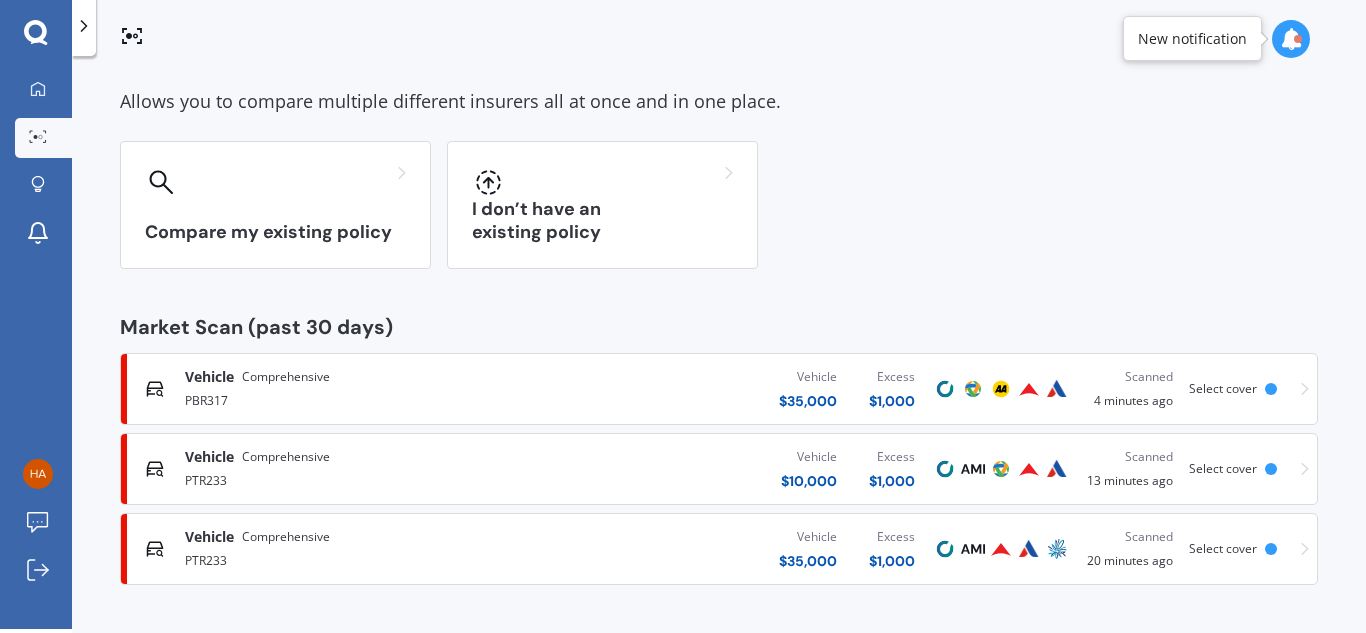 drag, startPoint x: 331, startPoint y: 559, endPoint x: 675, endPoint y: 562, distance: 344.0131 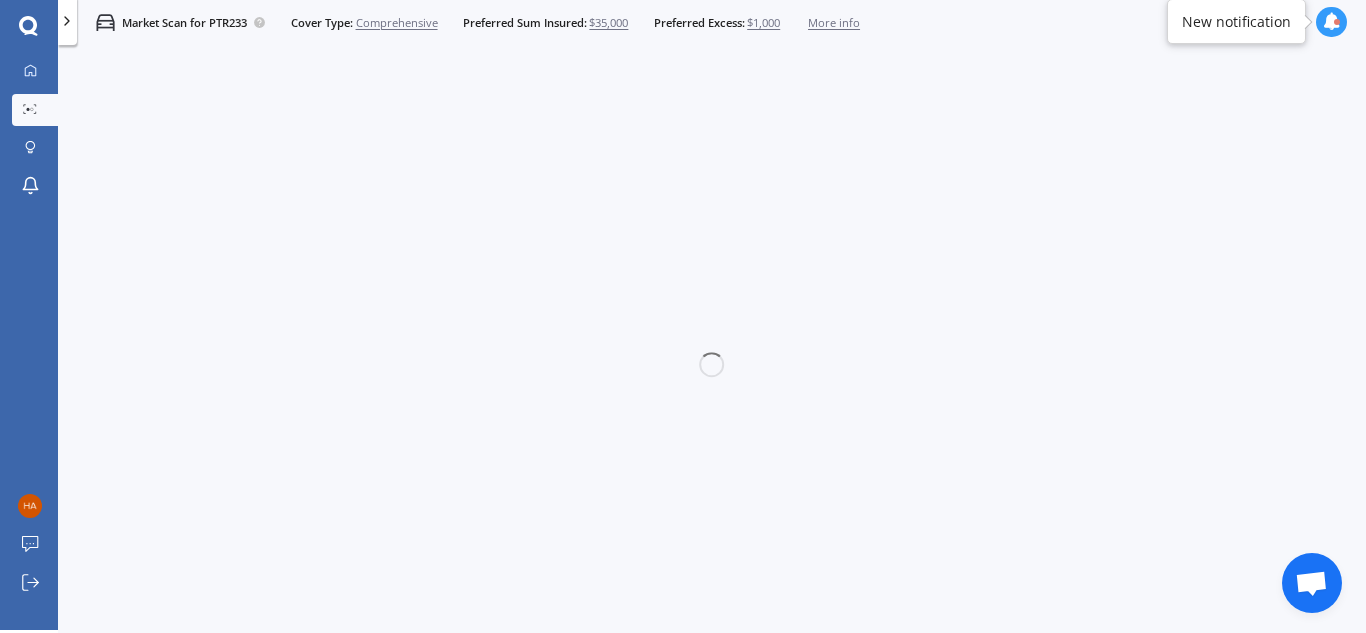 scroll, scrollTop: 3, scrollLeft: 0, axis: vertical 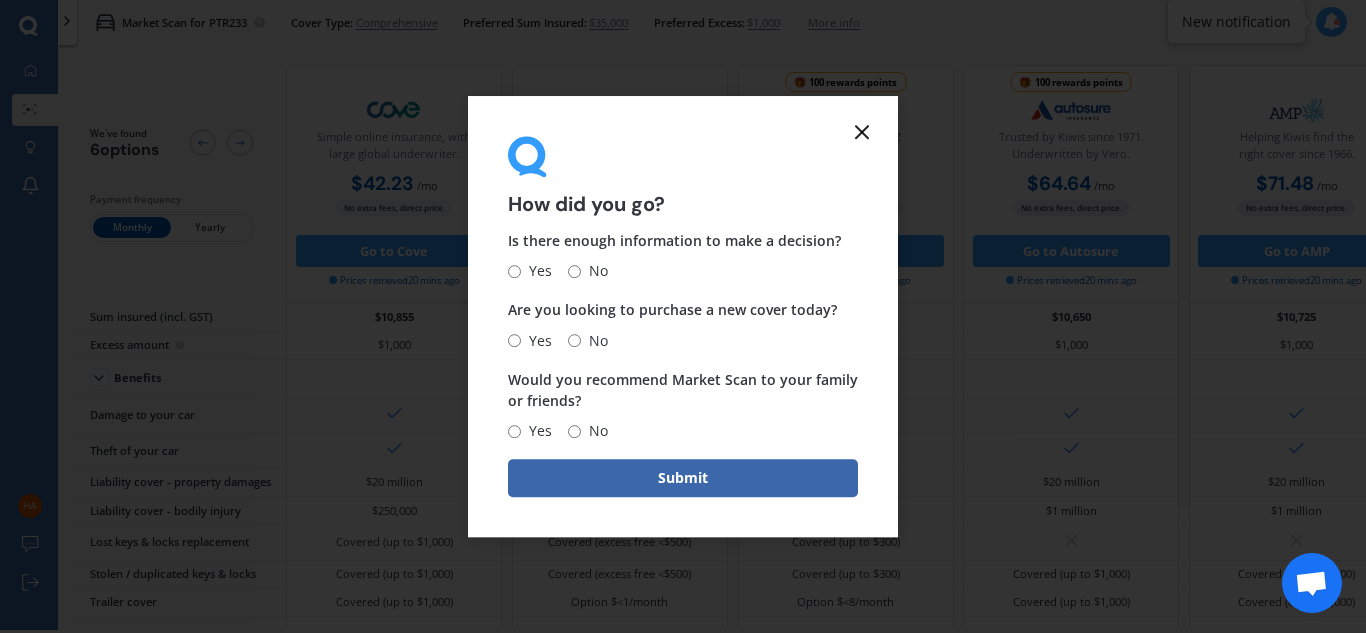 click 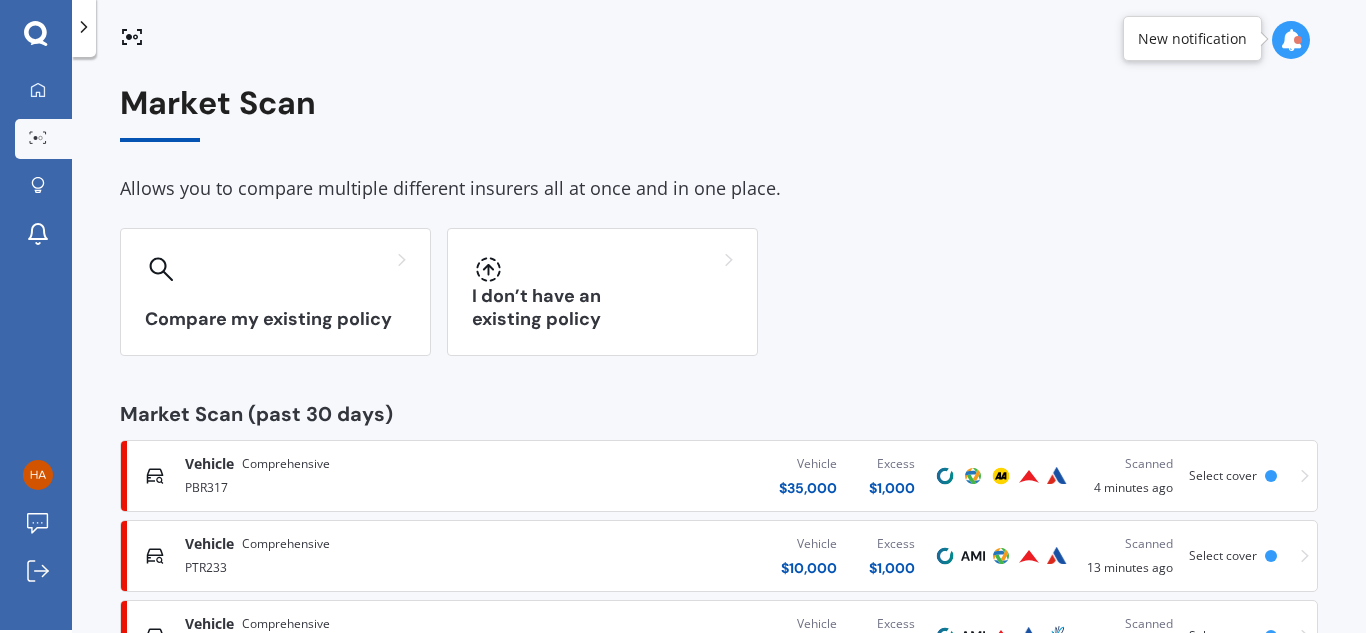 scroll, scrollTop: 4, scrollLeft: 0, axis: vertical 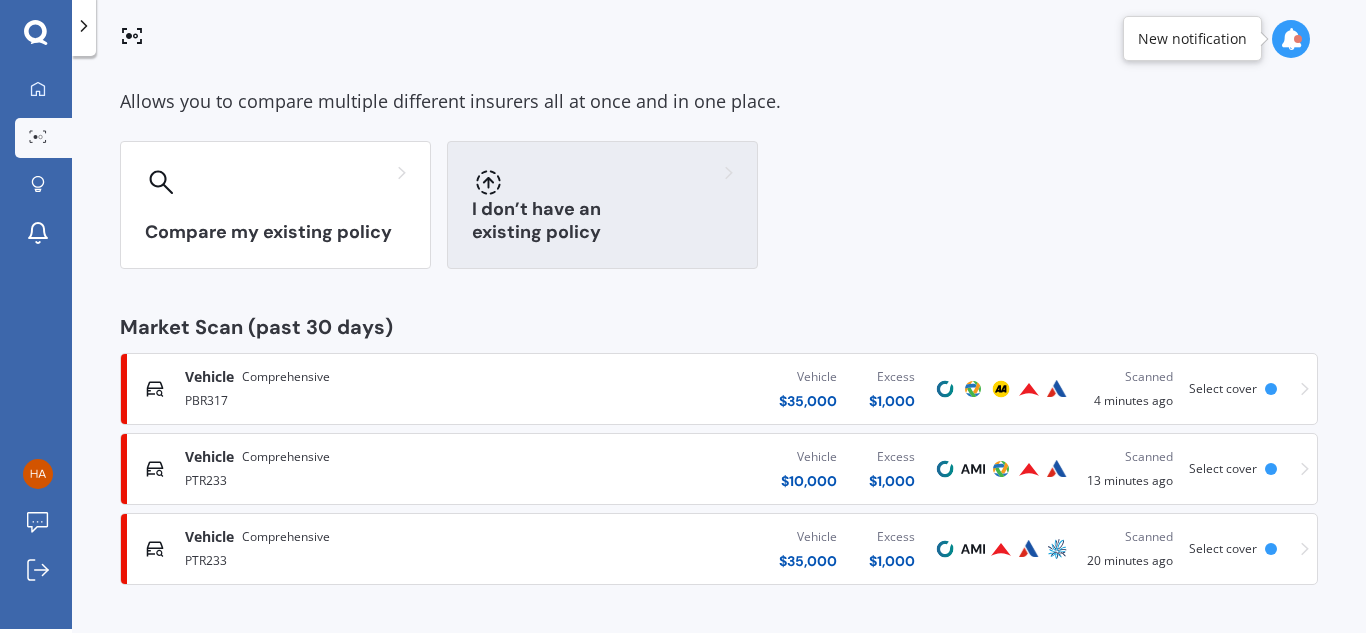 click on "I don’t have an existing policy" at bounding box center (602, 205) 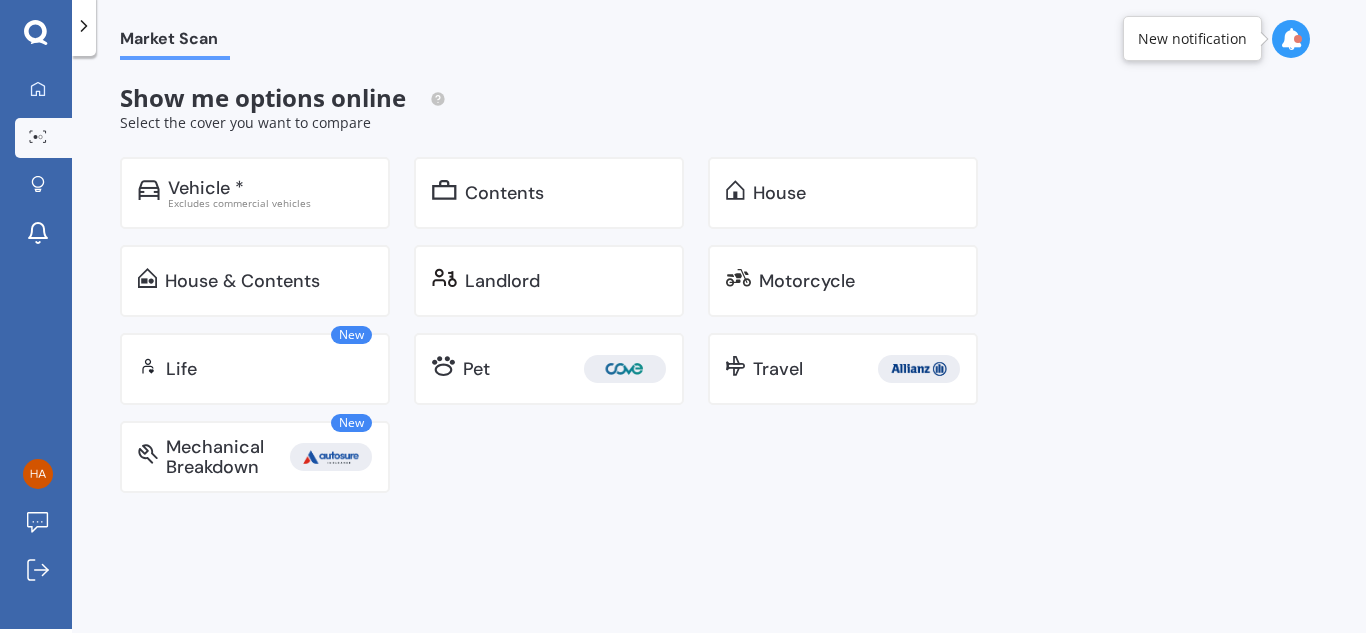 scroll, scrollTop: 0, scrollLeft: 0, axis: both 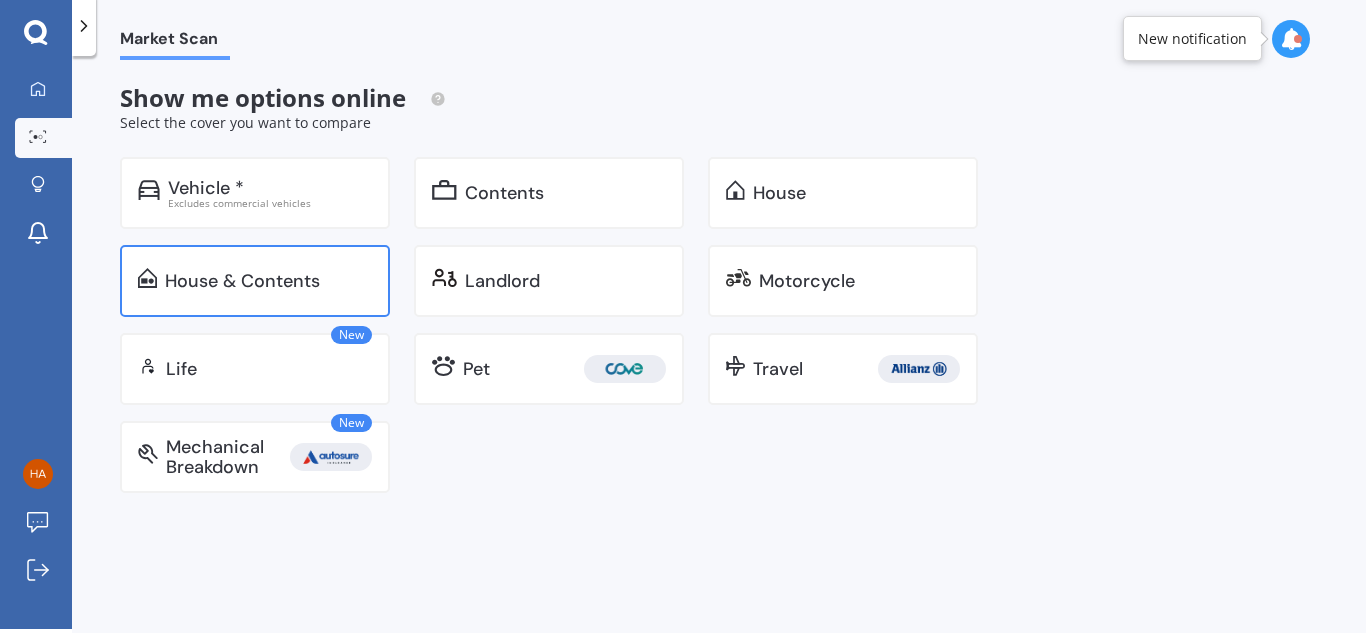 click on "House & Contents" at bounding box center (242, 281) 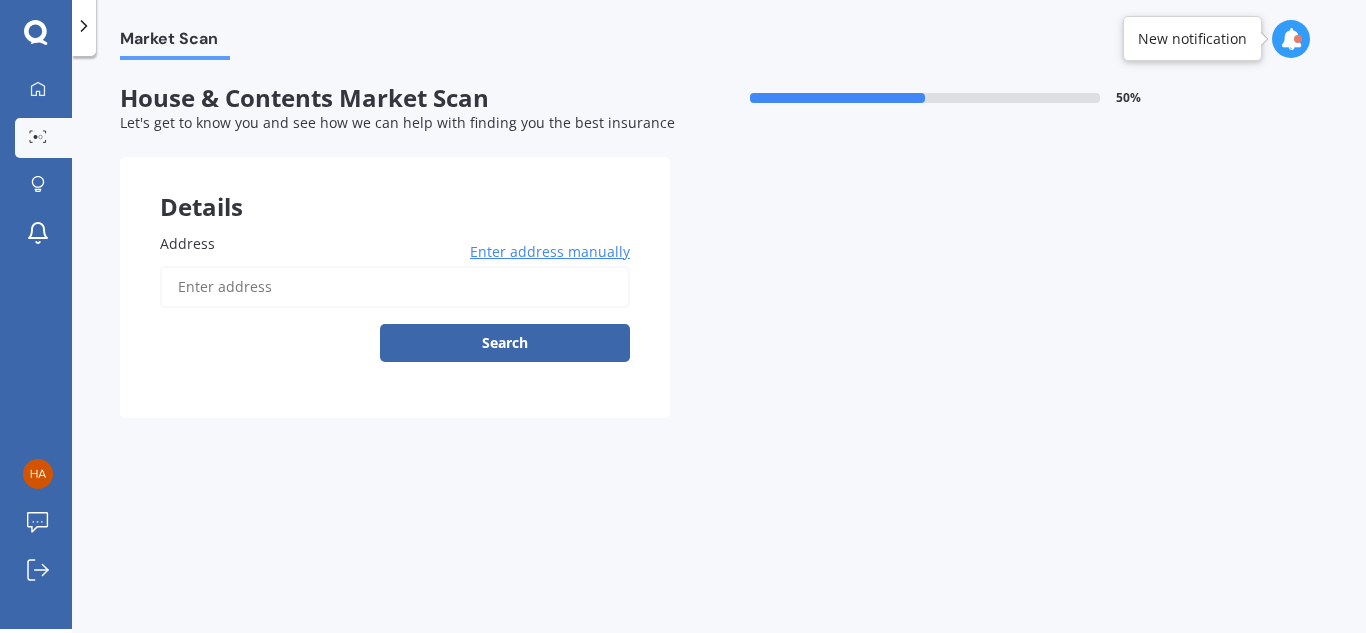 click on "Enter address manually" at bounding box center (550, 252) 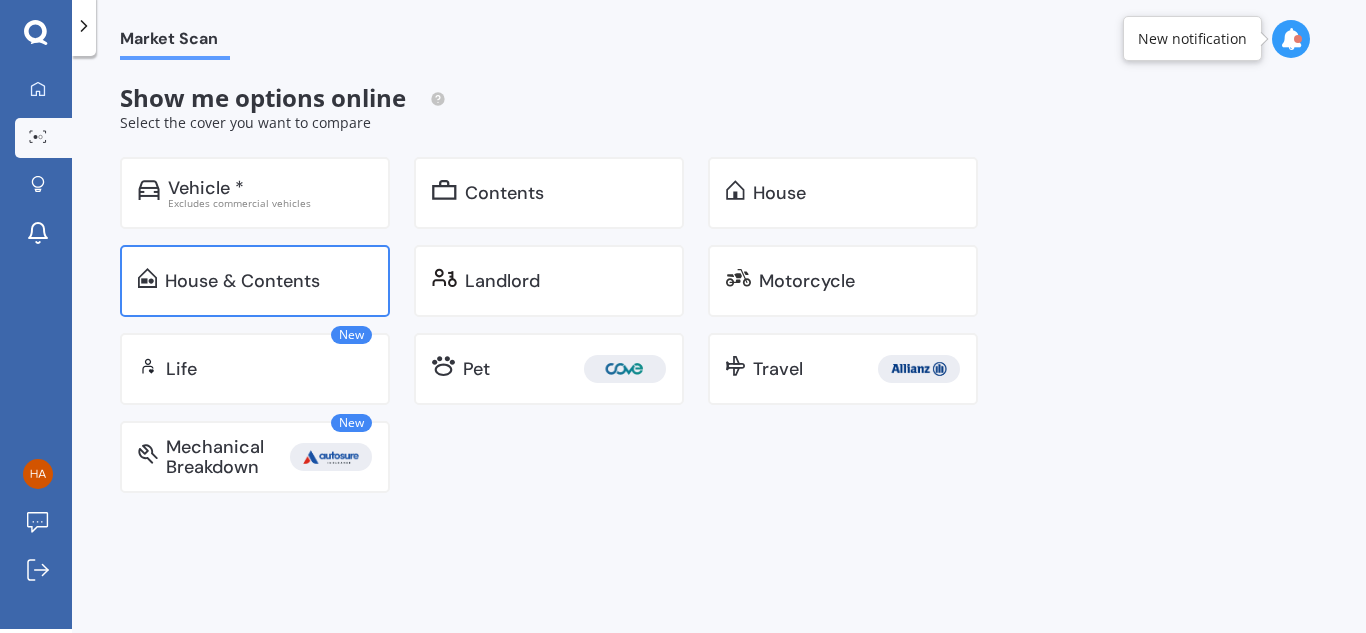 click on "House & Contents" at bounding box center (242, 281) 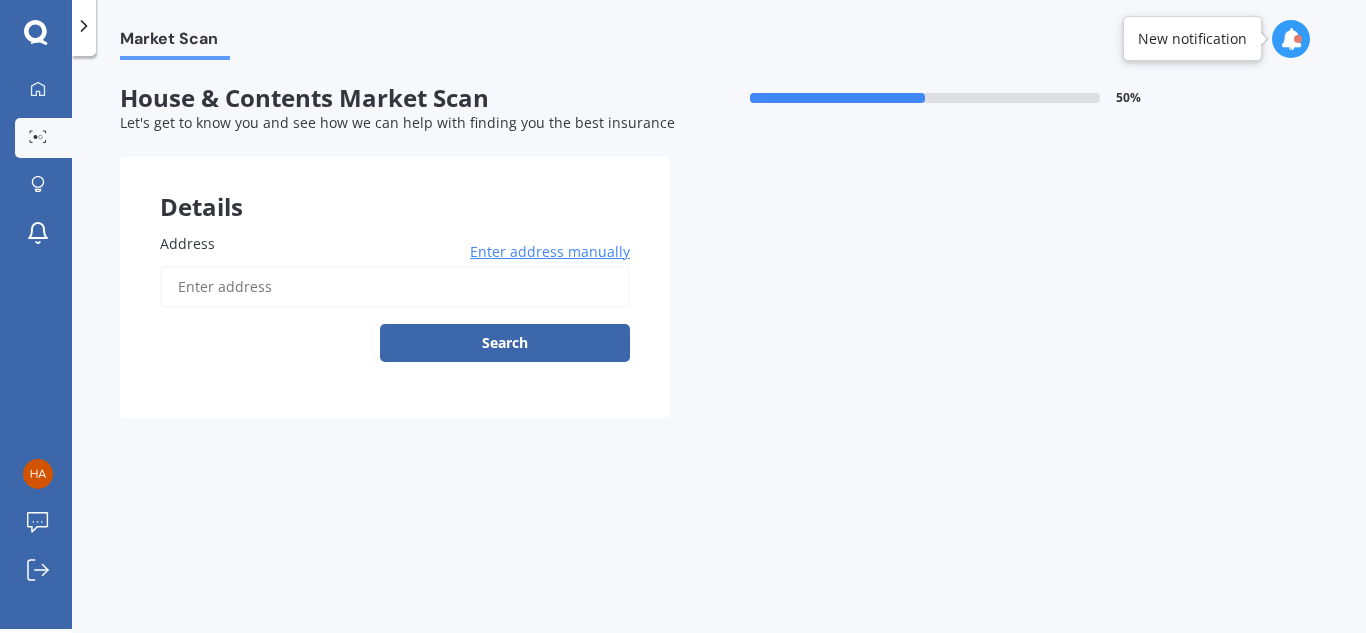 click on "Address" at bounding box center (391, 243) 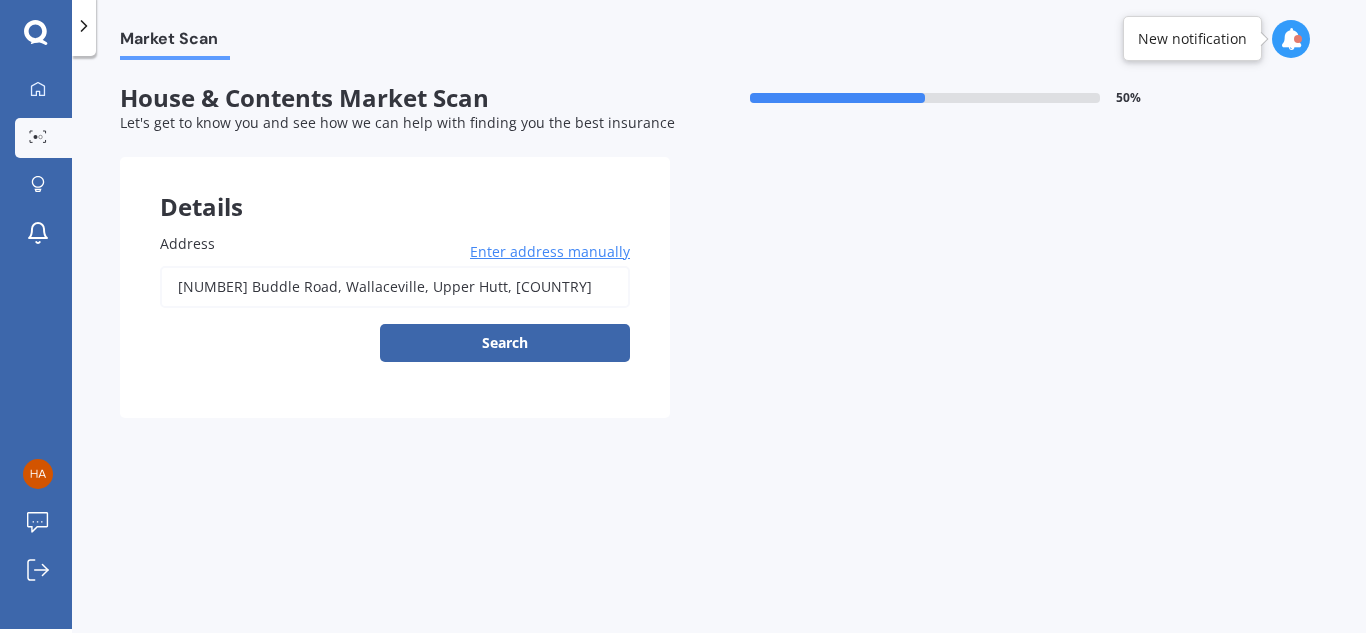 type on "[NUMBER] Buddle Road, Wallaceville, Upper Hutt [POSTAL_CODE]" 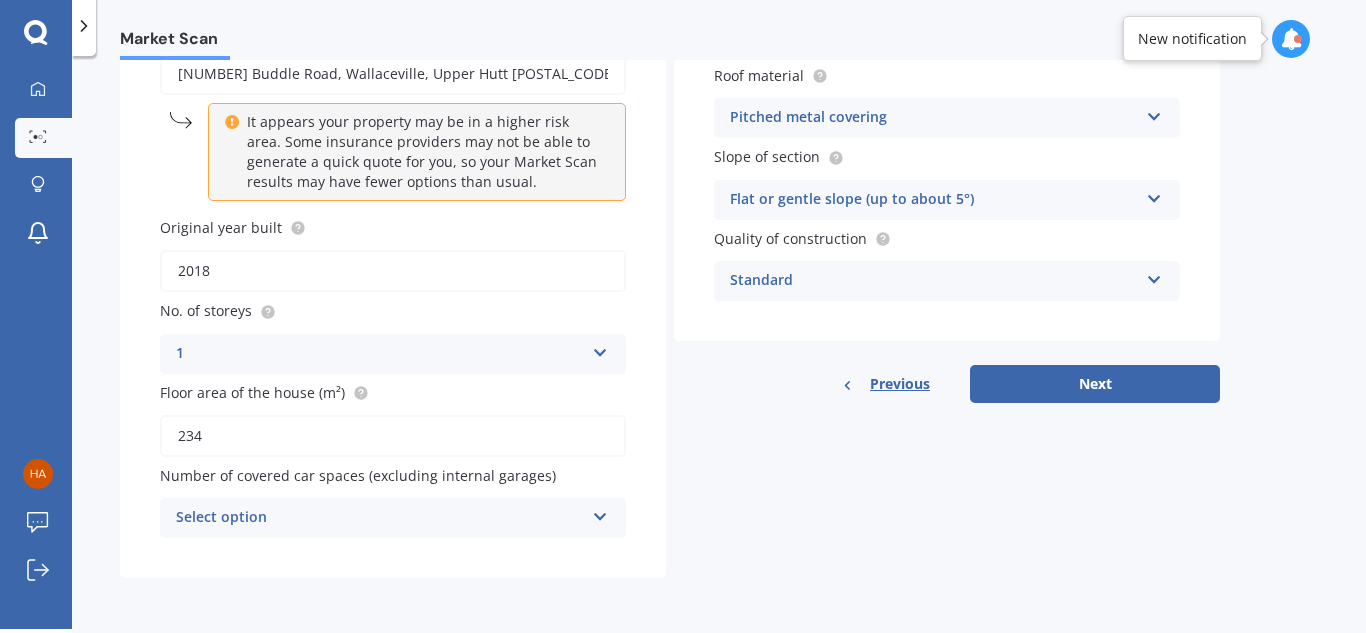 scroll, scrollTop: 214, scrollLeft: 0, axis: vertical 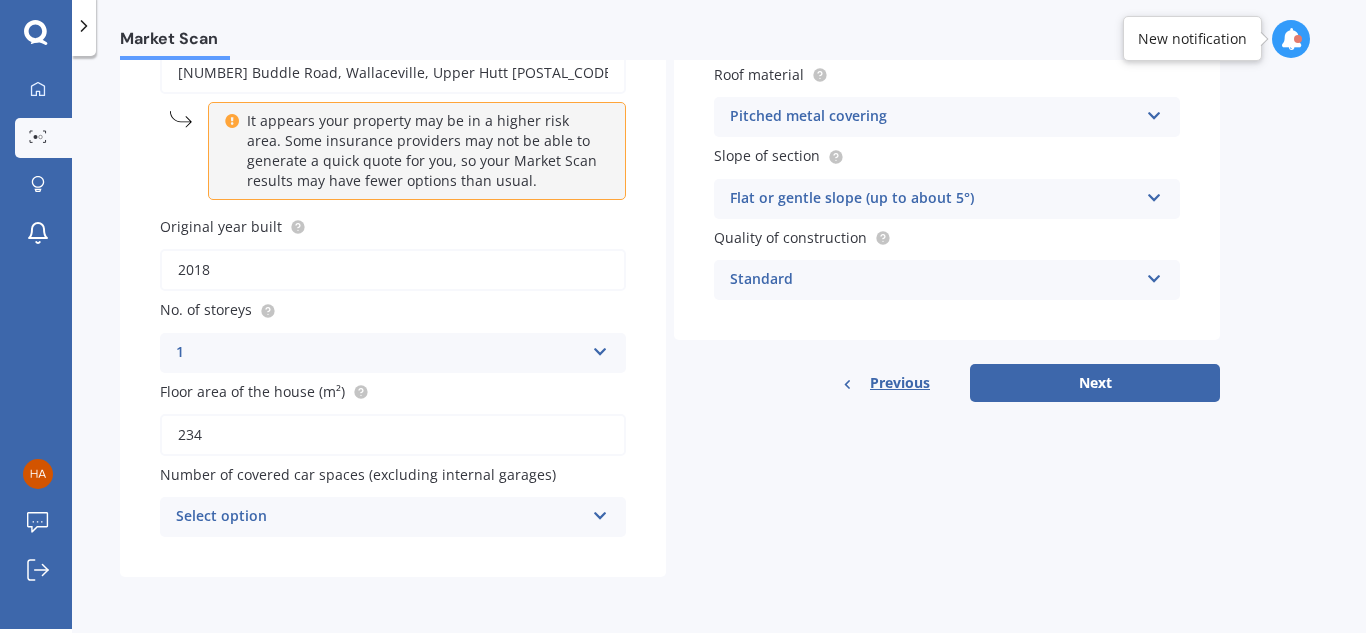 click at bounding box center (600, 512) 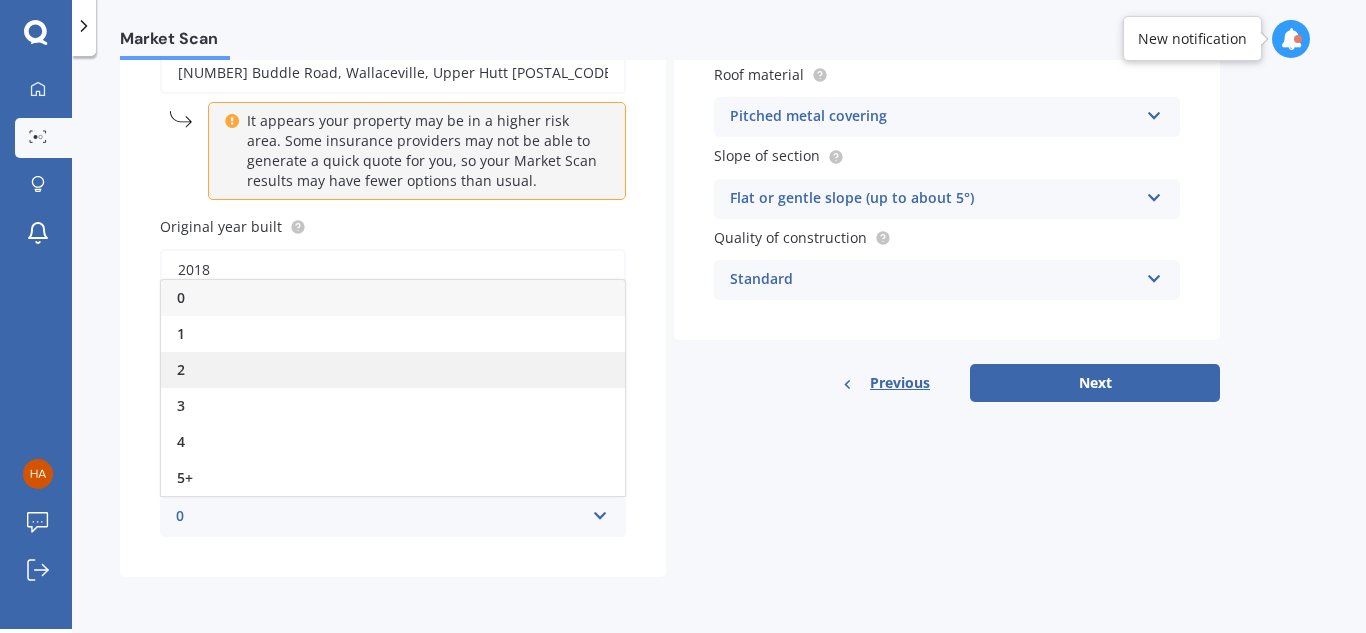 click on "2" at bounding box center [393, 370] 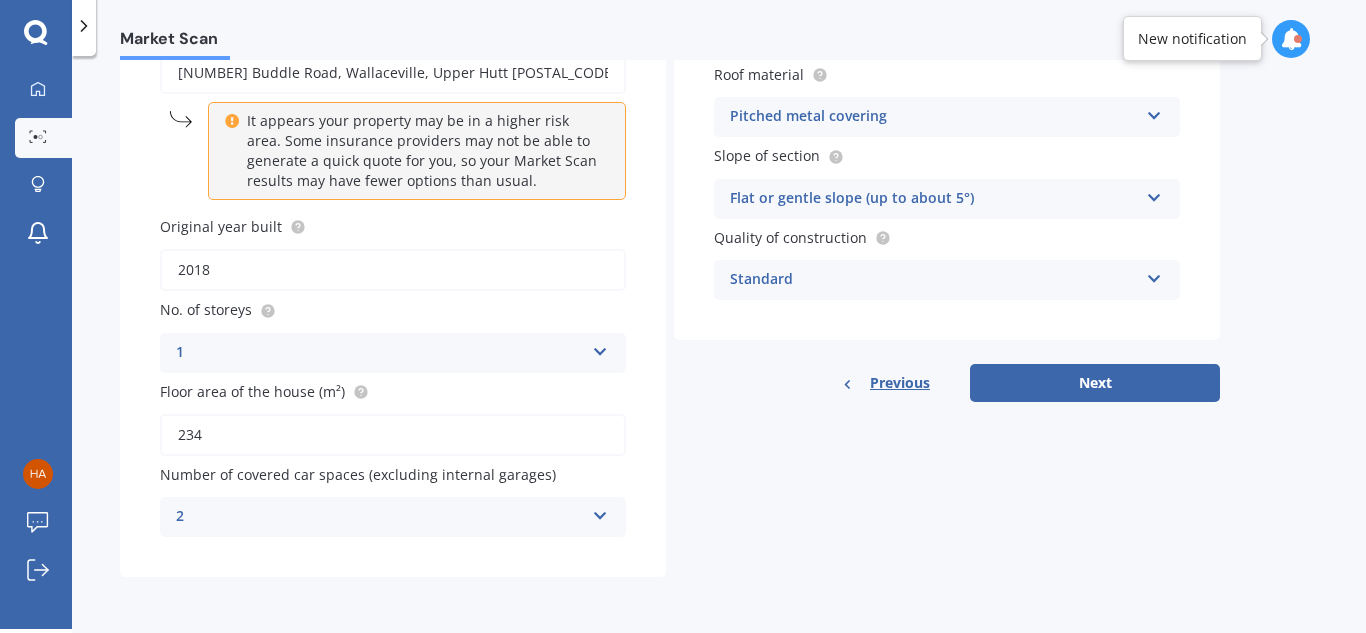 click at bounding box center (600, 512) 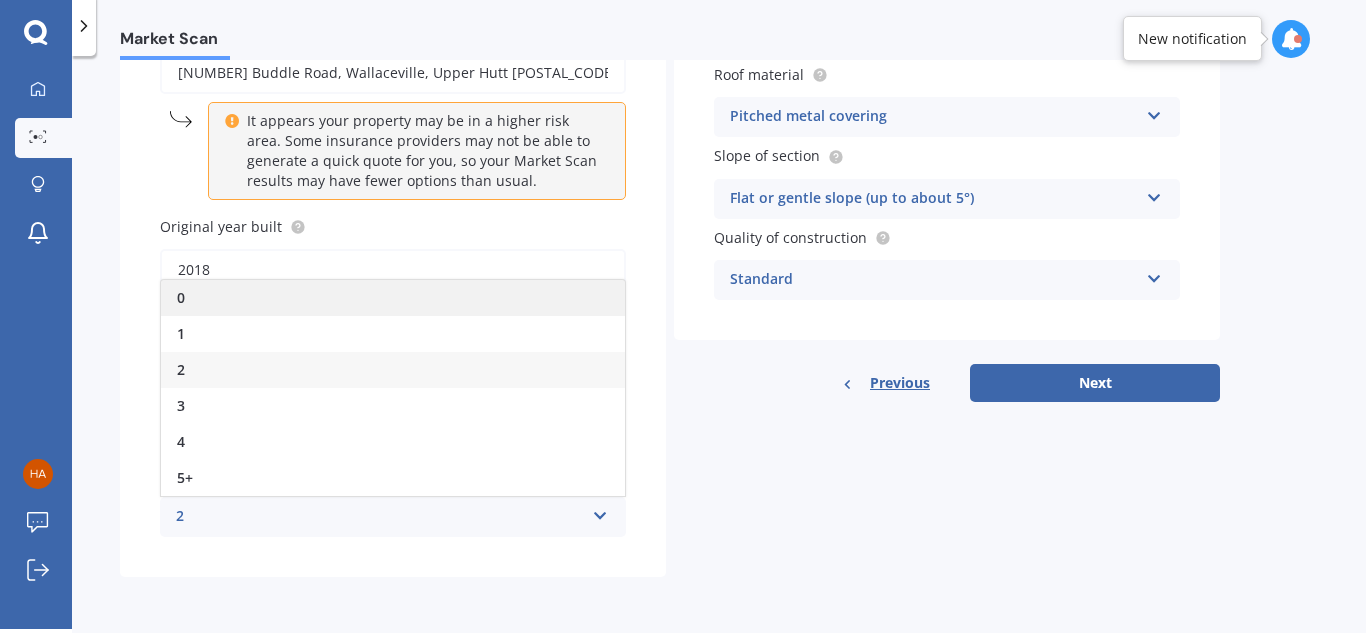 click on "0" at bounding box center [393, 298] 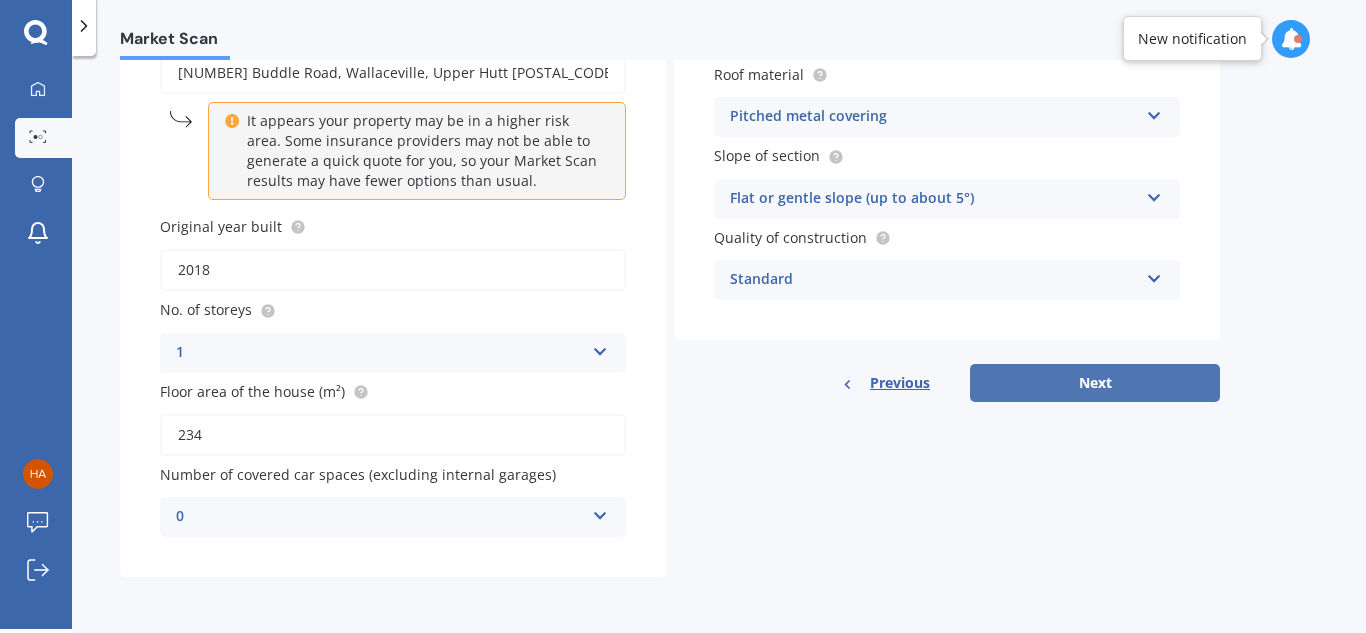 click on "Next" at bounding box center (1095, 383) 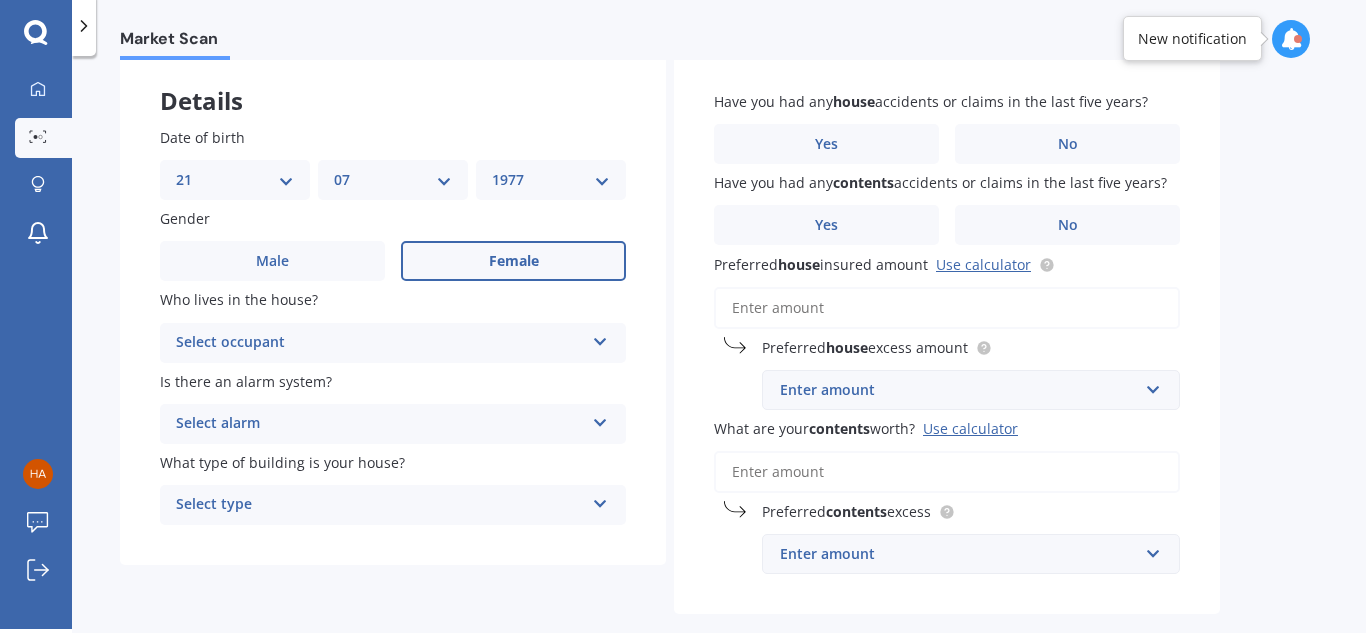 scroll, scrollTop: 0, scrollLeft: 0, axis: both 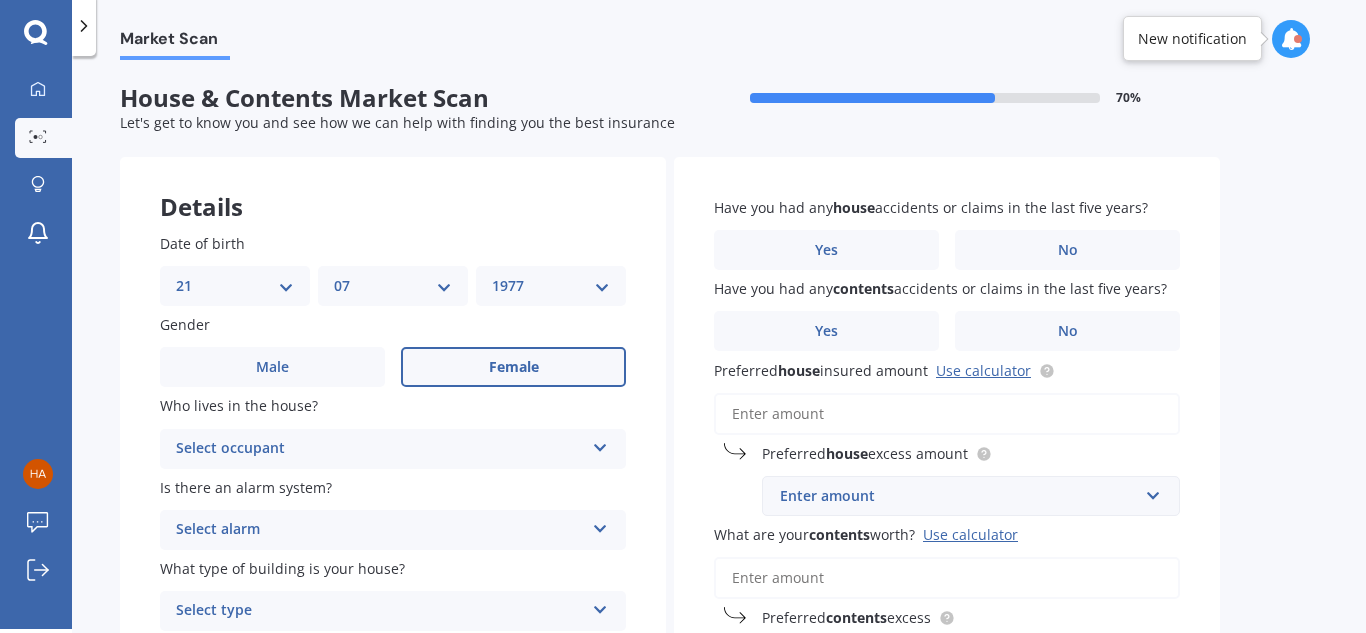 click at bounding box center (600, 444) 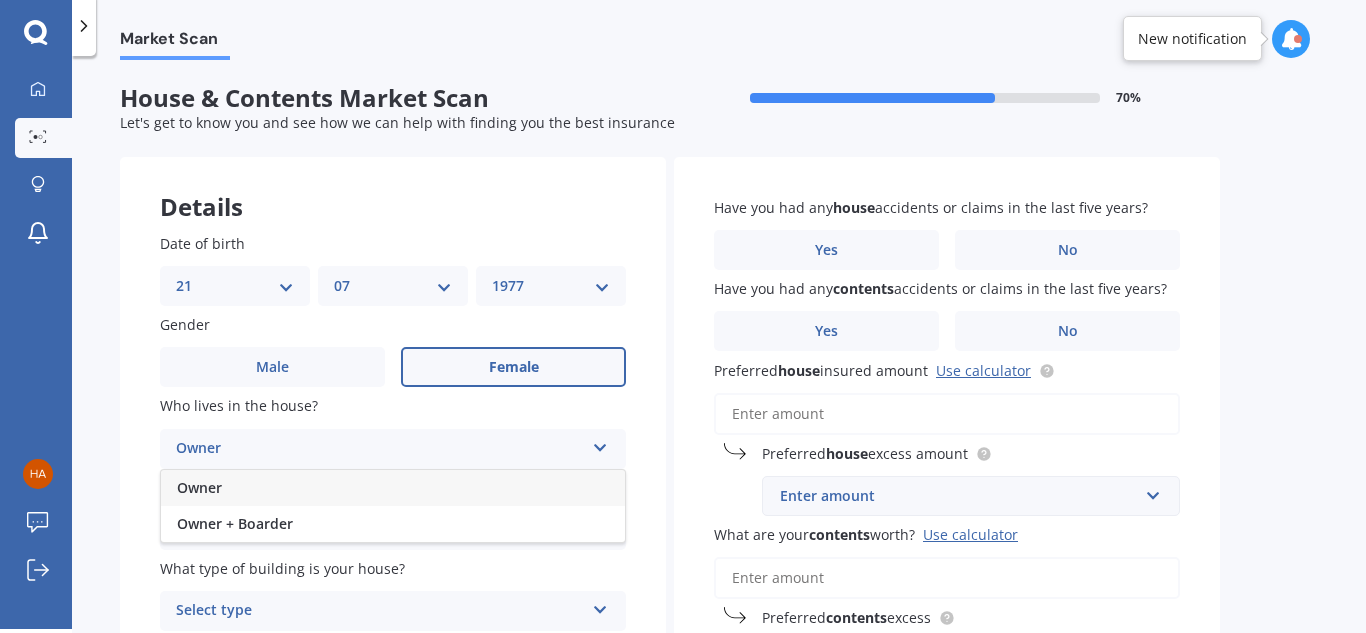 click on "Owner" at bounding box center [393, 488] 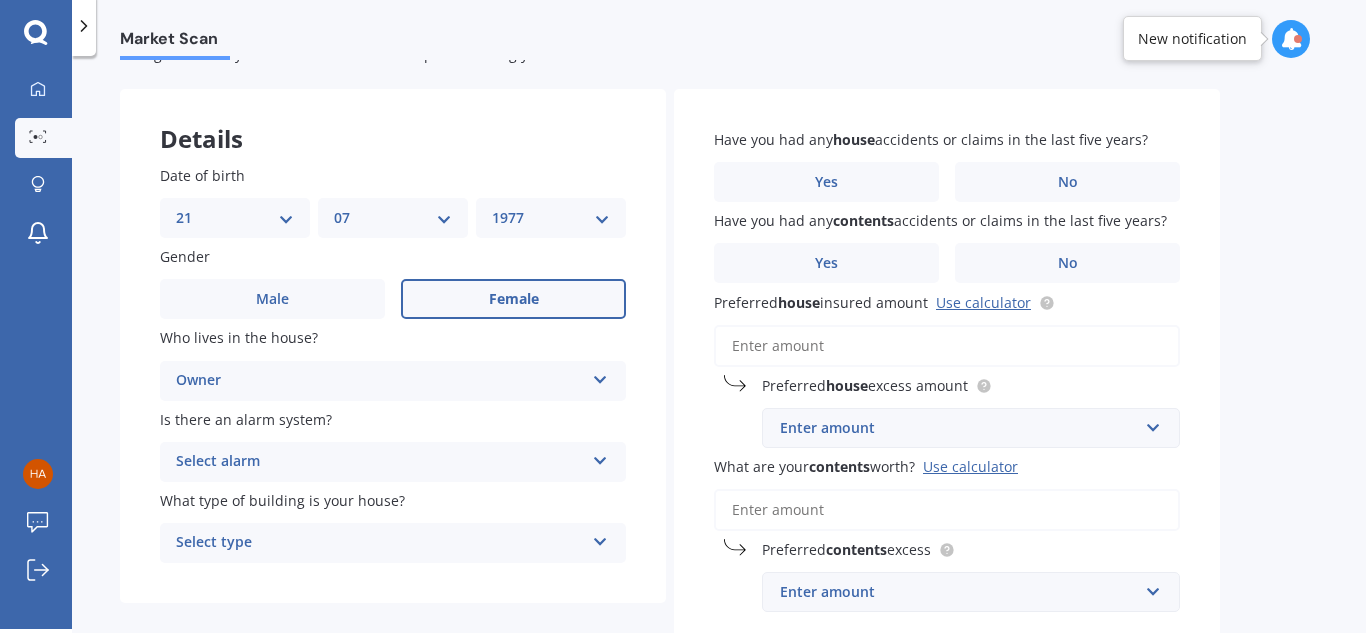 scroll, scrollTop: 100, scrollLeft: 0, axis: vertical 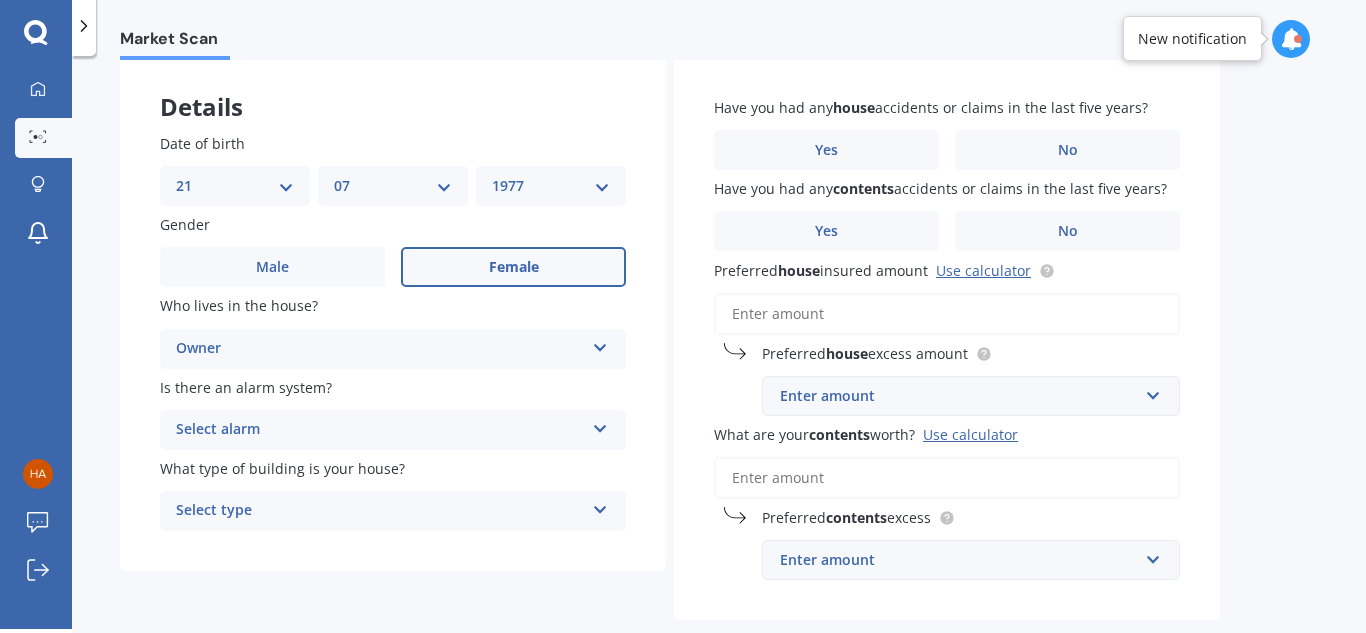 click at bounding box center (600, 425) 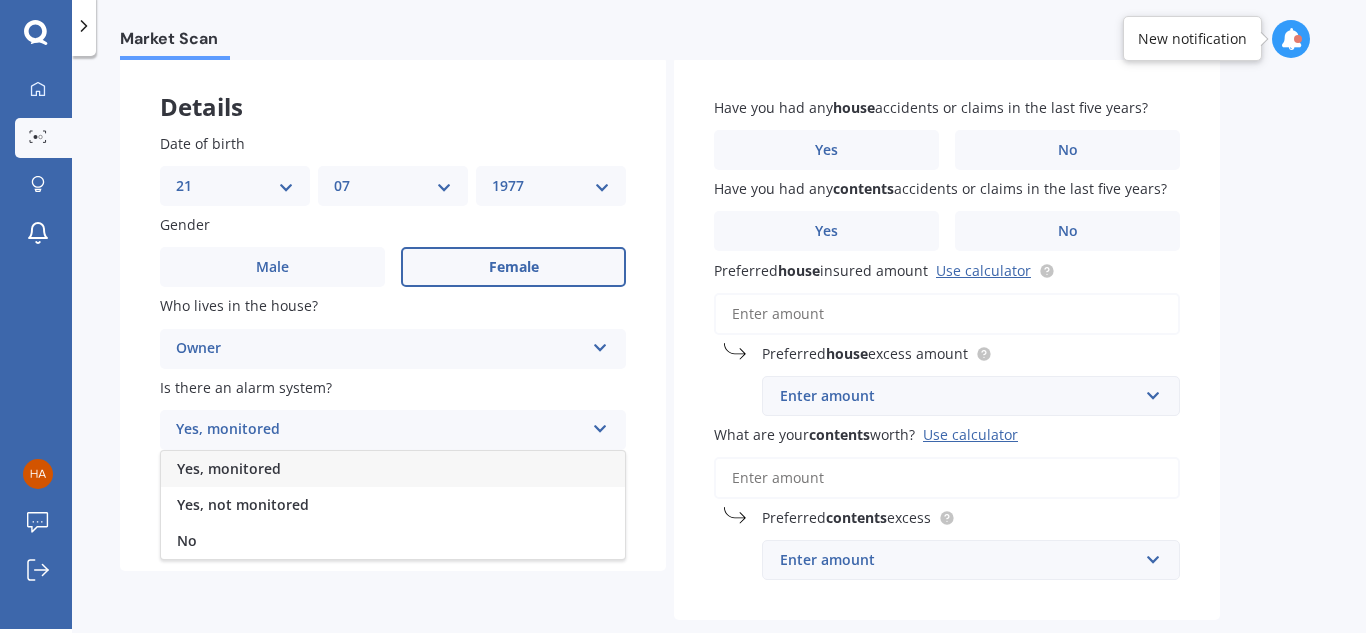 click on "Yes, monitored" at bounding box center (393, 469) 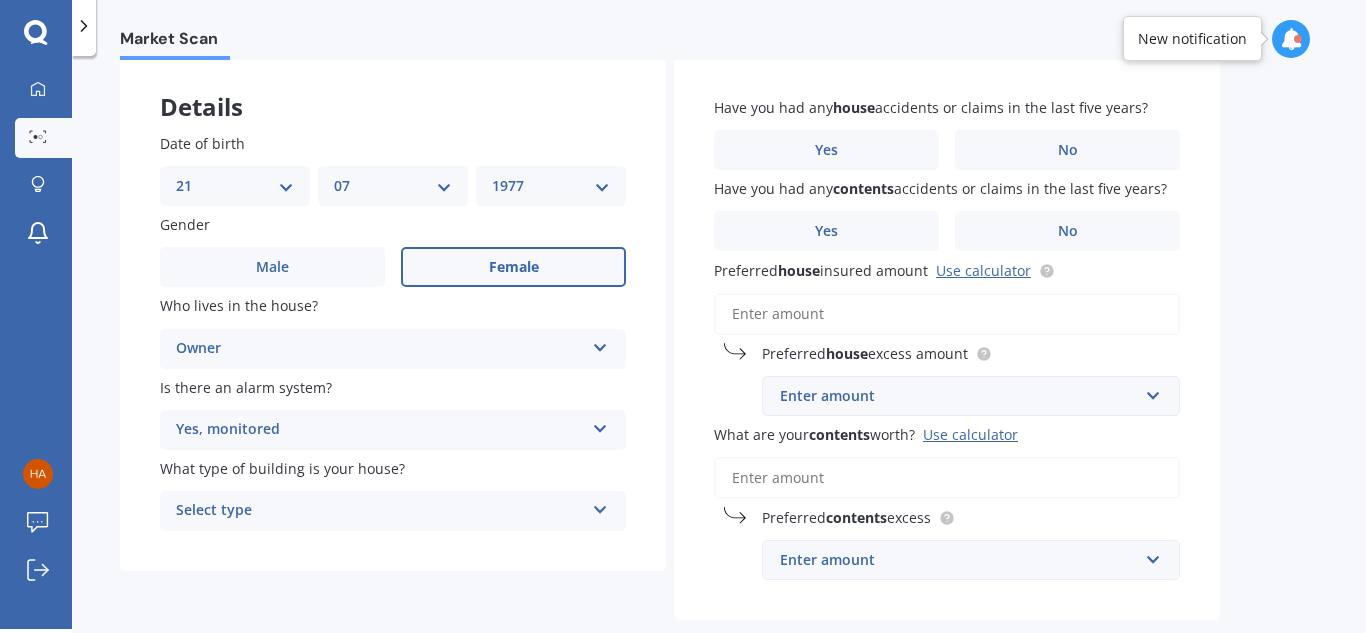 click at bounding box center [600, 425] 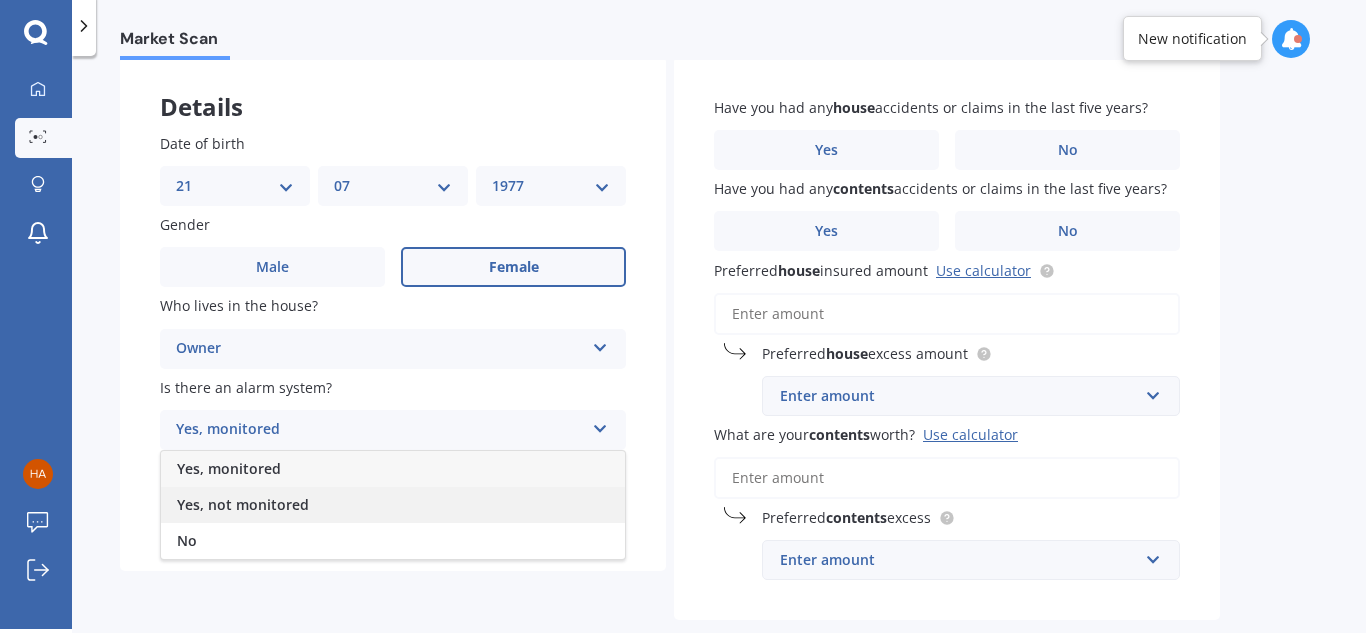 click on "Yes, not monitored" at bounding box center (393, 505) 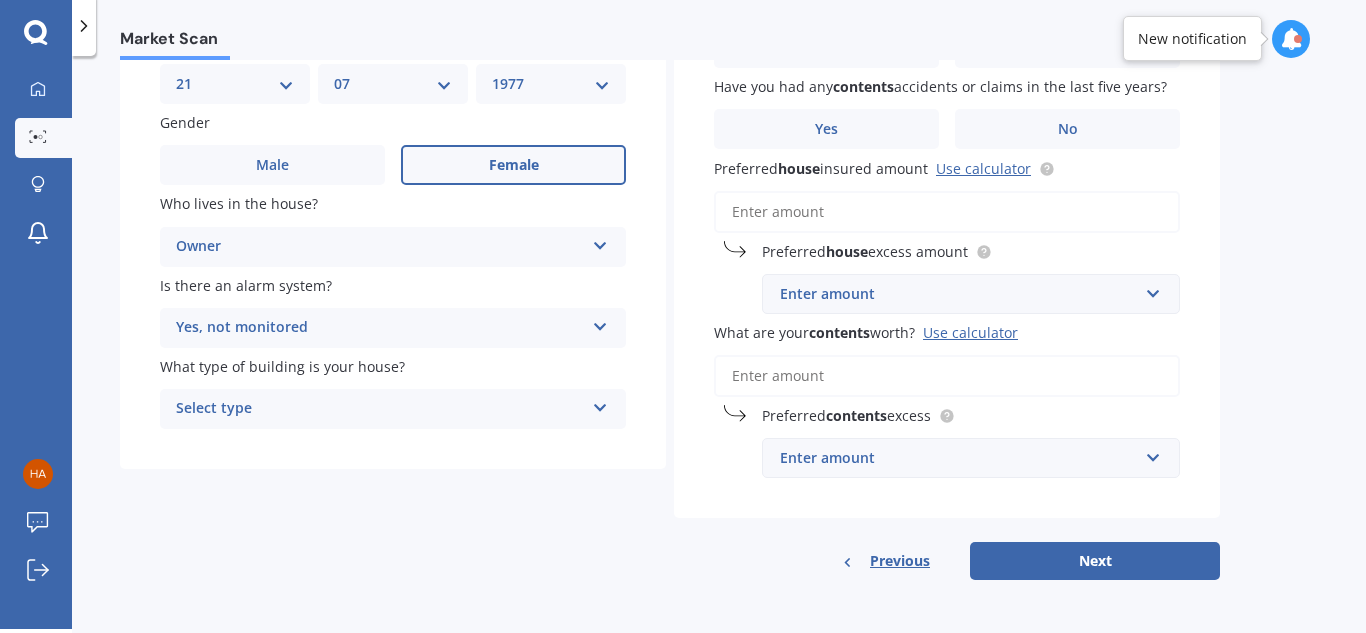 scroll, scrollTop: 205, scrollLeft: 0, axis: vertical 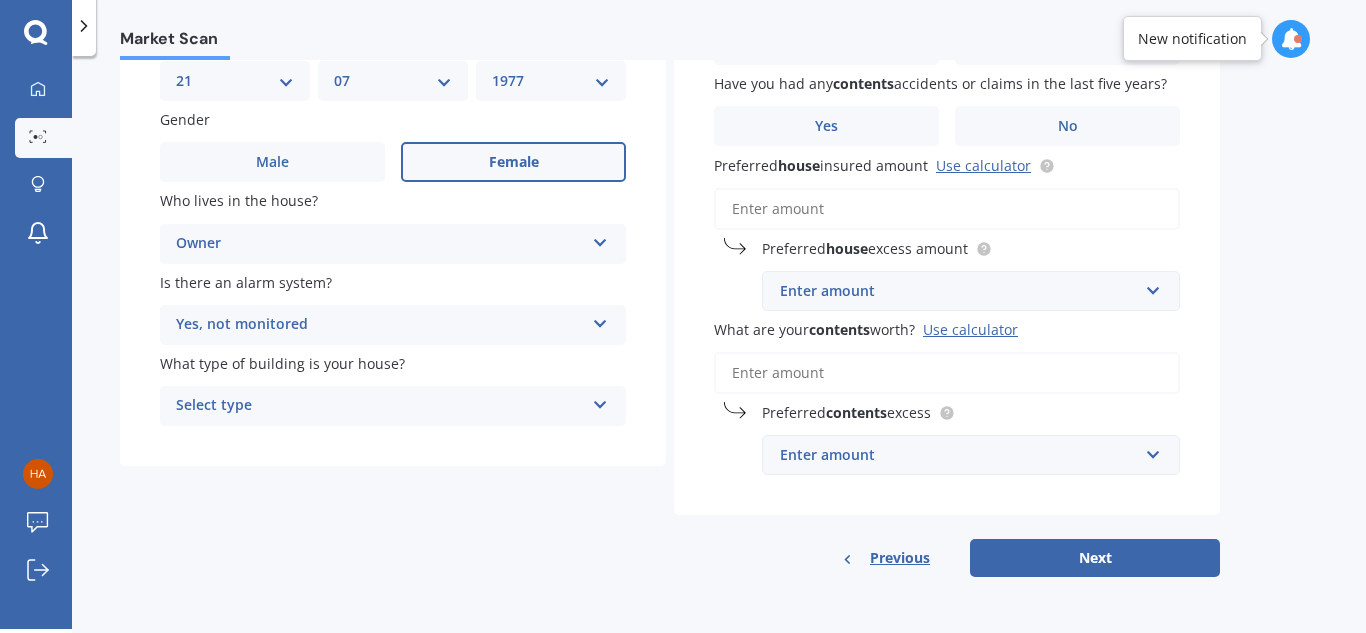 click at bounding box center (600, 401) 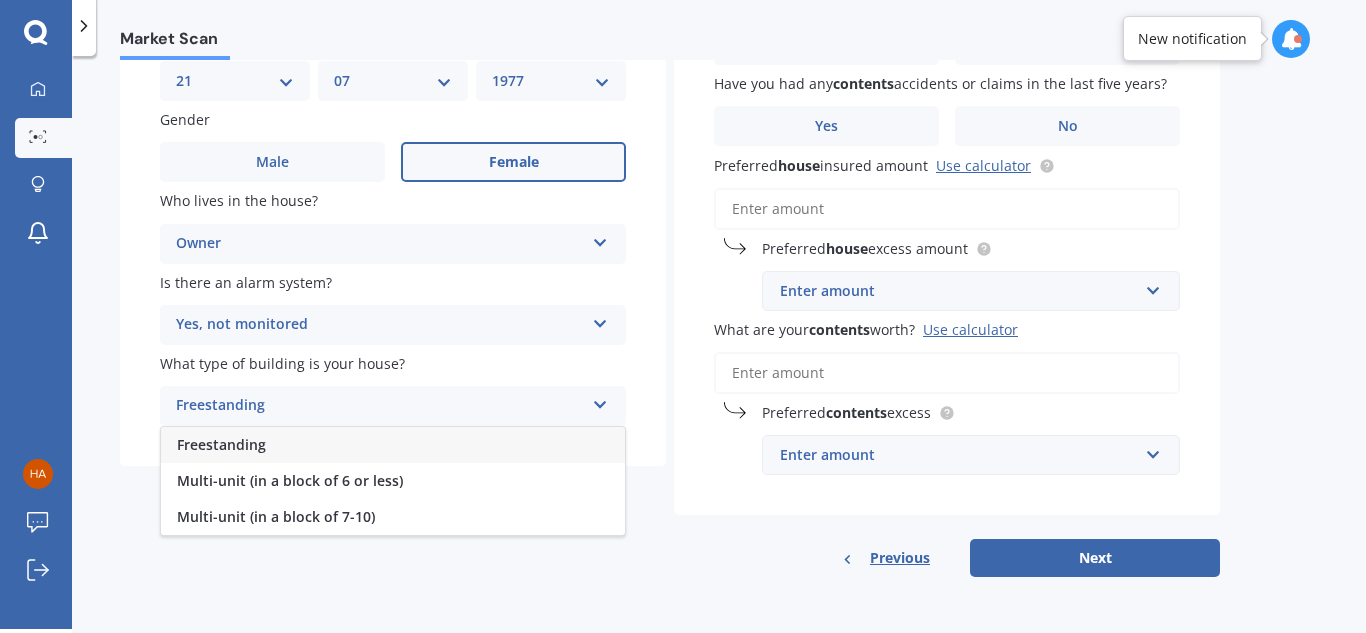 click on "Freestanding" at bounding box center (393, 445) 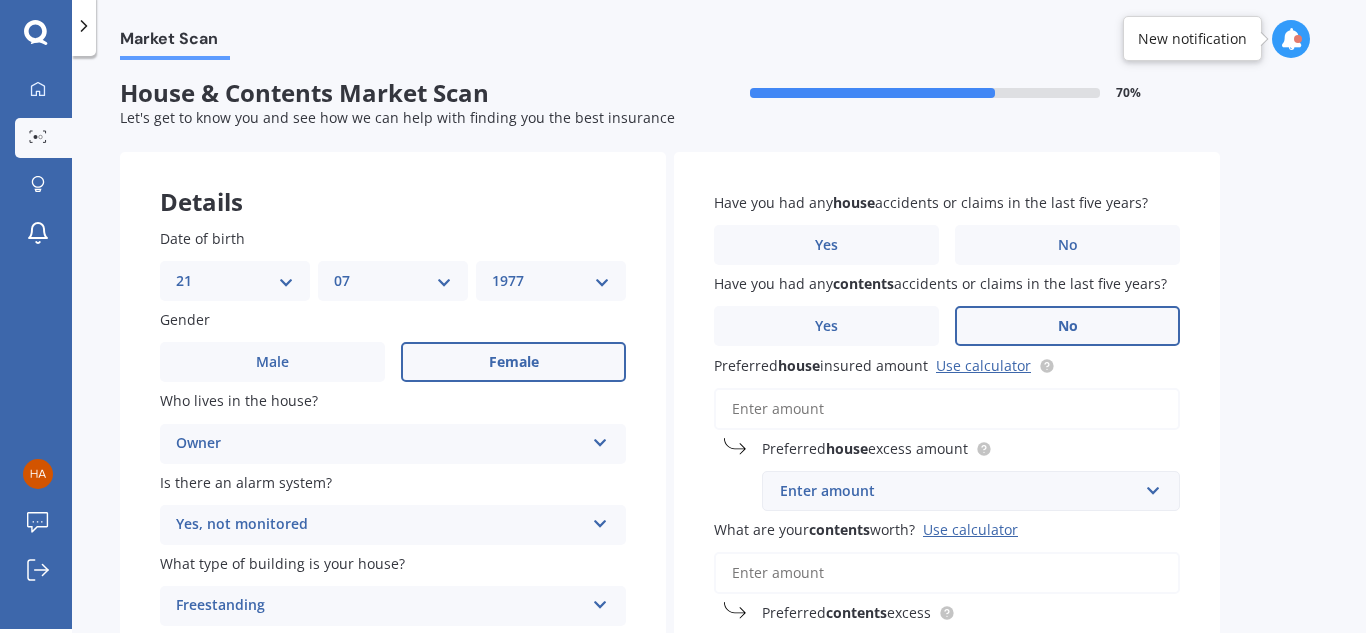 scroll, scrollTop: 0, scrollLeft: 0, axis: both 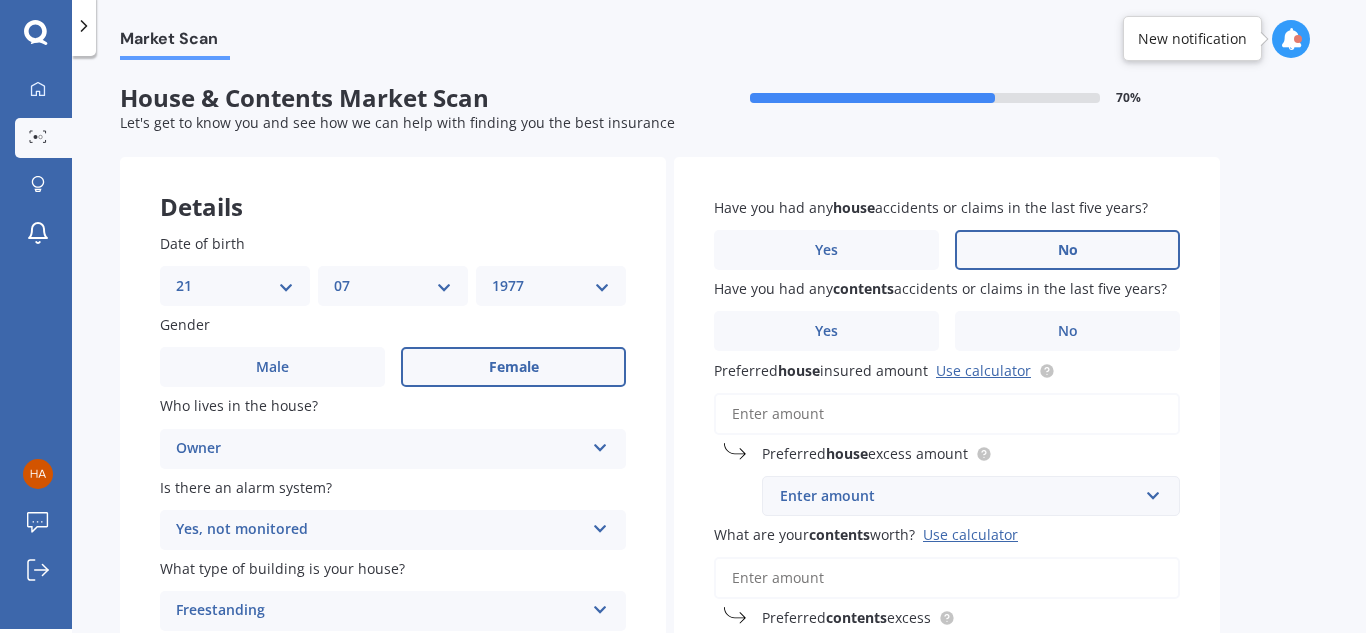 click on "No" at bounding box center [1068, 250] 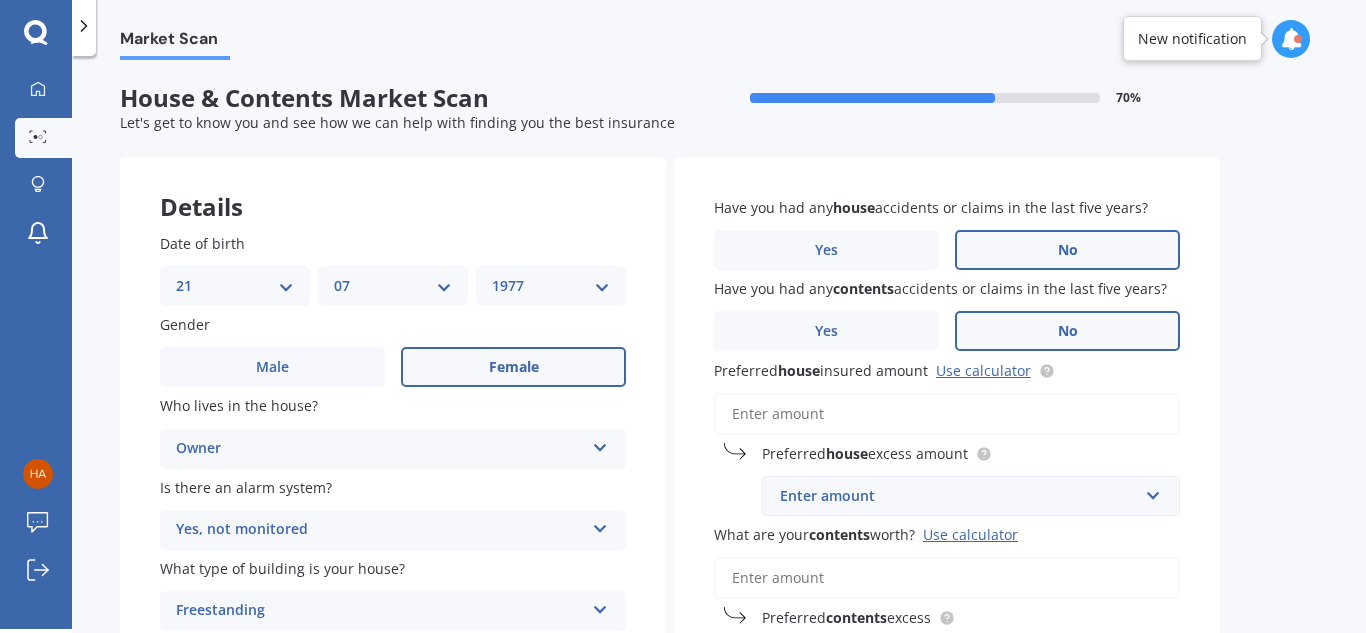 click on "No" at bounding box center [1067, 331] 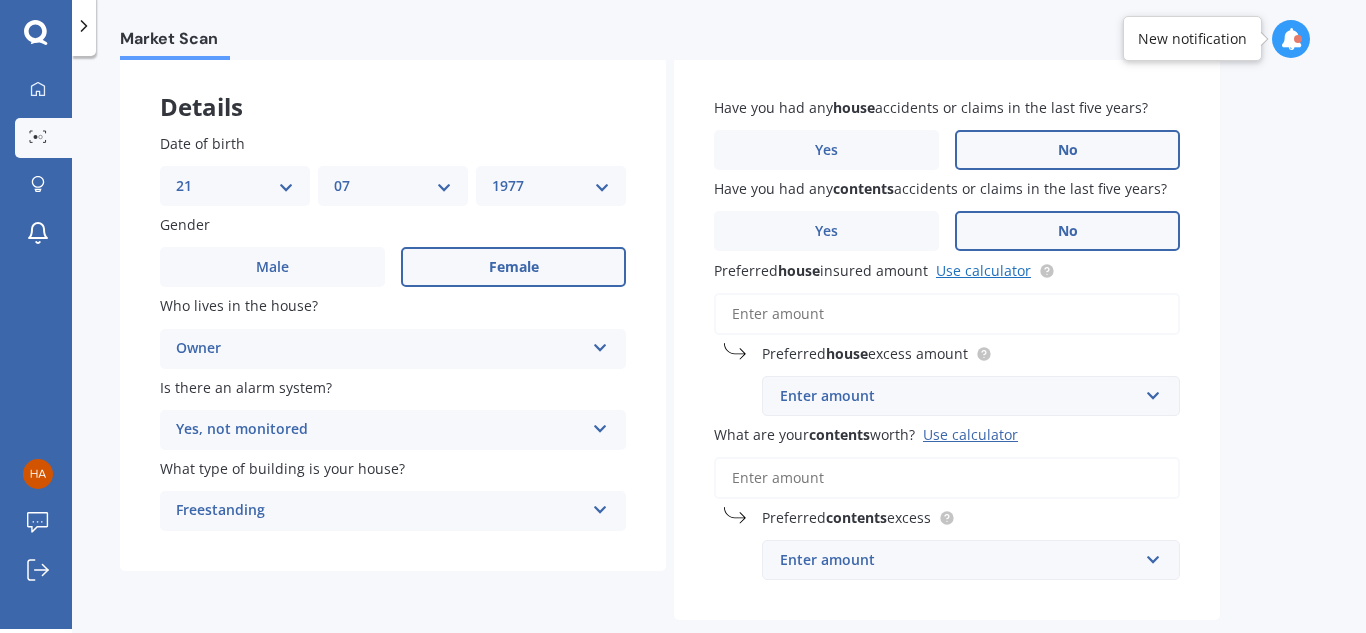 click on "Use calculator" at bounding box center (983, 270) 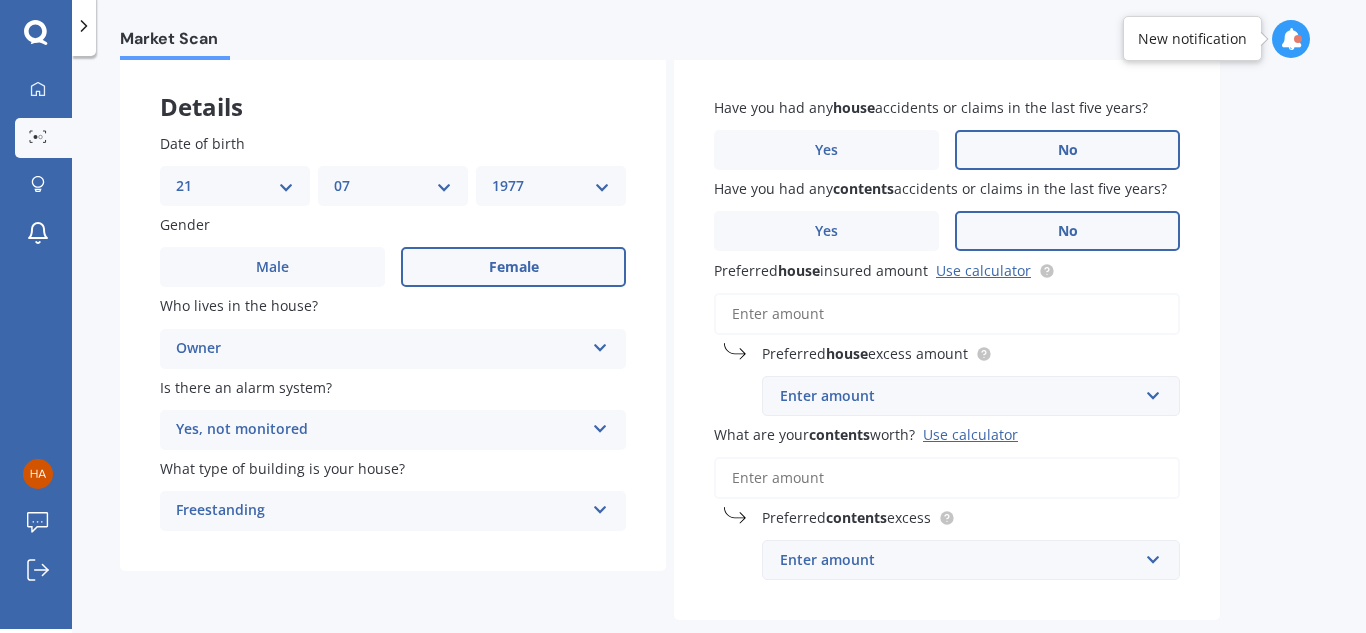 click on "Preferred  house  insured amount Use calculator" at bounding box center [947, 314] 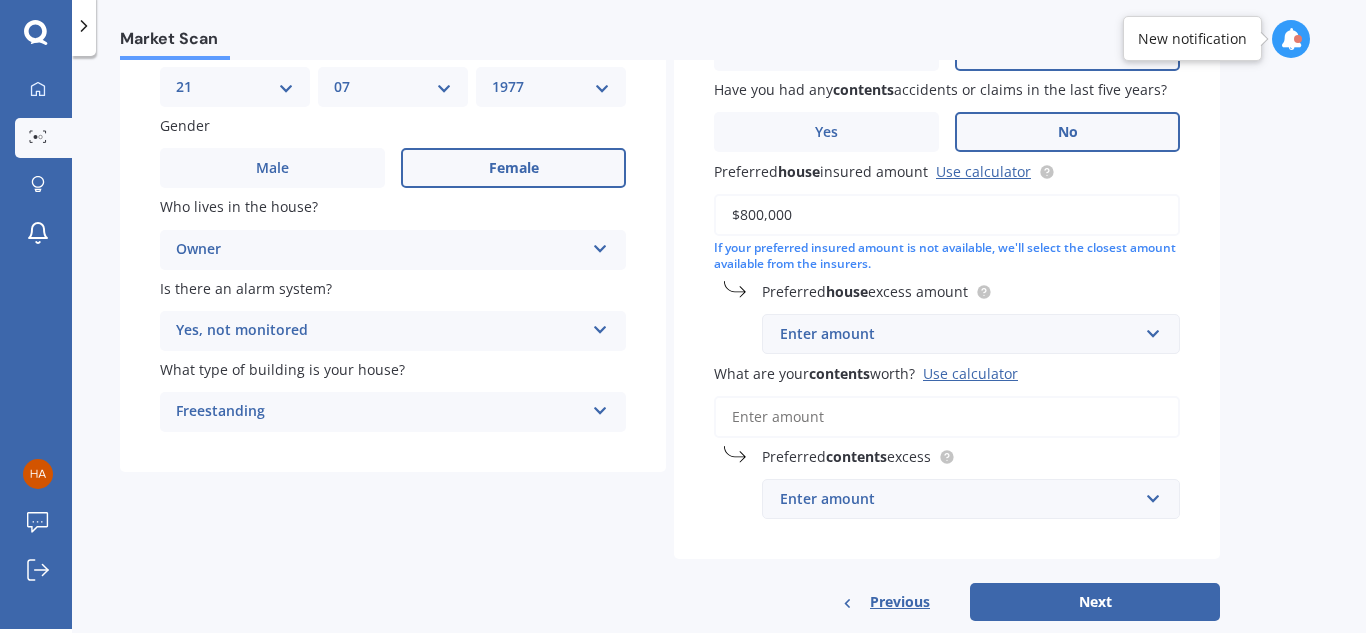 scroll, scrollTop: 200, scrollLeft: 0, axis: vertical 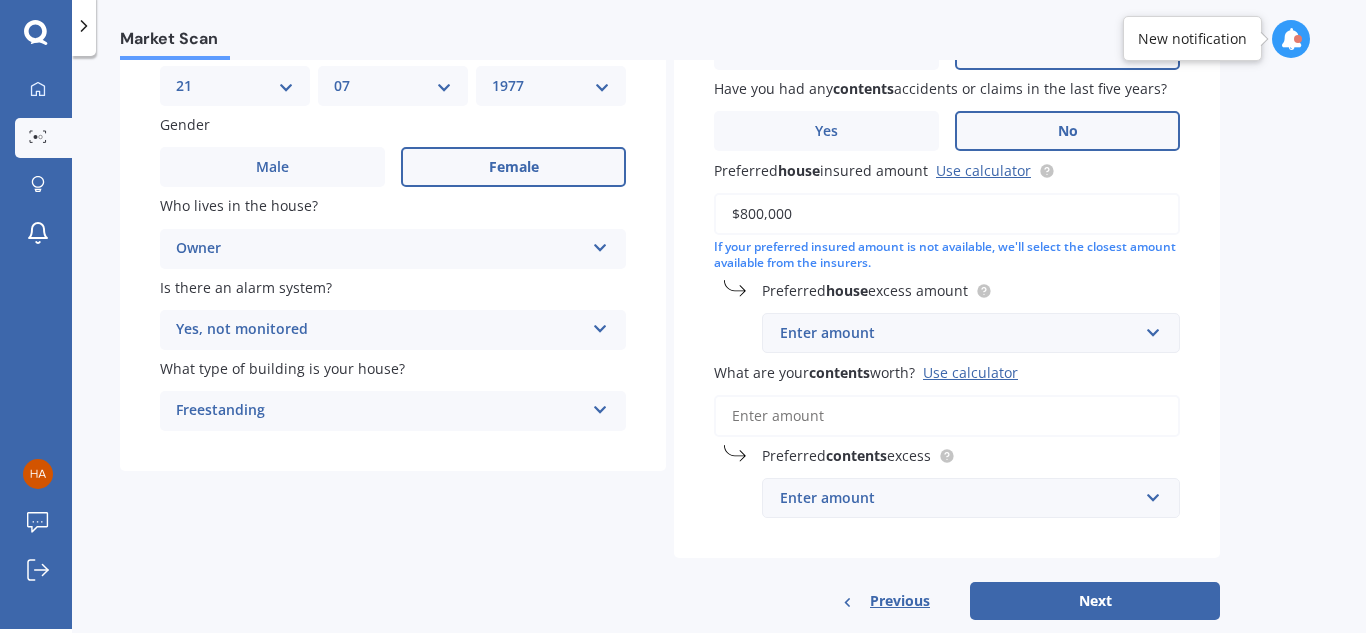 type on "$800,000" 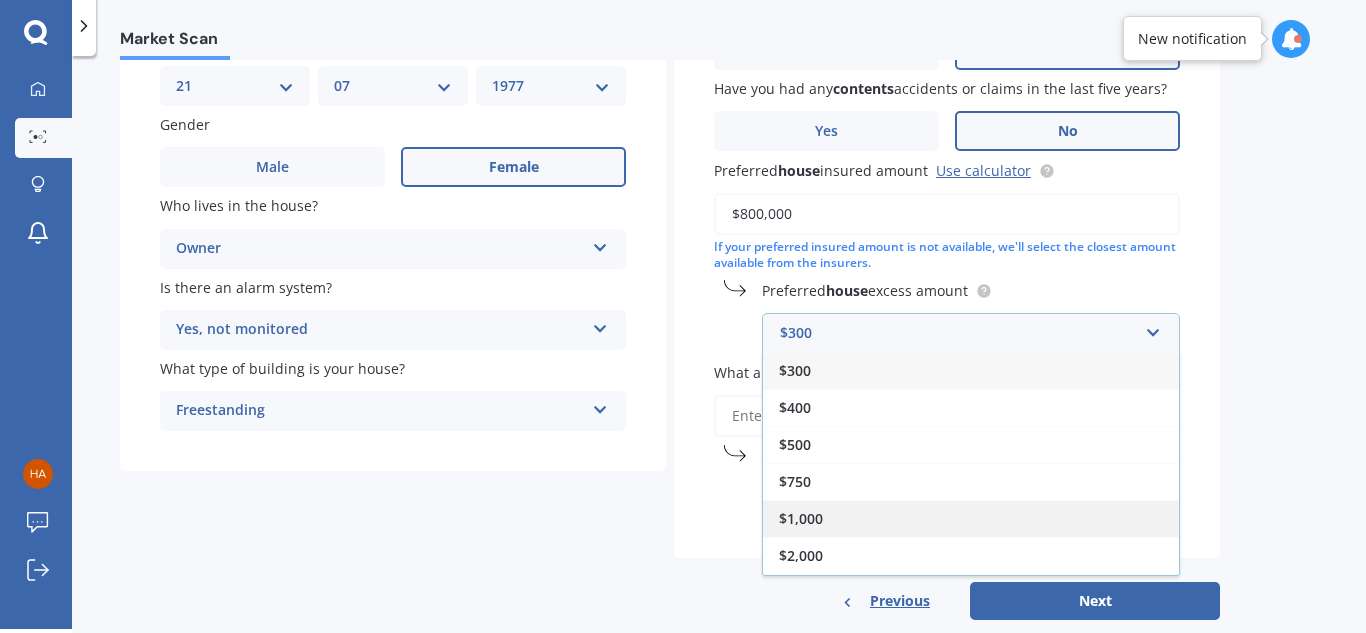 click on "$1,000" at bounding box center (971, 518) 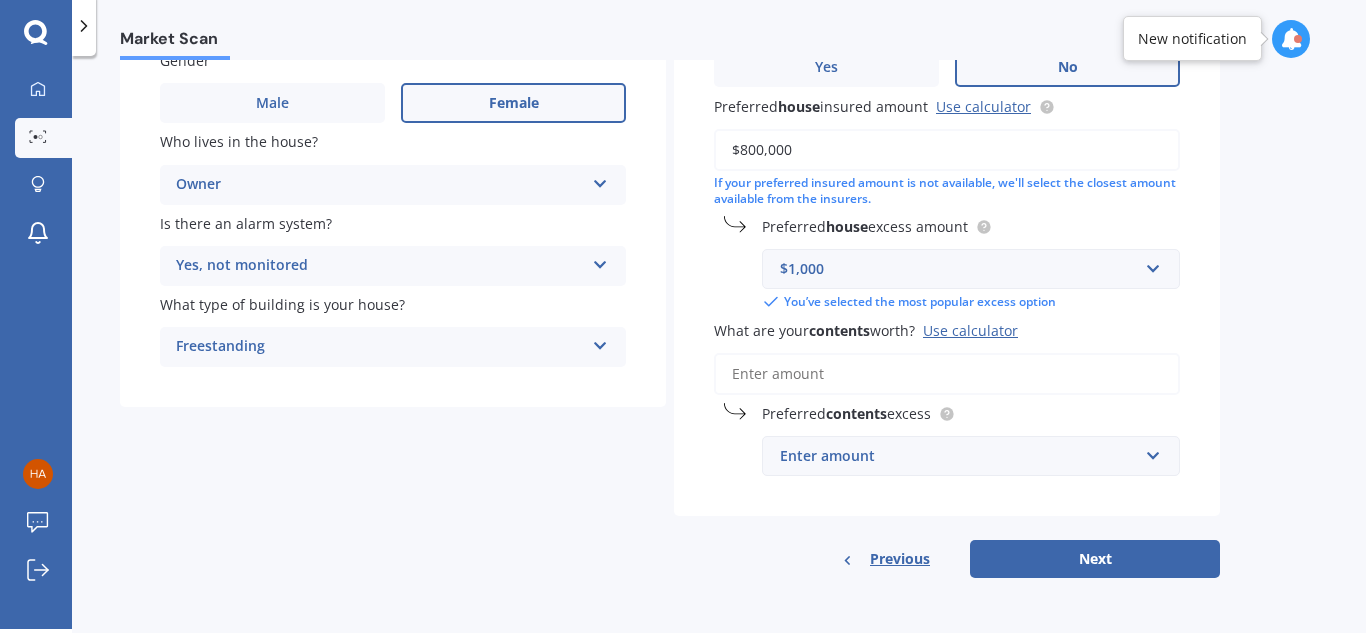 scroll, scrollTop: 265, scrollLeft: 0, axis: vertical 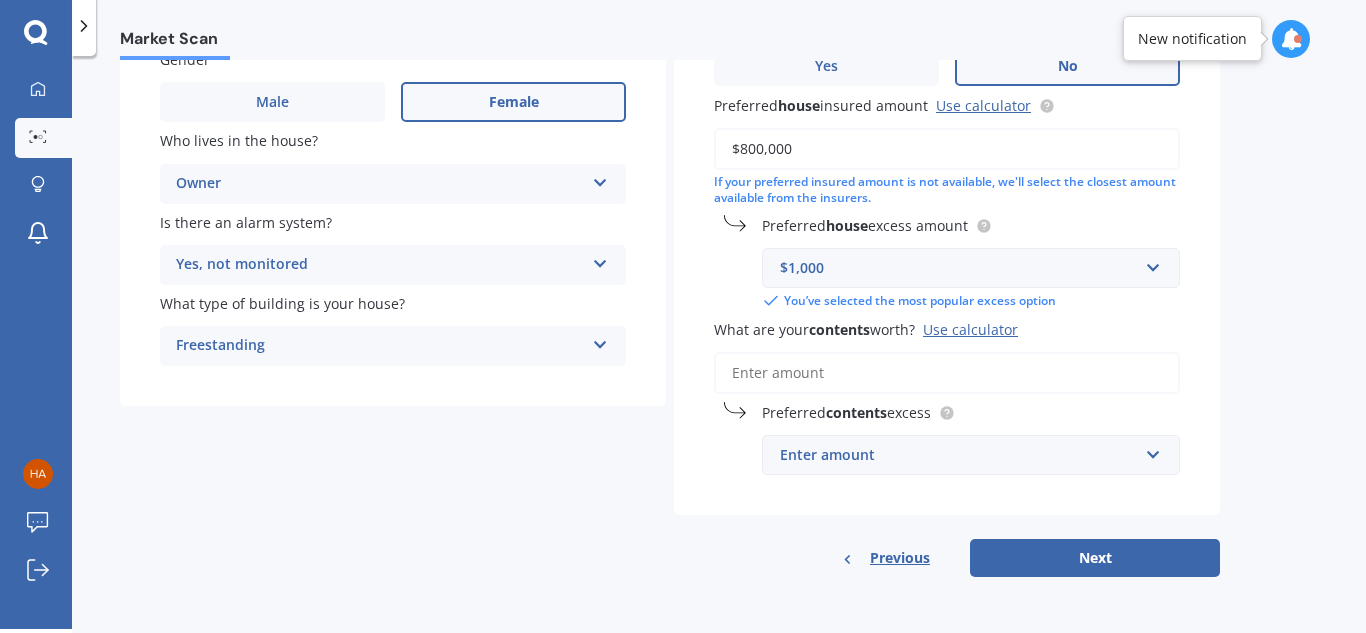 click on "Use calculator" at bounding box center [970, 329] 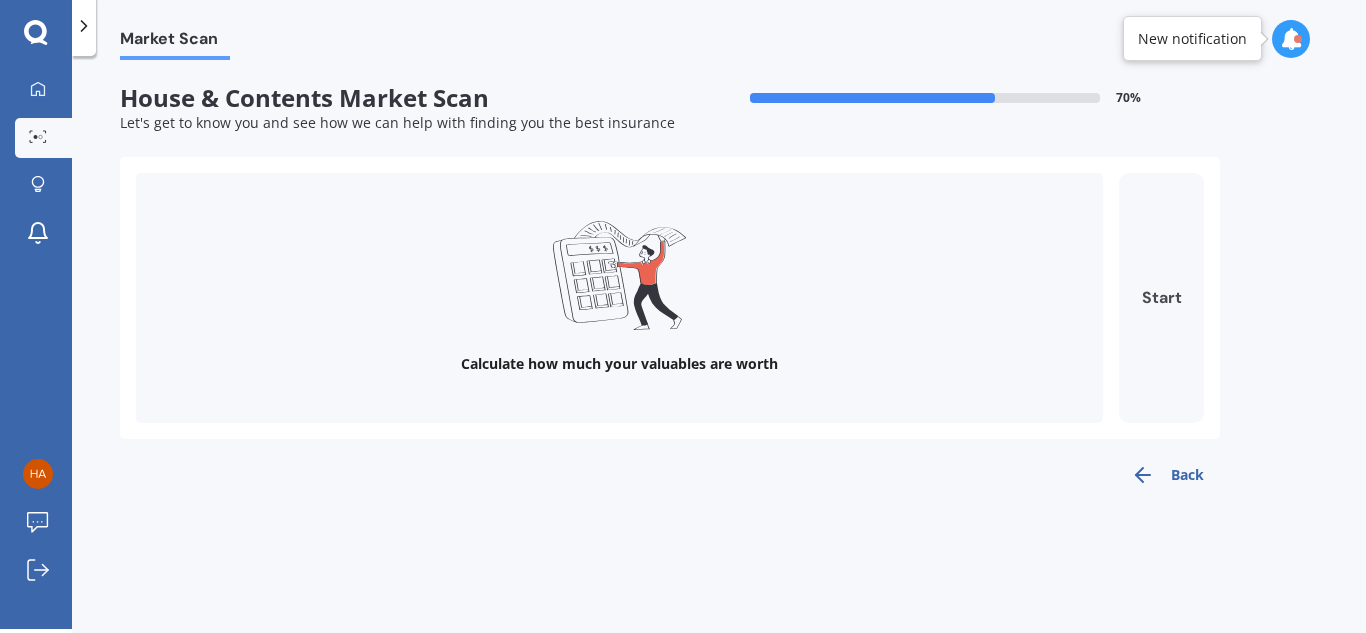click on "Start" at bounding box center [1161, 298] 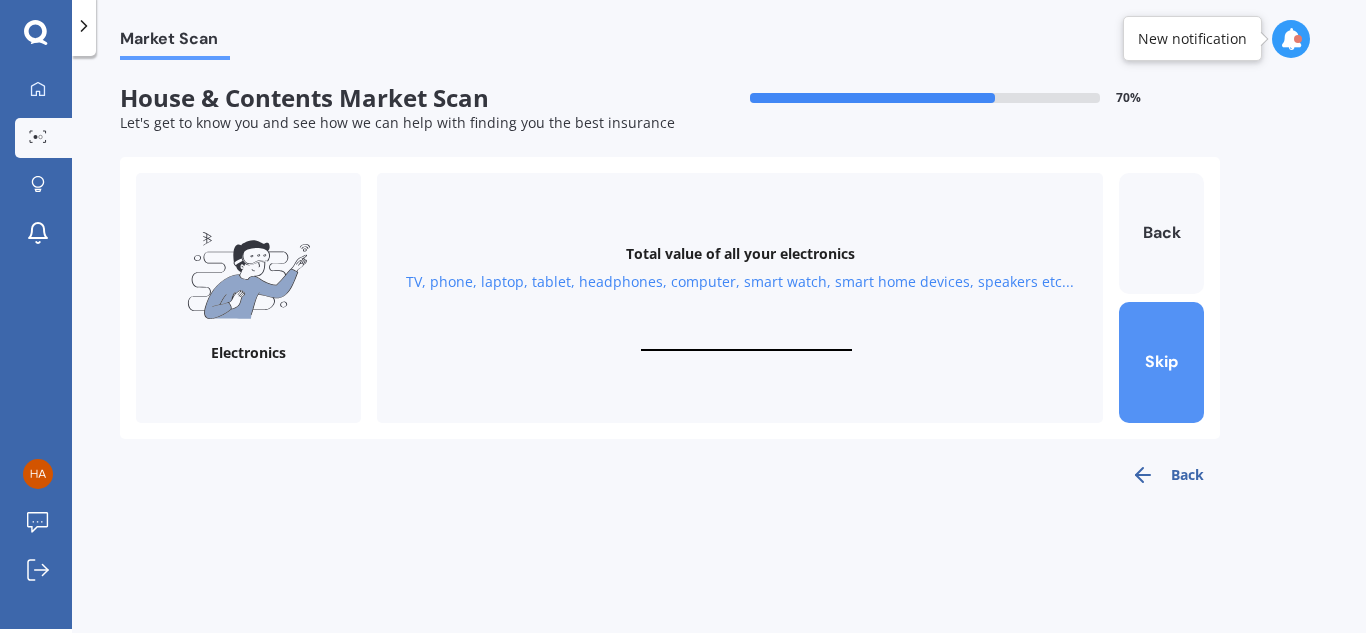 click on "Skip" at bounding box center (1161, 362) 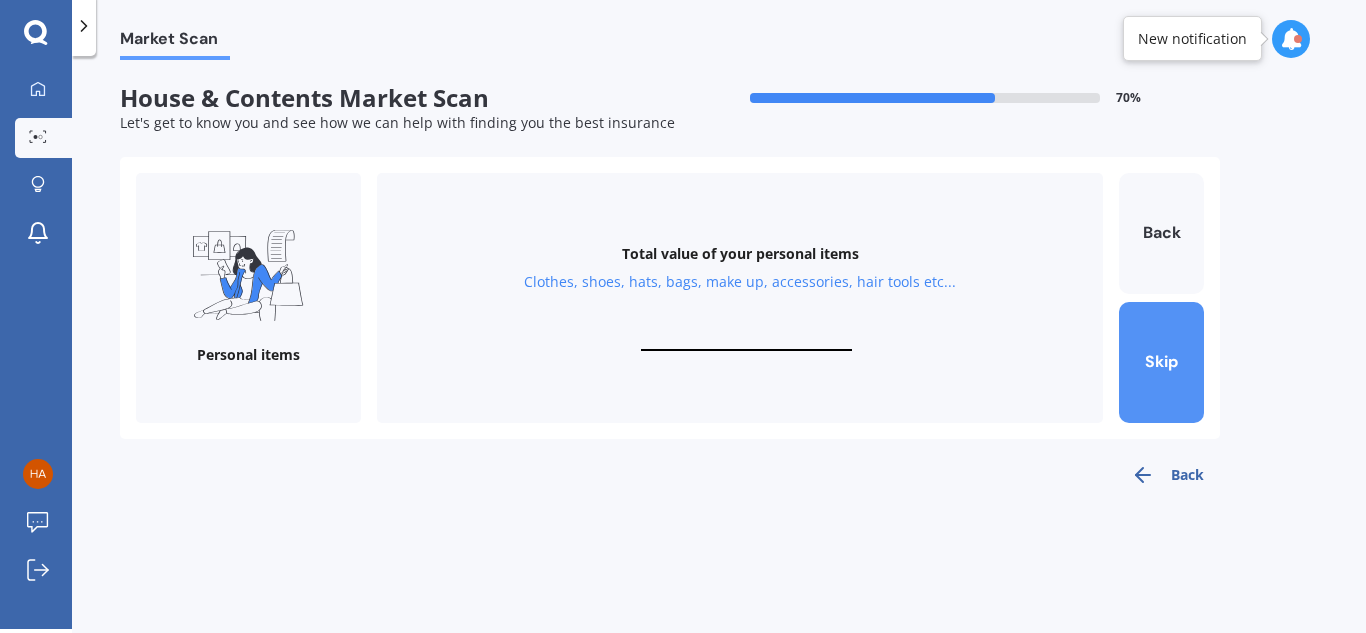 click on "Skip" at bounding box center [1161, 362] 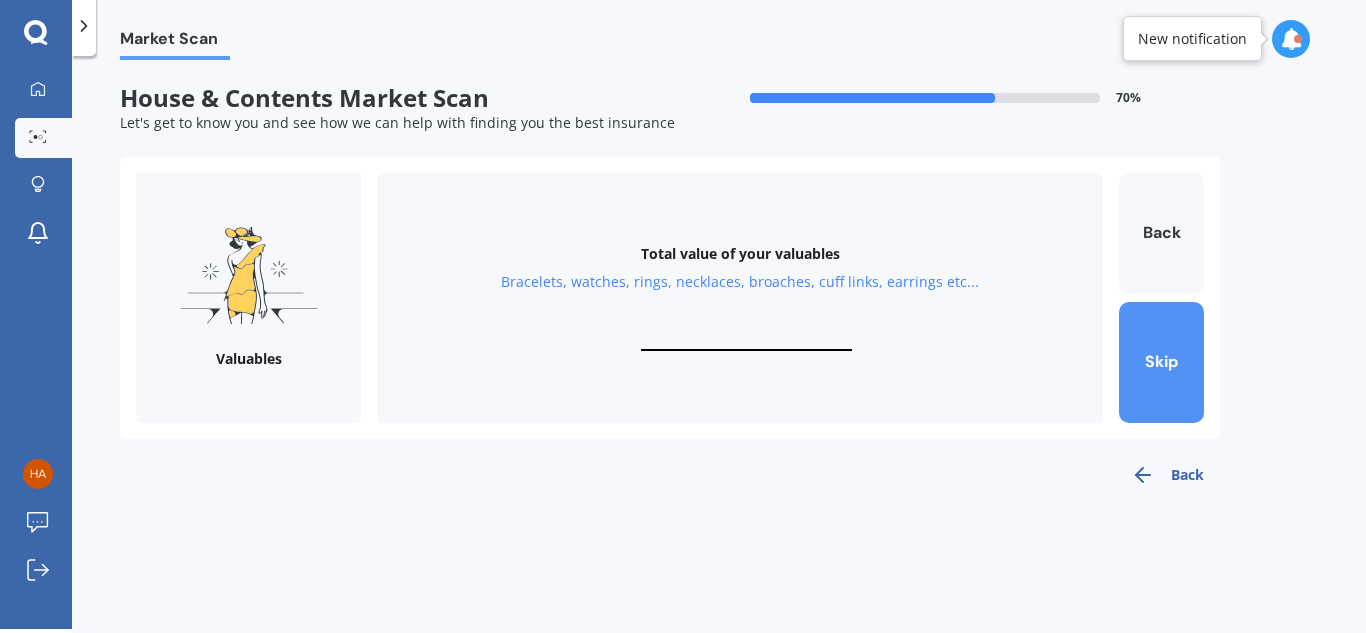 click on "Skip" at bounding box center (1161, 362) 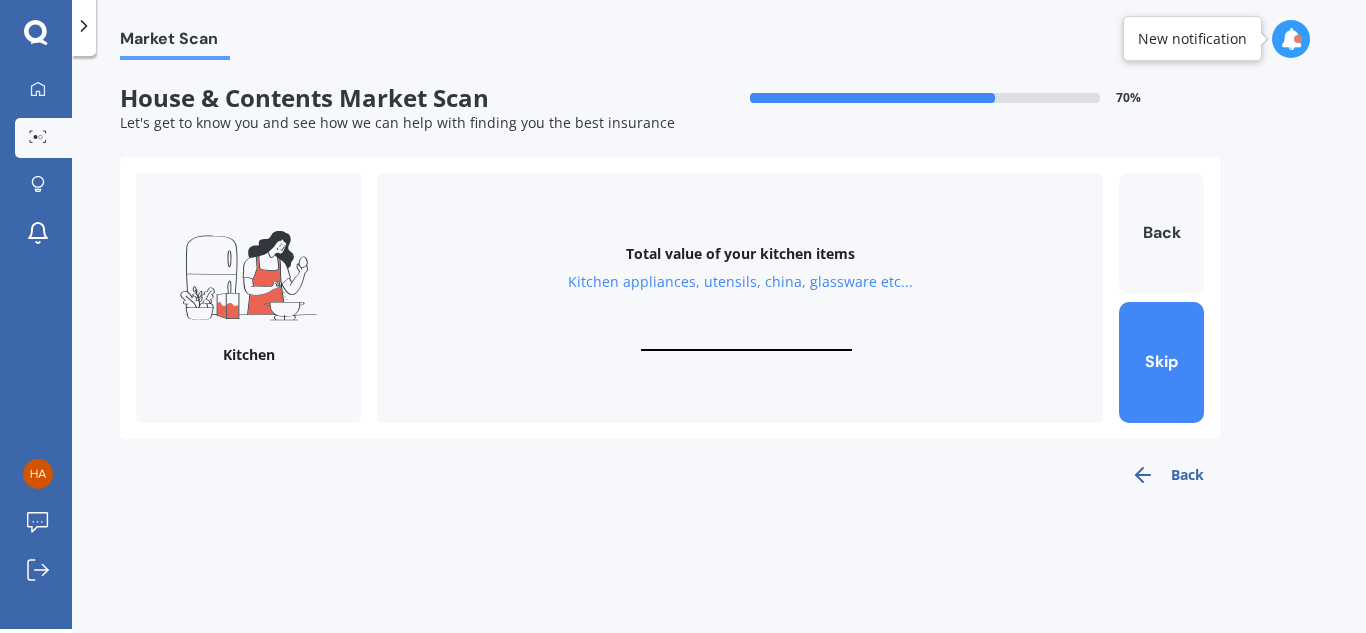 click on "Total value of your kitchen items Kitchen appliances, utensils, china, glassware etc..." at bounding box center [740, 298] 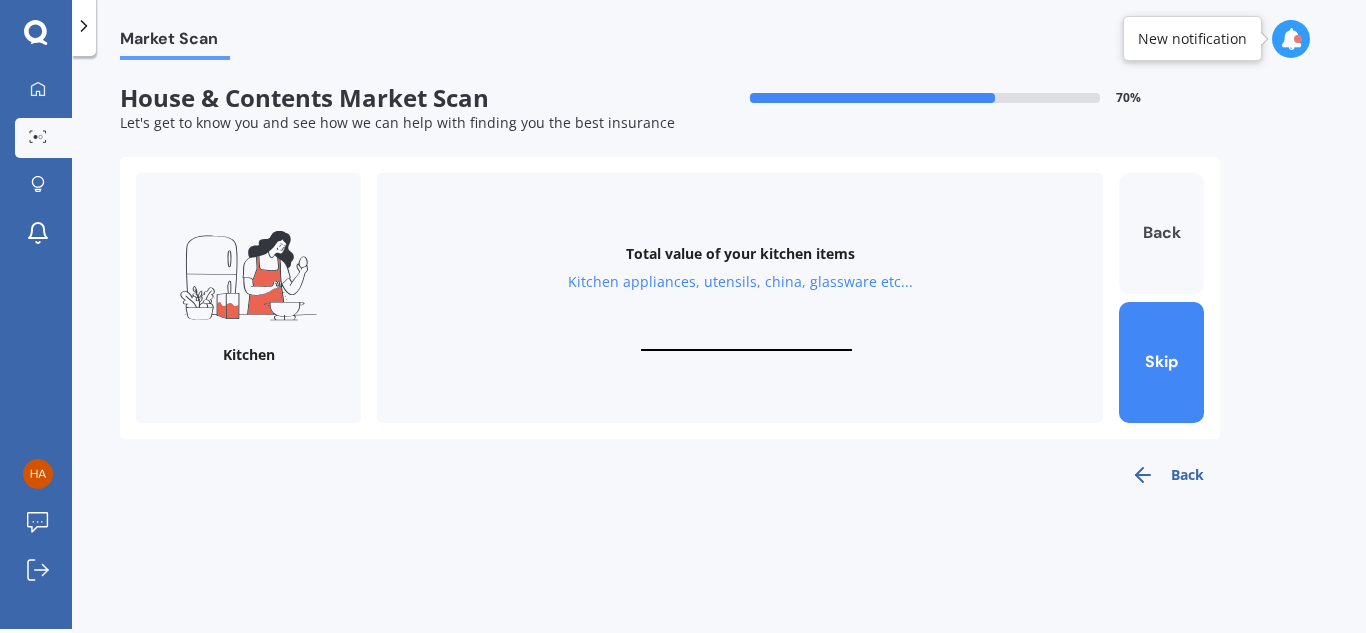 click on "Back" at bounding box center (1161, 233) 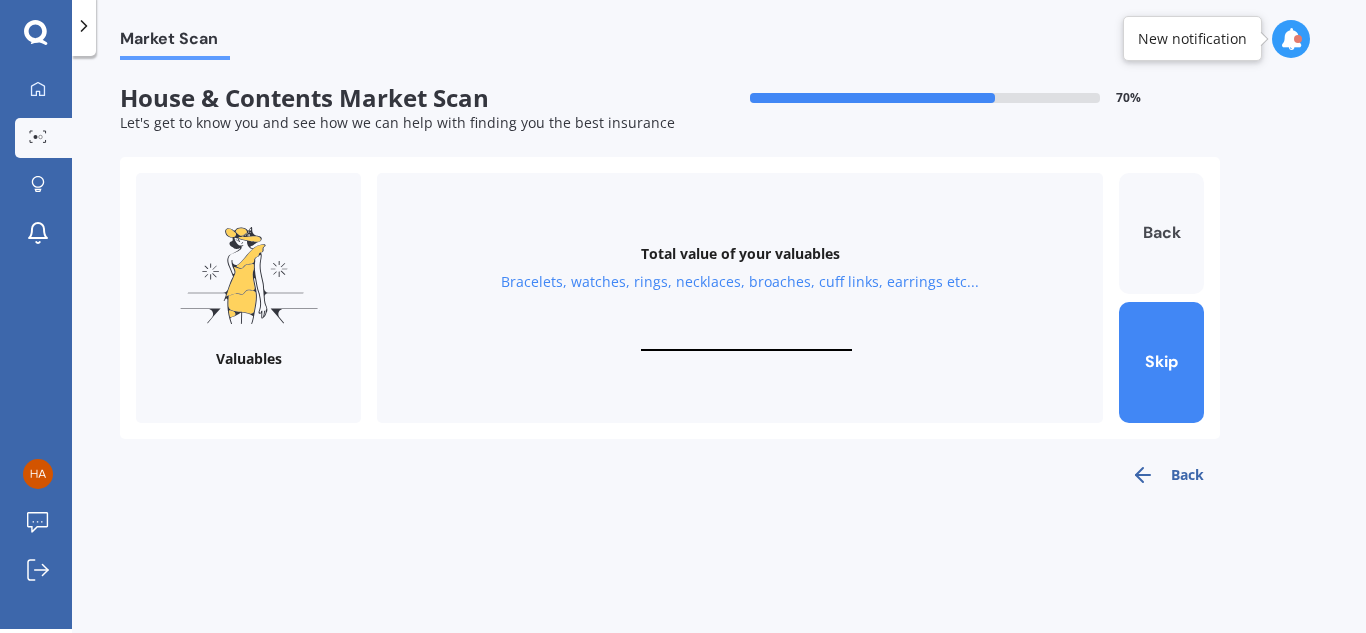 click on "Back" at bounding box center [1161, 233] 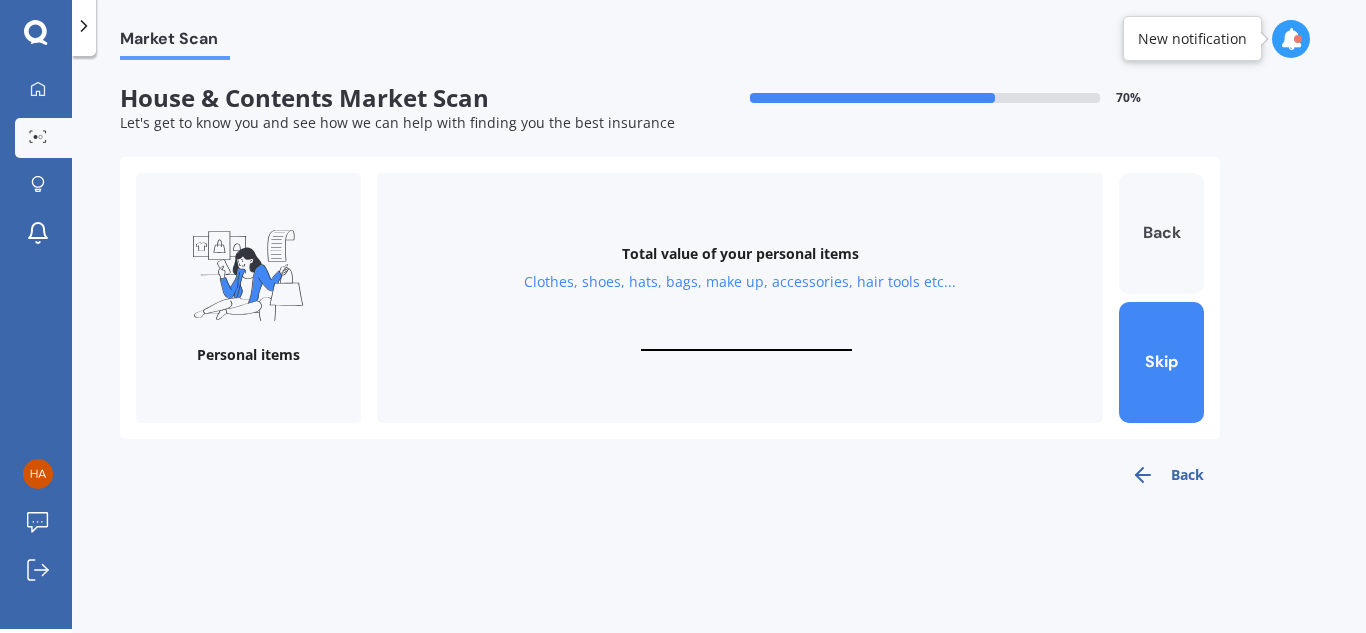click on "Back" at bounding box center (1161, 233) 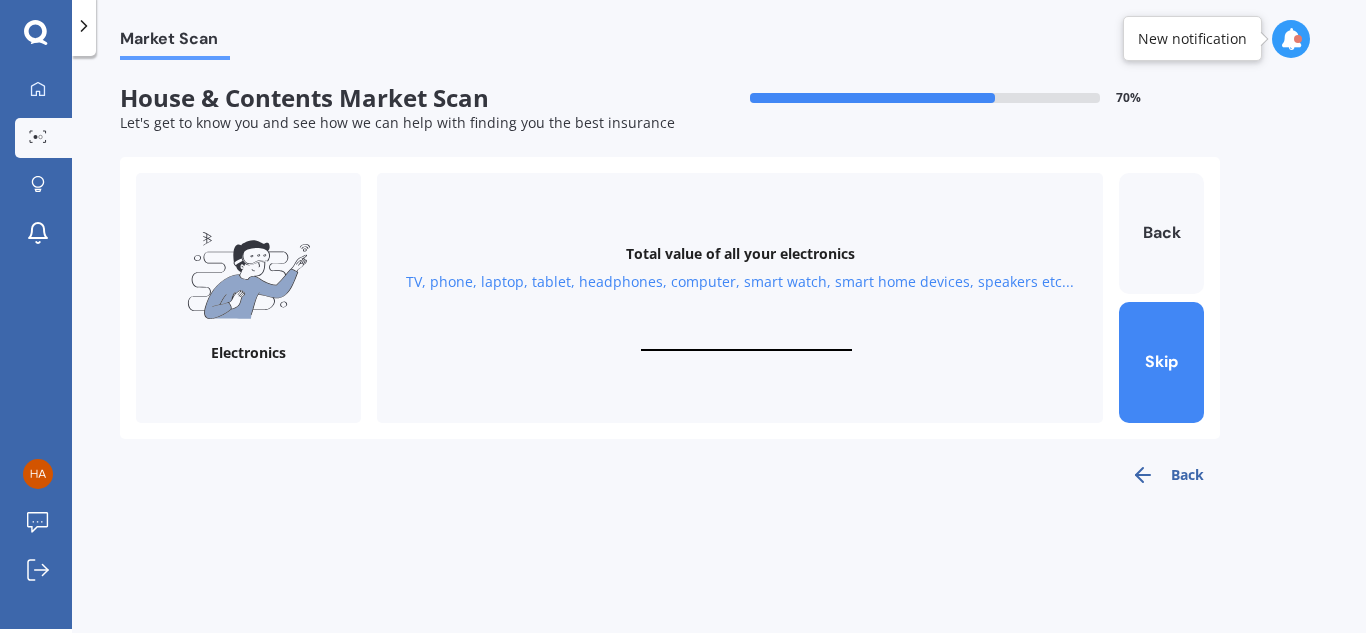 click at bounding box center [746, 341] 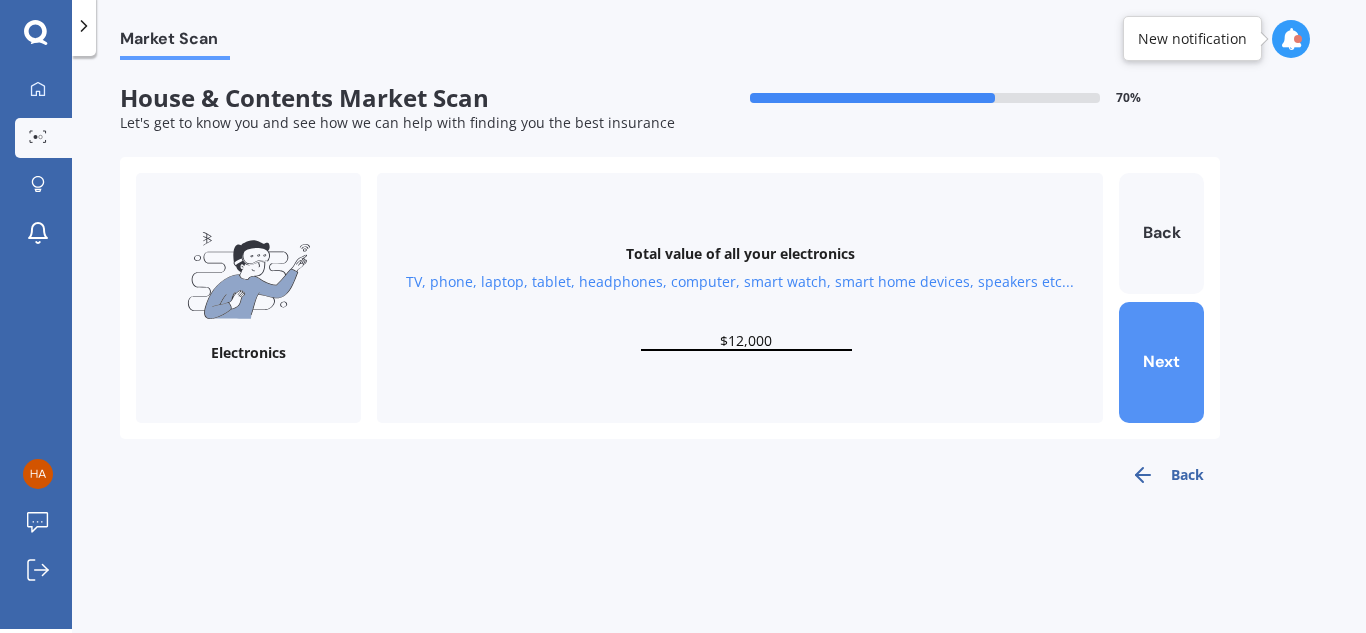 type on "$12,000" 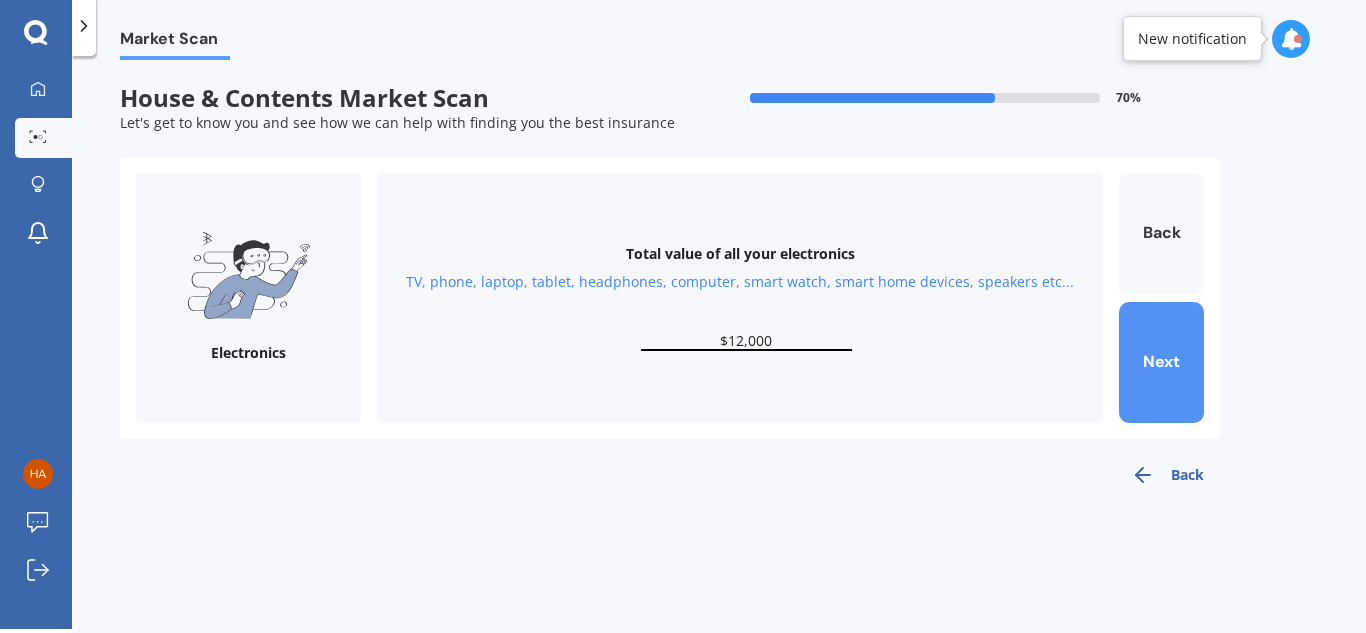 click on "Next" at bounding box center [1161, 362] 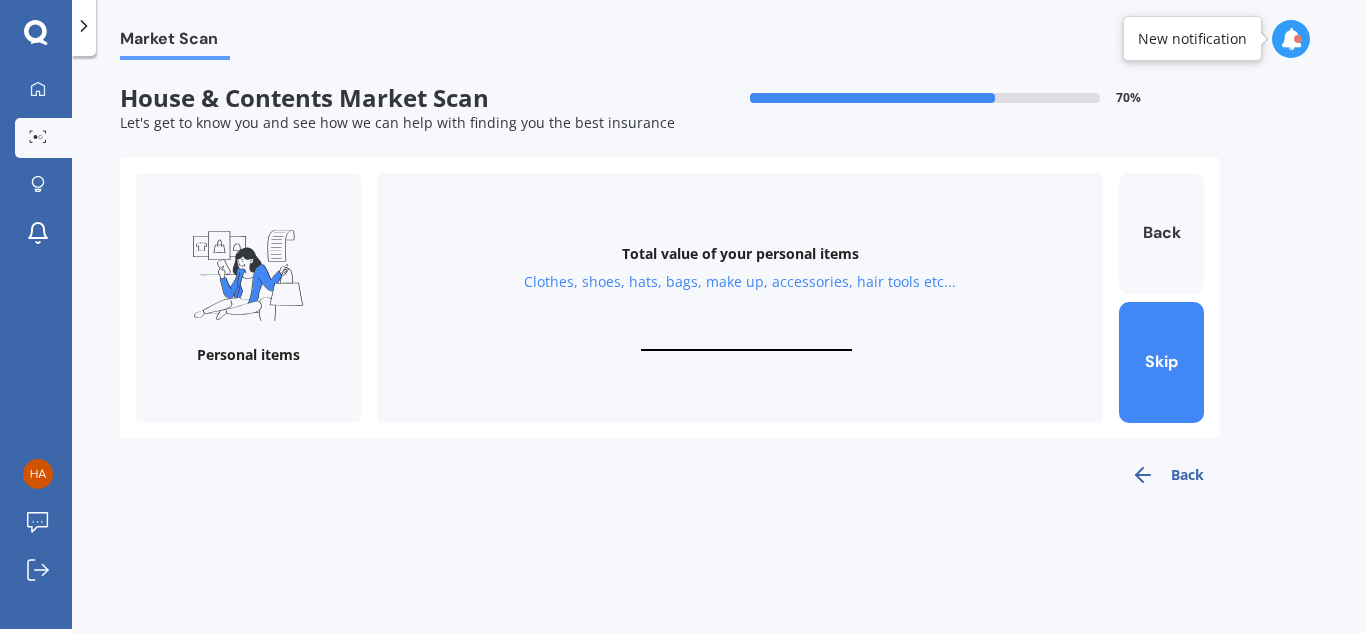 click at bounding box center [746, 341] 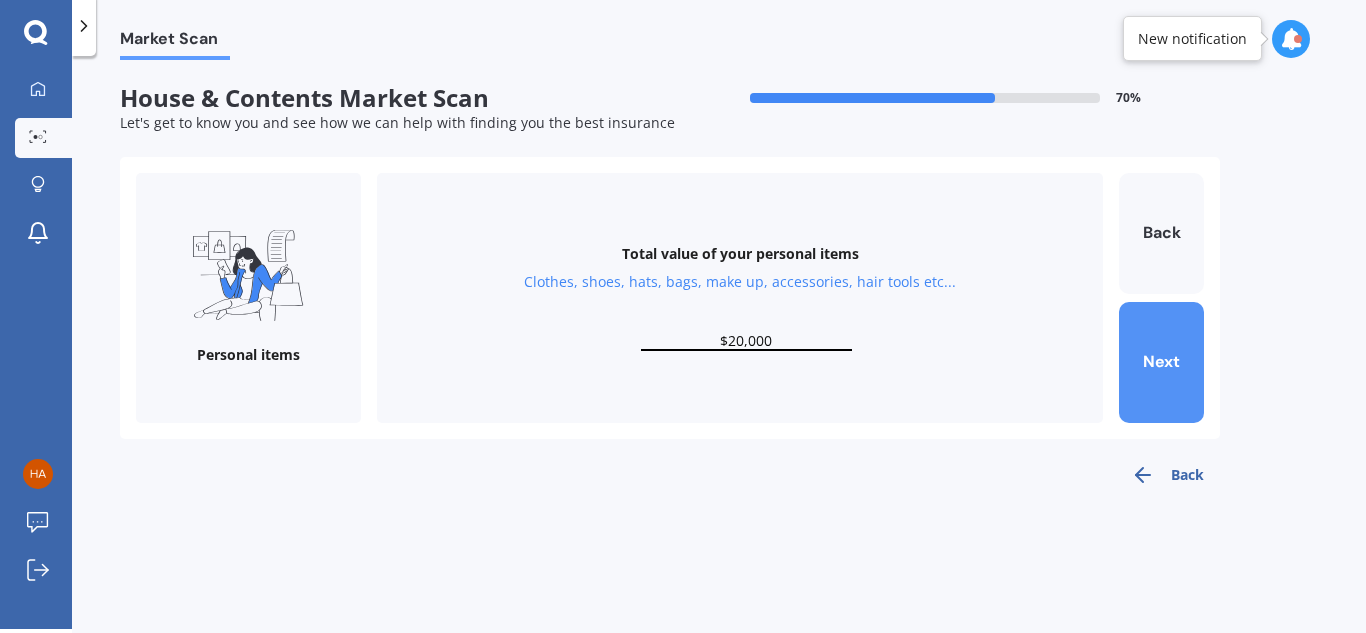 type on "$20,000" 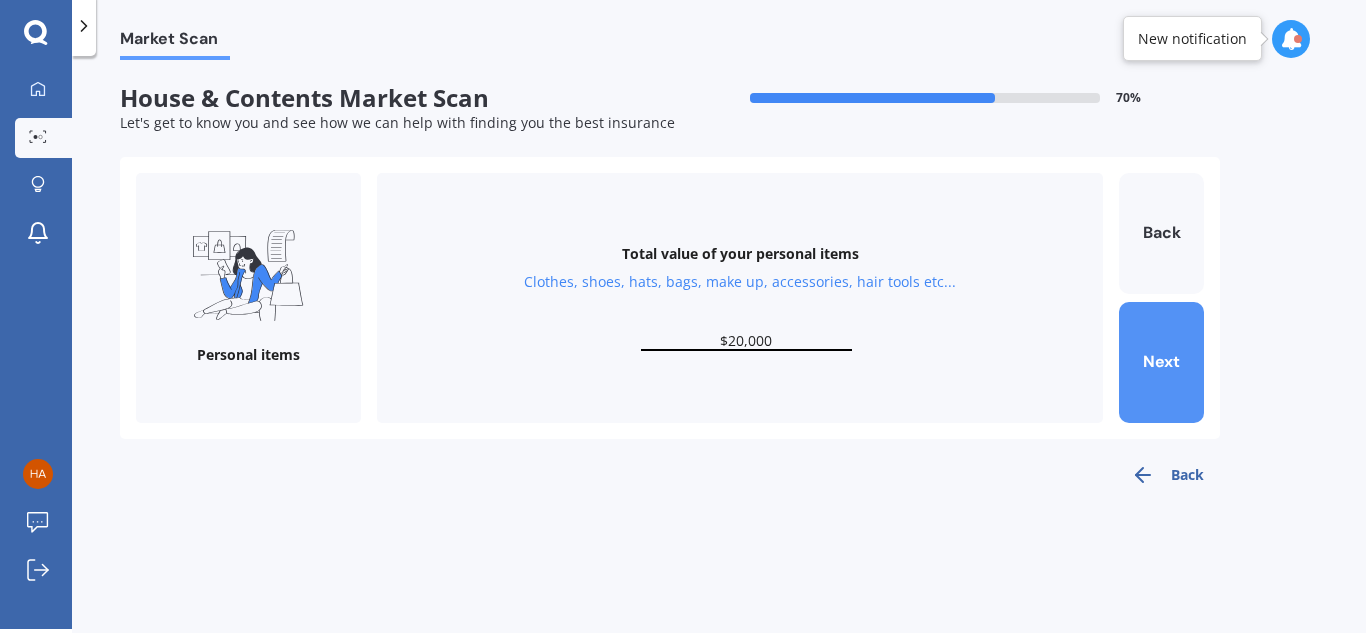 click on "Next" at bounding box center [1161, 362] 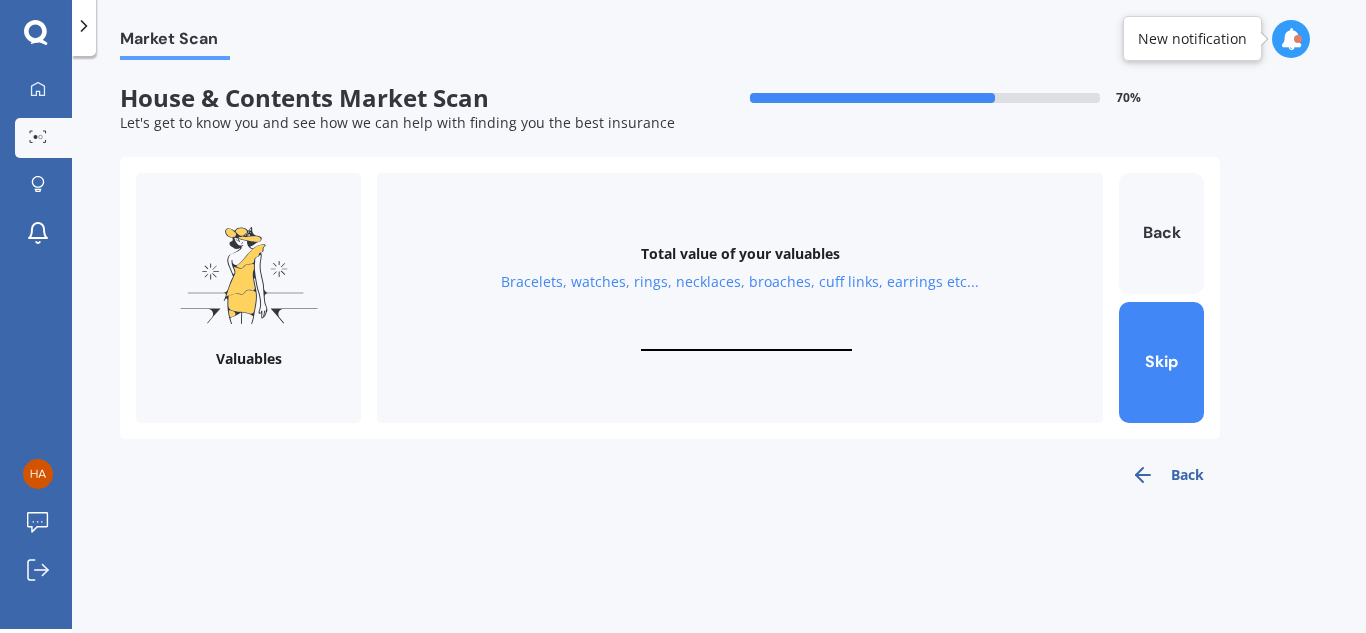 click at bounding box center [746, 341] 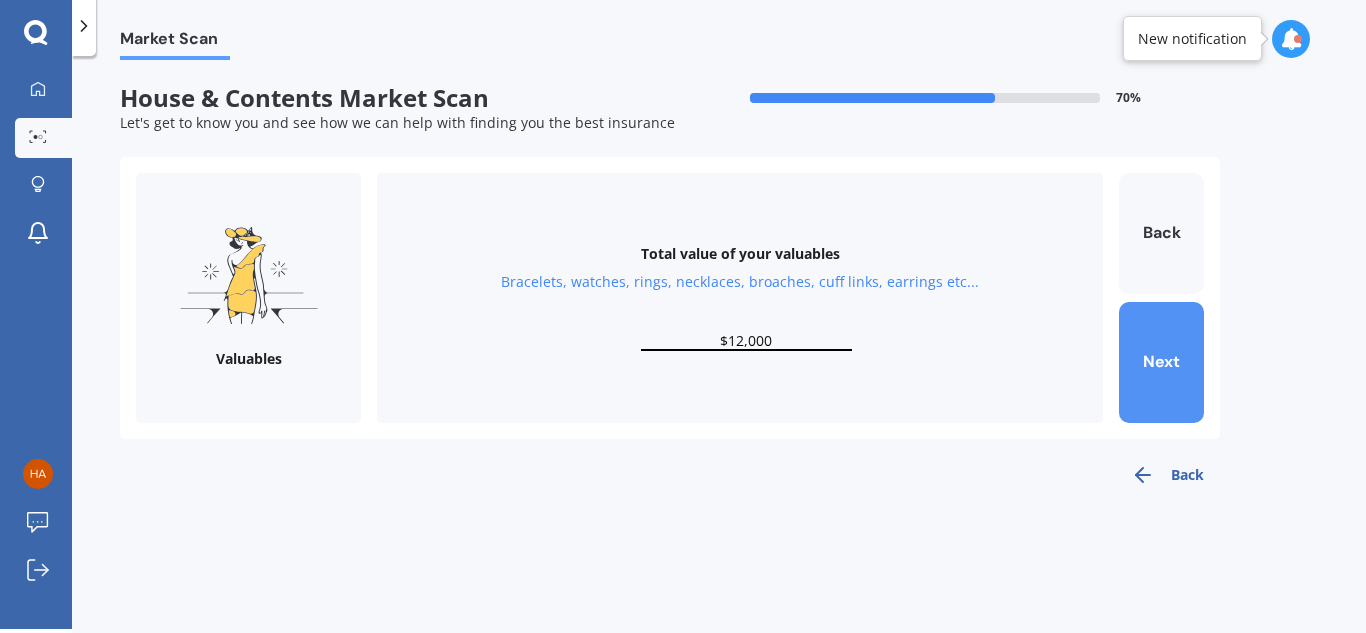 type on "$12,000" 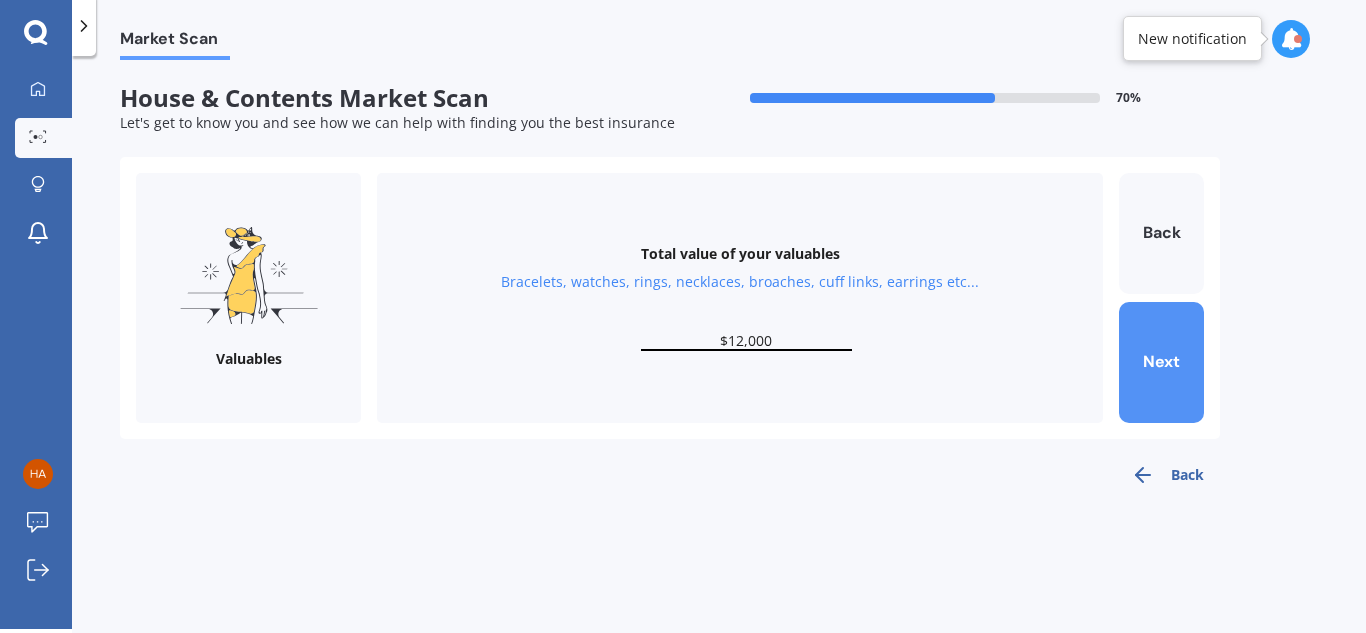 click on "Next" at bounding box center (1161, 362) 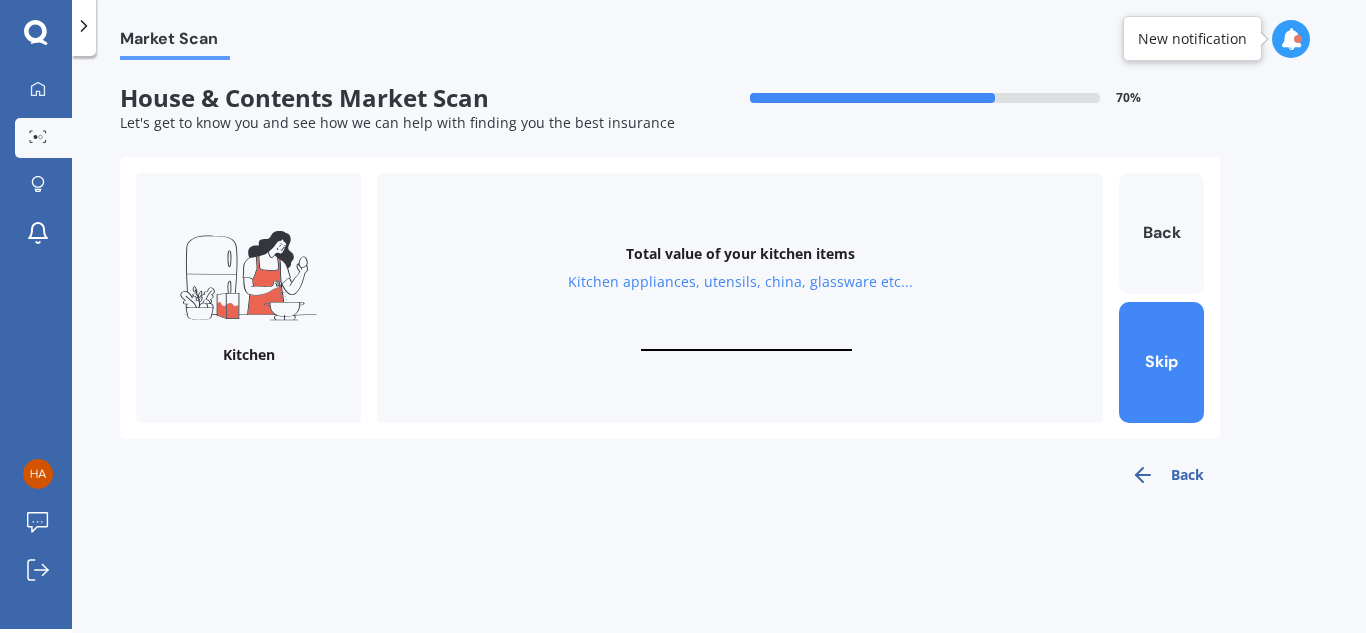 click at bounding box center (746, 341) 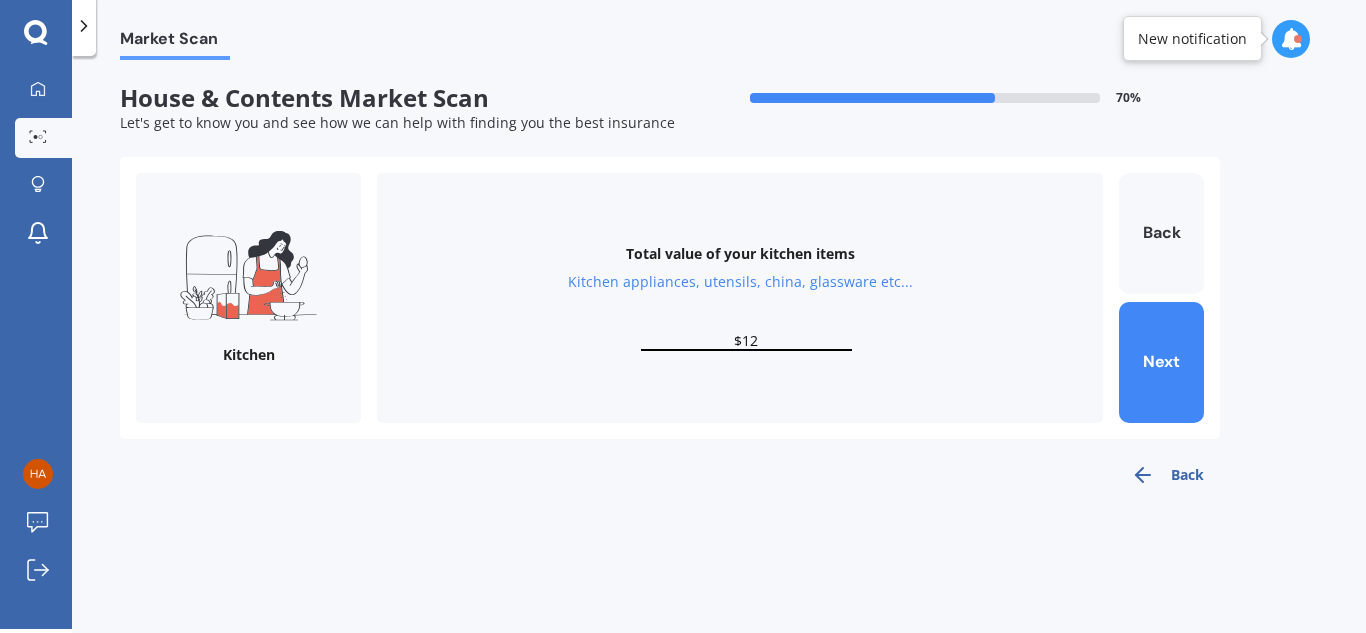 type on "$1" 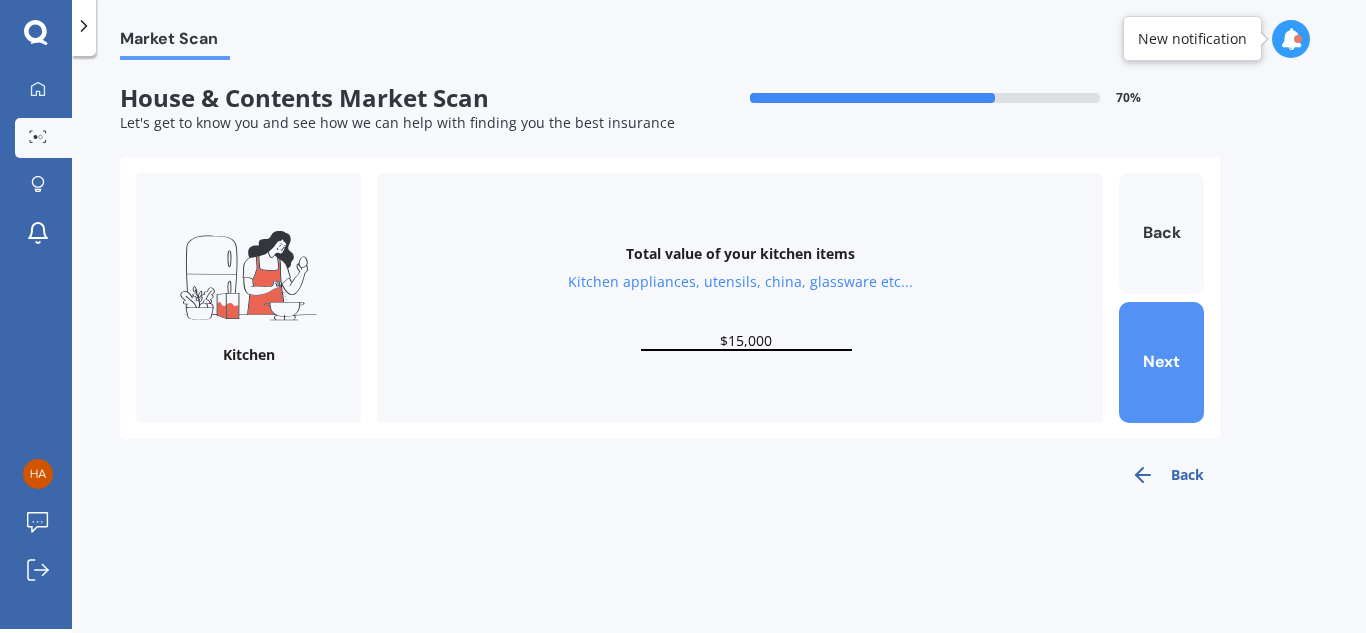 type on "$15,000" 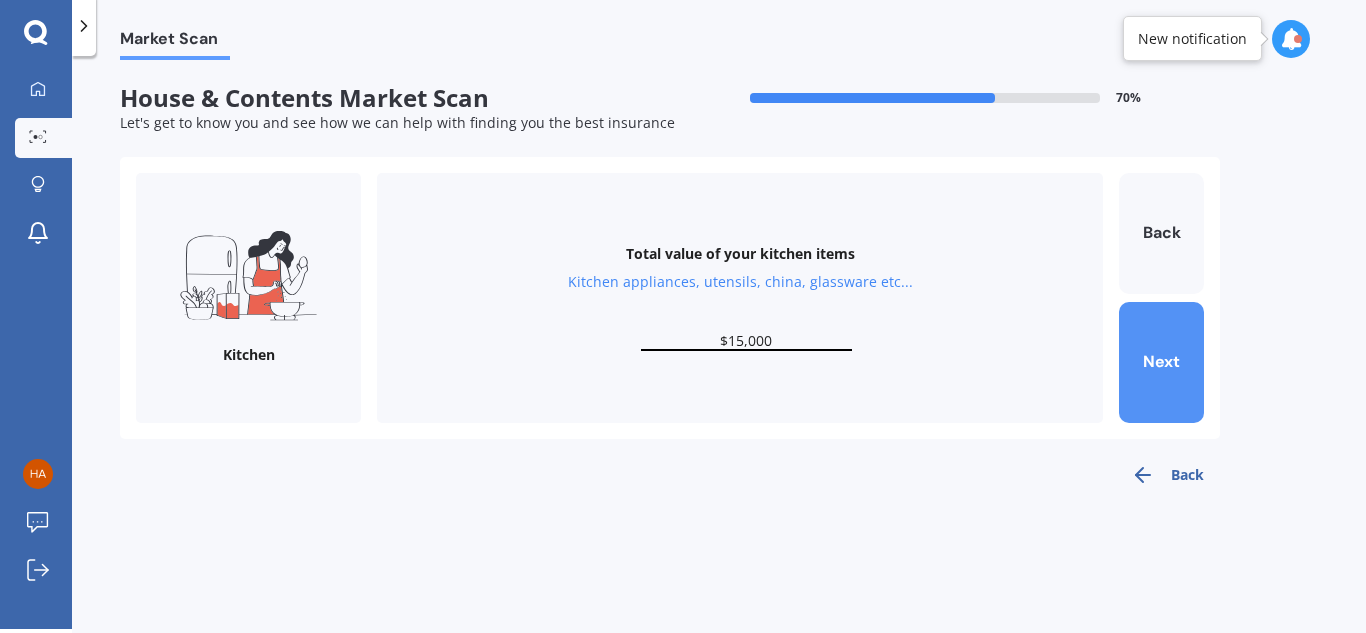 click on "Next" at bounding box center (1161, 362) 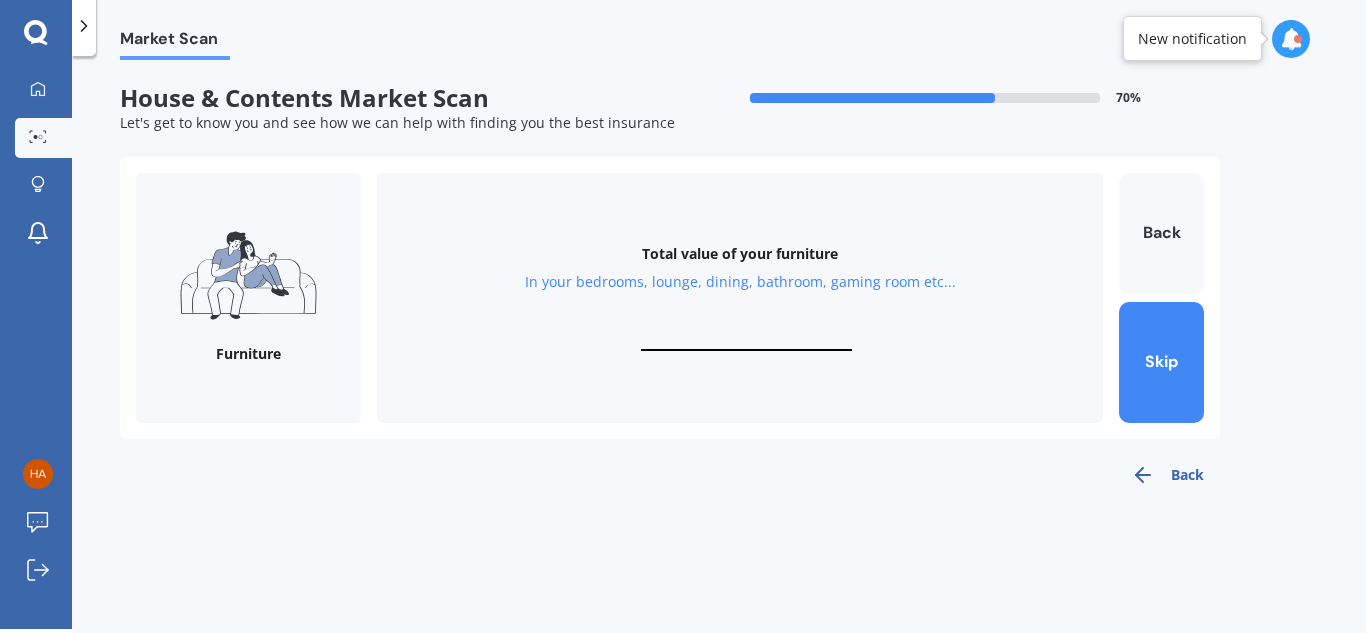 click at bounding box center (746, 341) 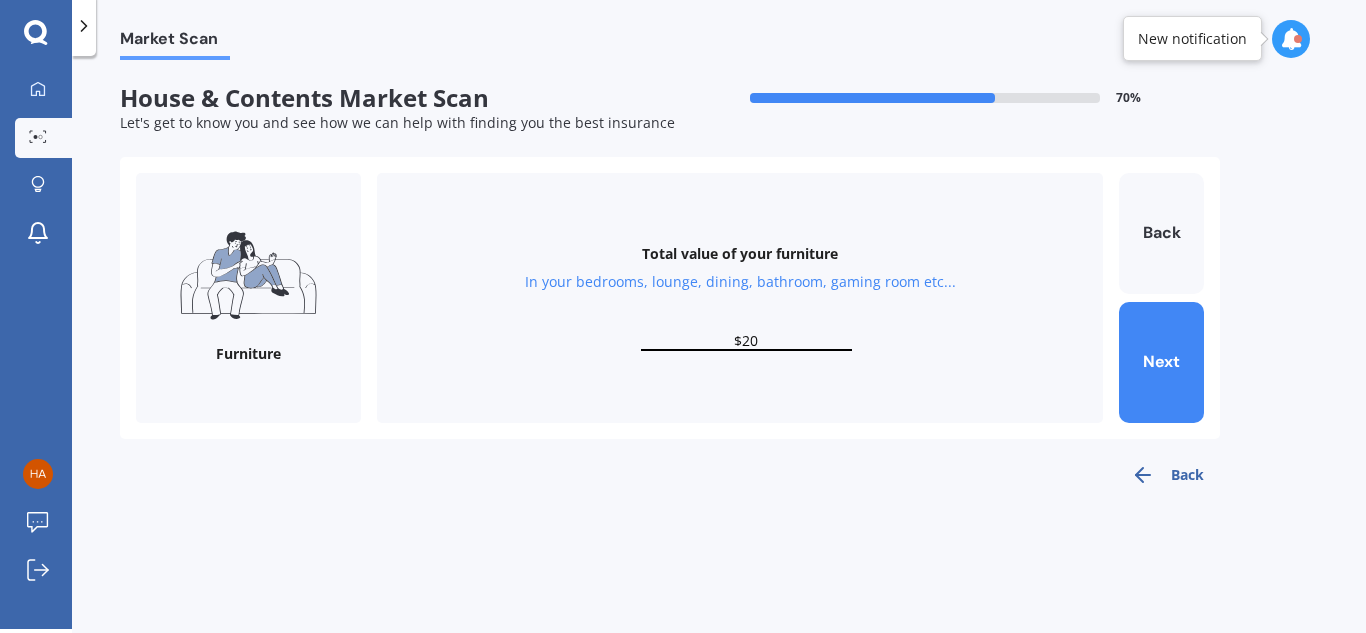 type on "$2" 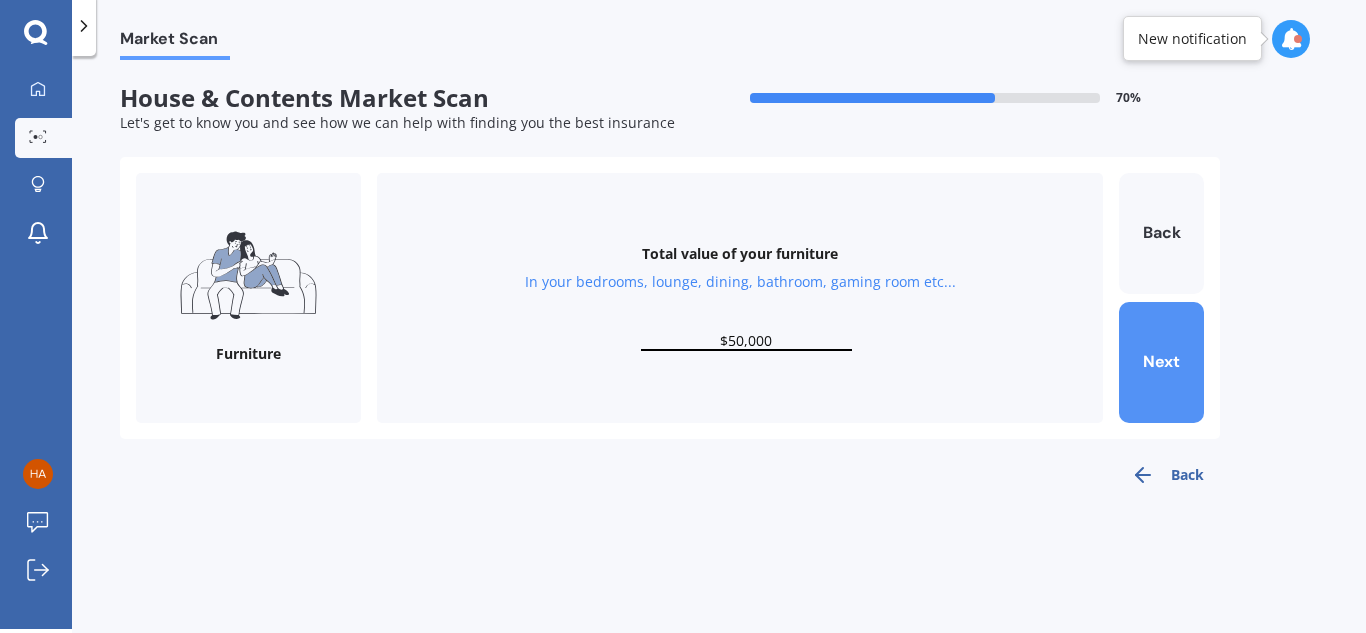 type on "$50,000" 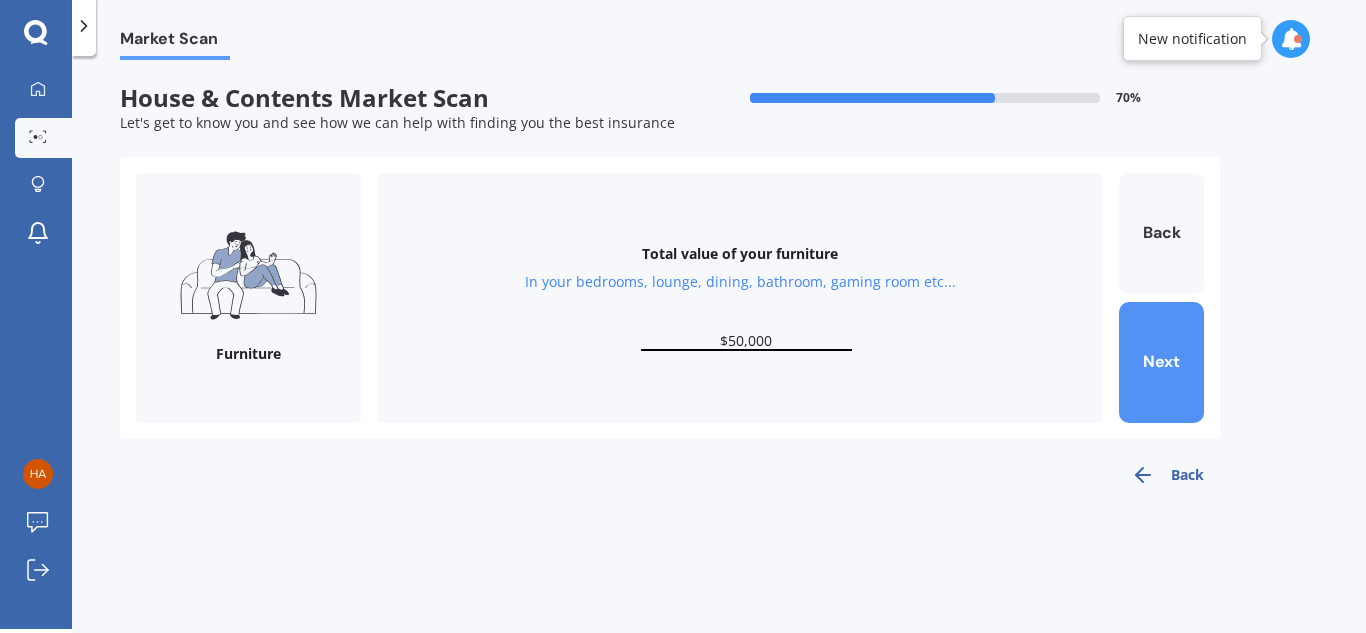 click on "Next" at bounding box center (1161, 362) 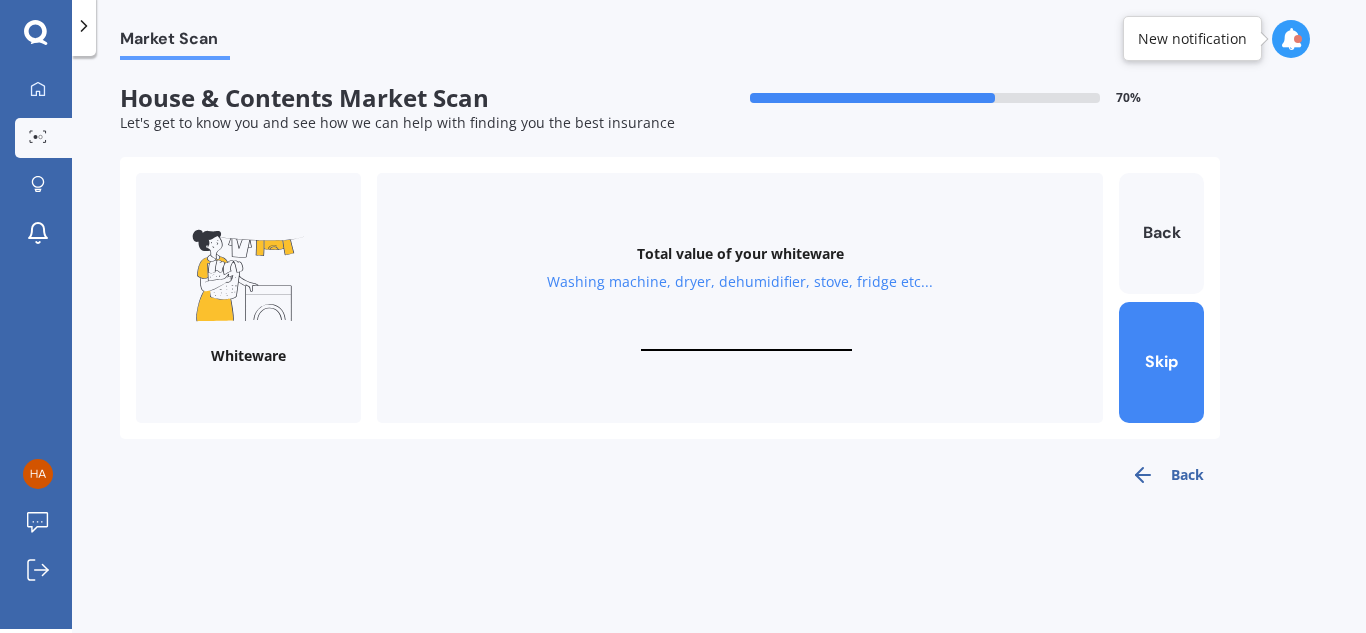 click at bounding box center (746, 341) 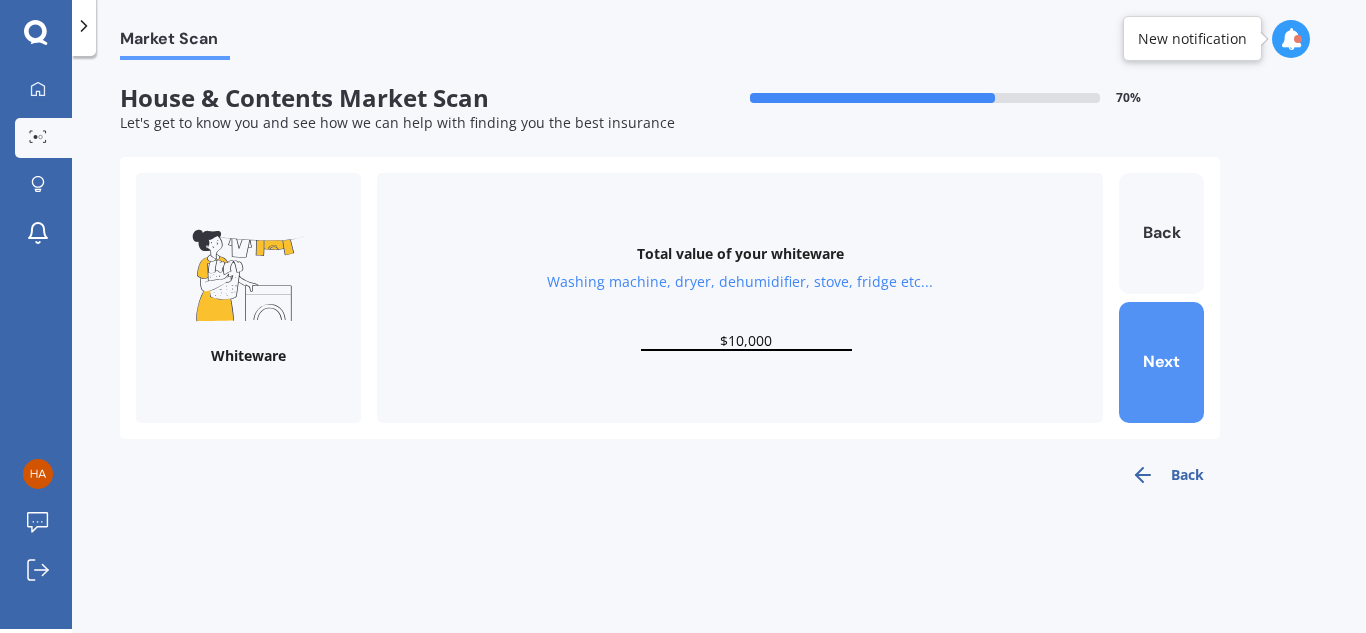 type on "$10,000" 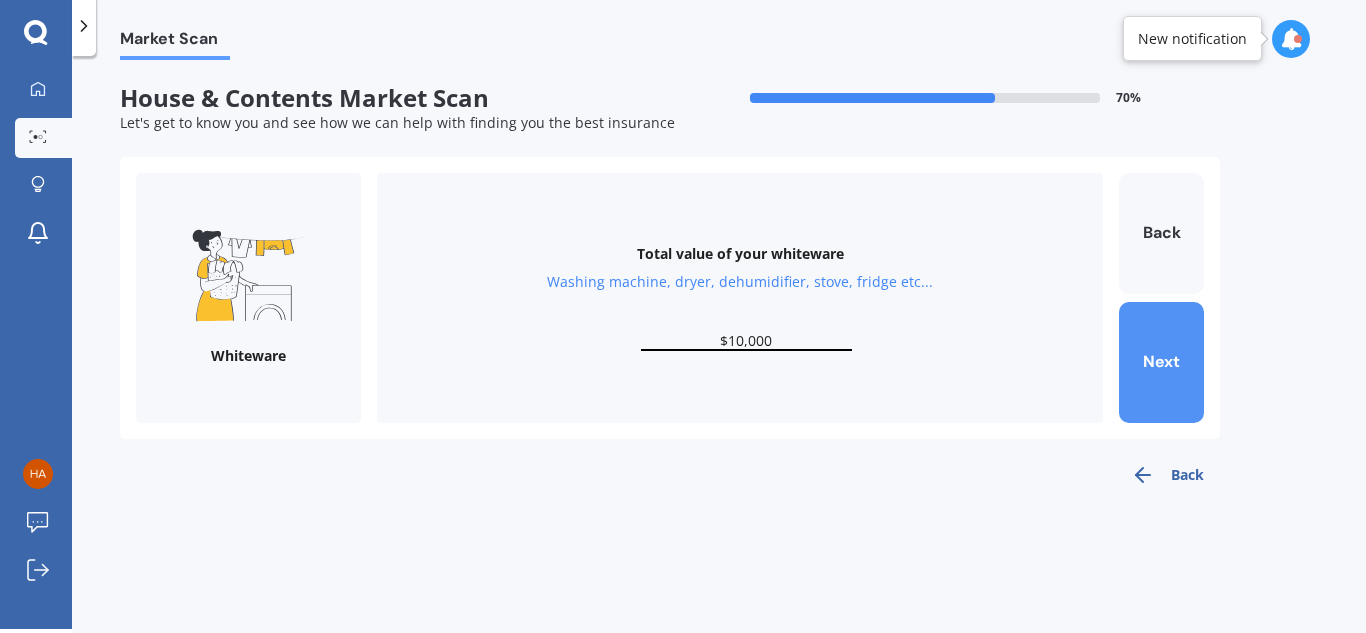 click on "Next" at bounding box center (1161, 362) 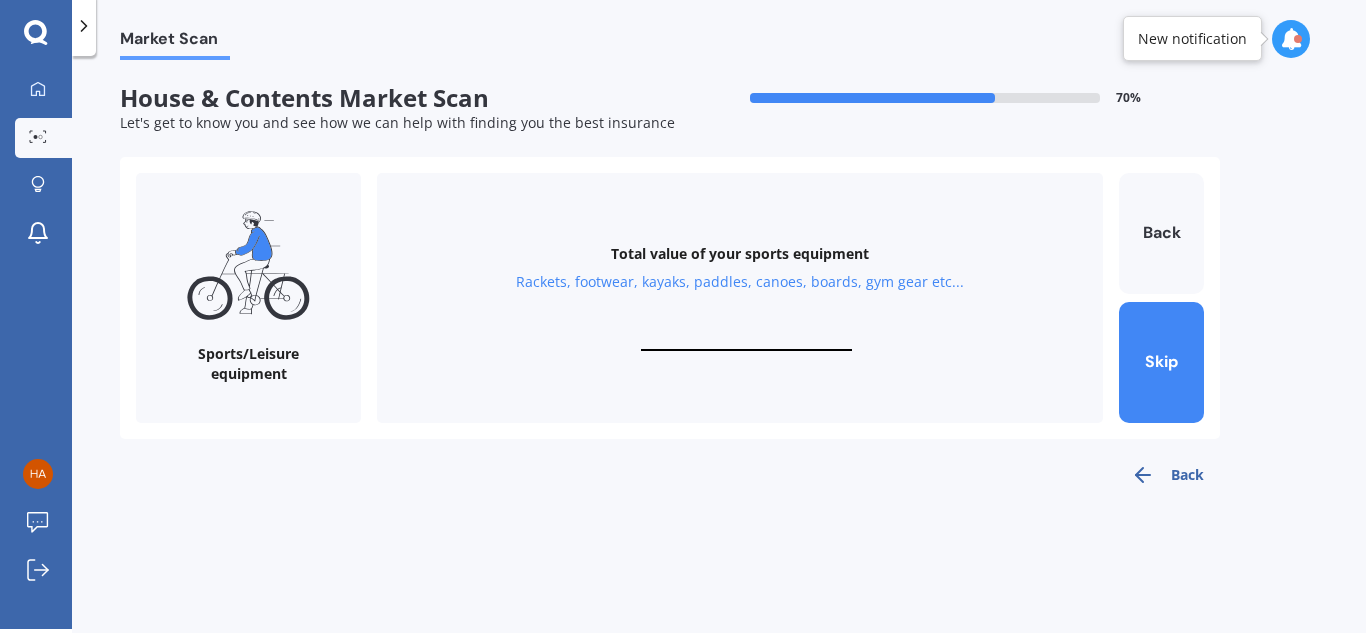 click at bounding box center (746, 341) 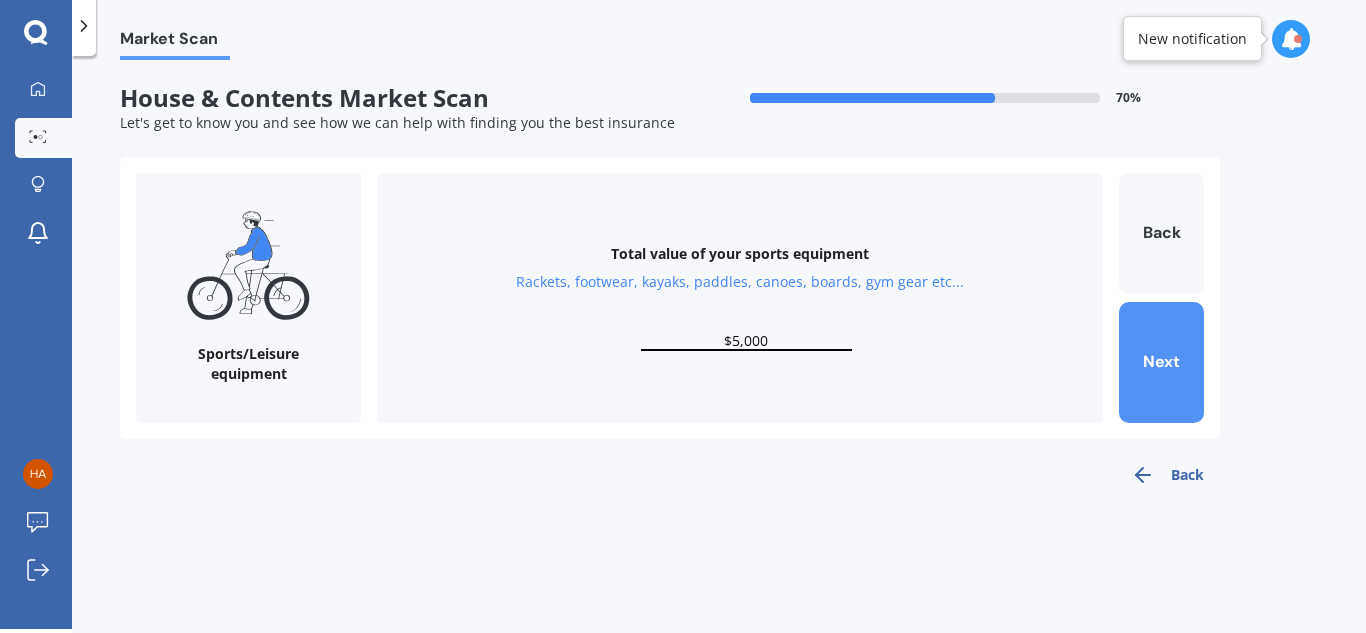 type on "$5,000" 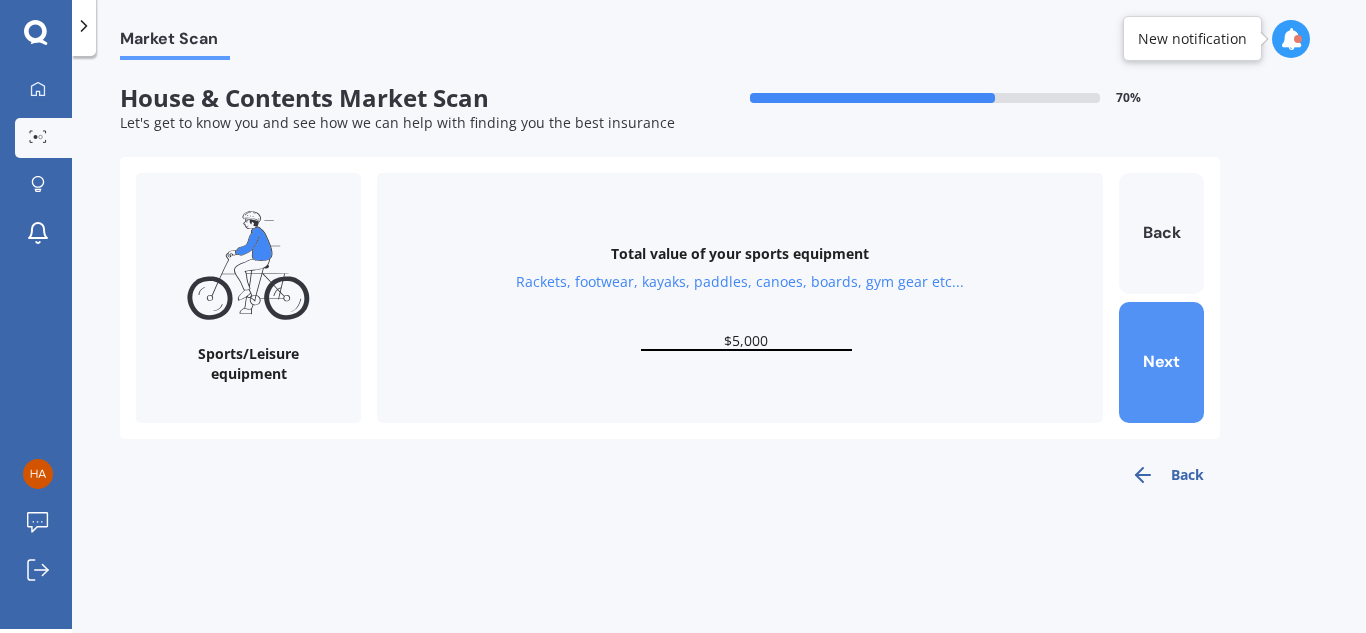 click on "Next" at bounding box center [1161, 362] 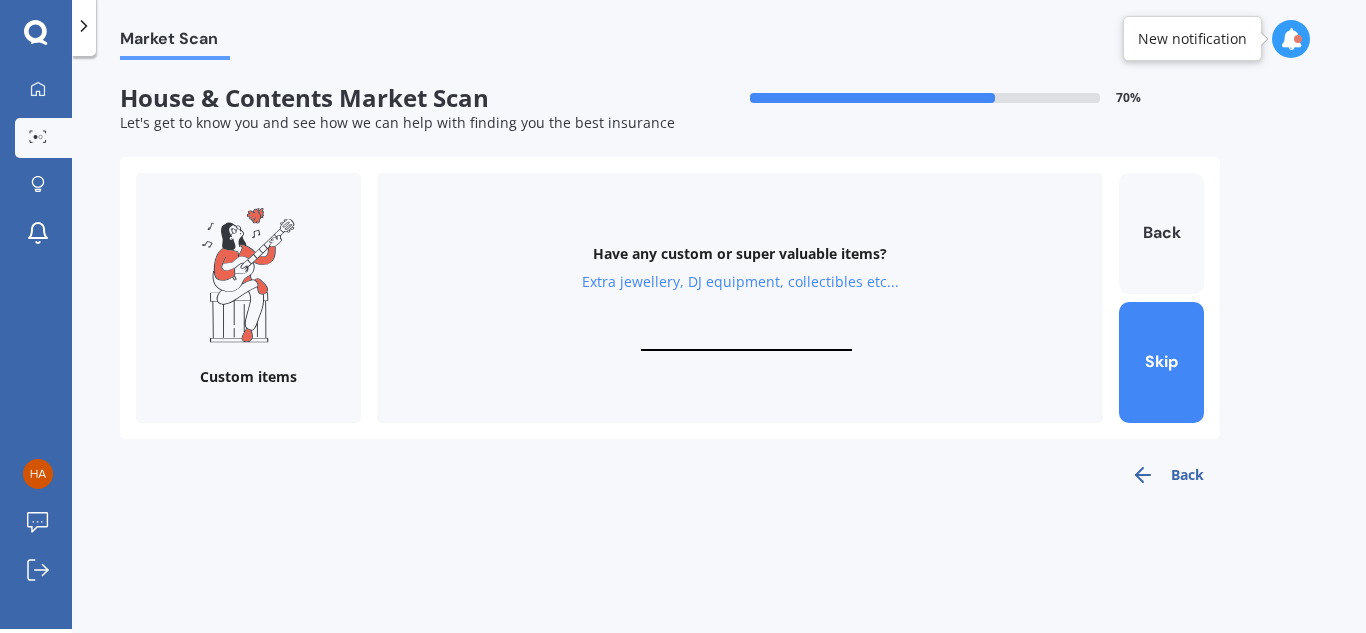 click at bounding box center [746, 341] 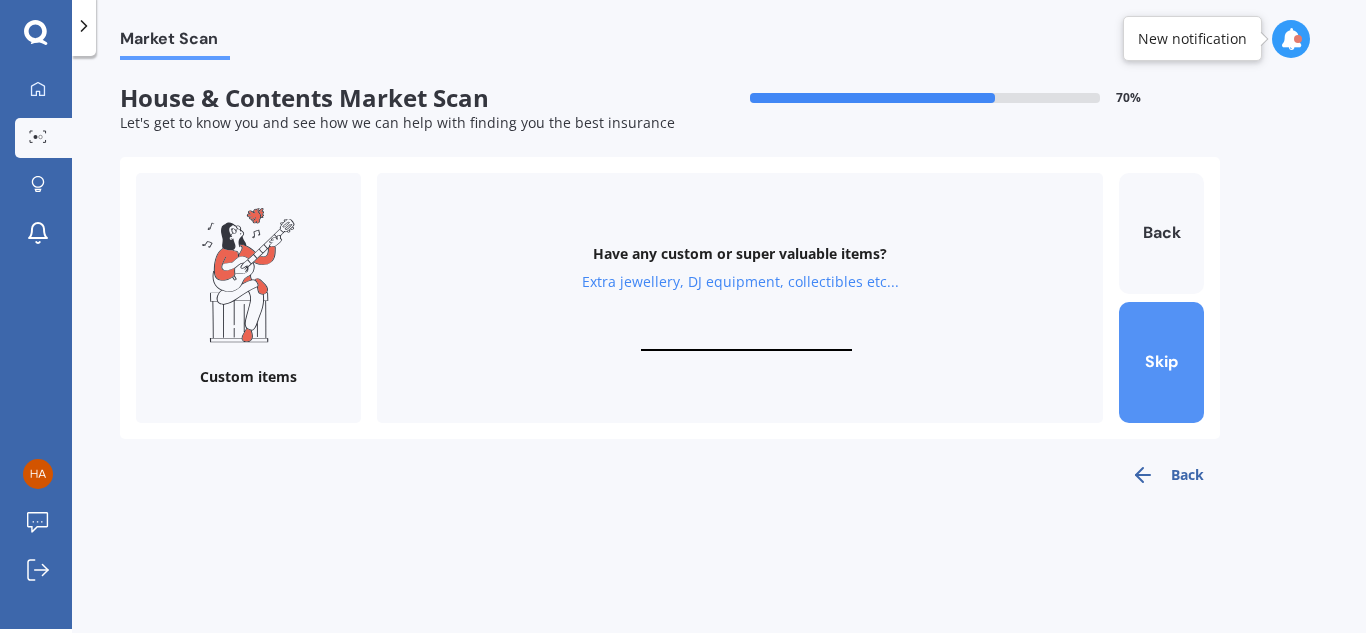 click on "Skip" at bounding box center (1161, 362) 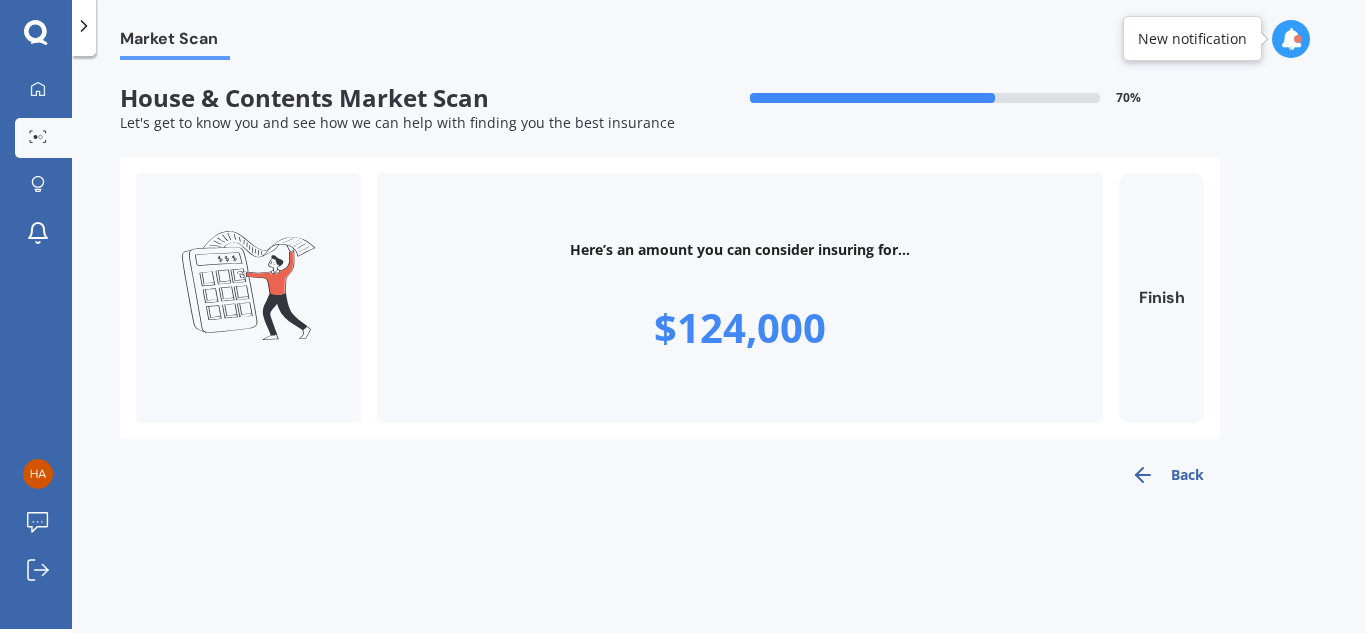 click on "Back" at bounding box center [1167, 475] 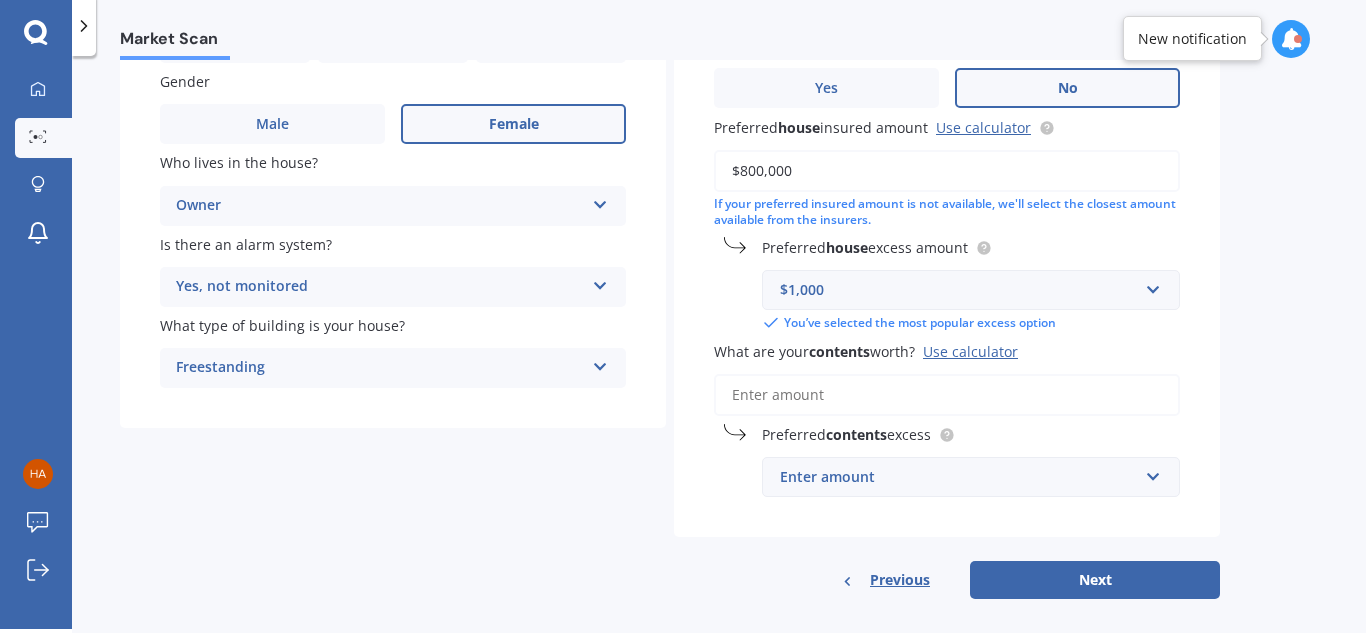 scroll, scrollTop: 265, scrollLeft: 0, axis: vertical 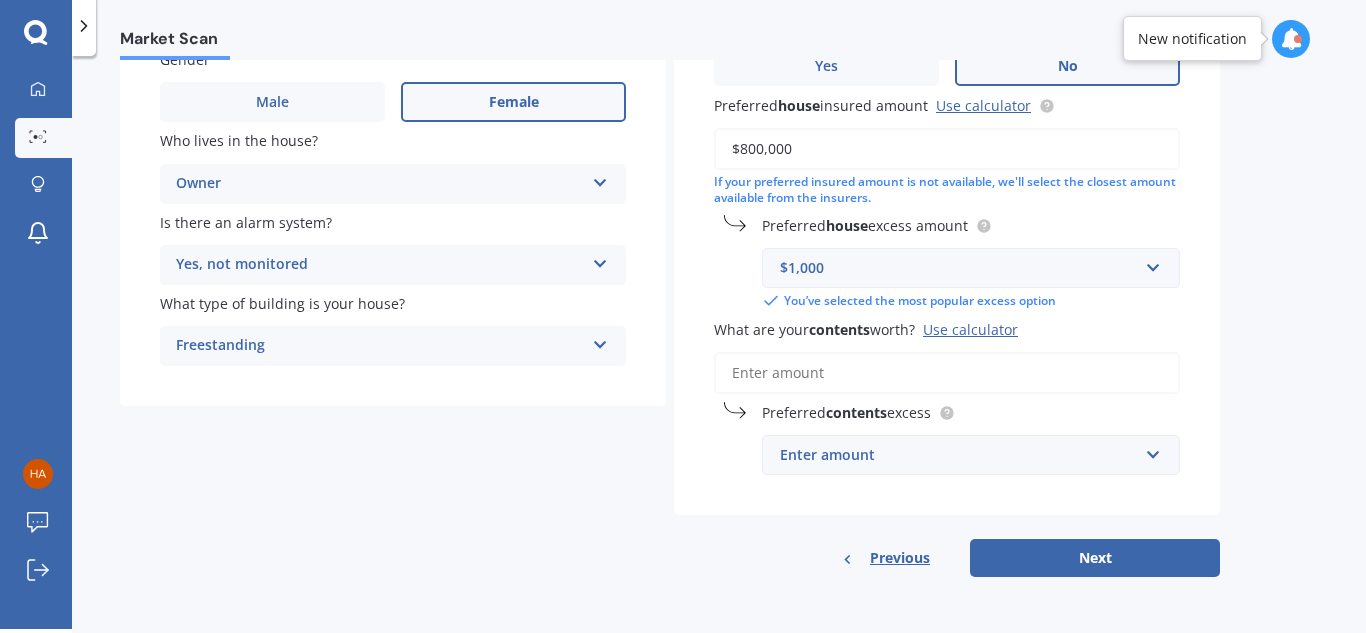 click on "What are your  contents  worth? Use calculator" at bounding box center (947, 373) 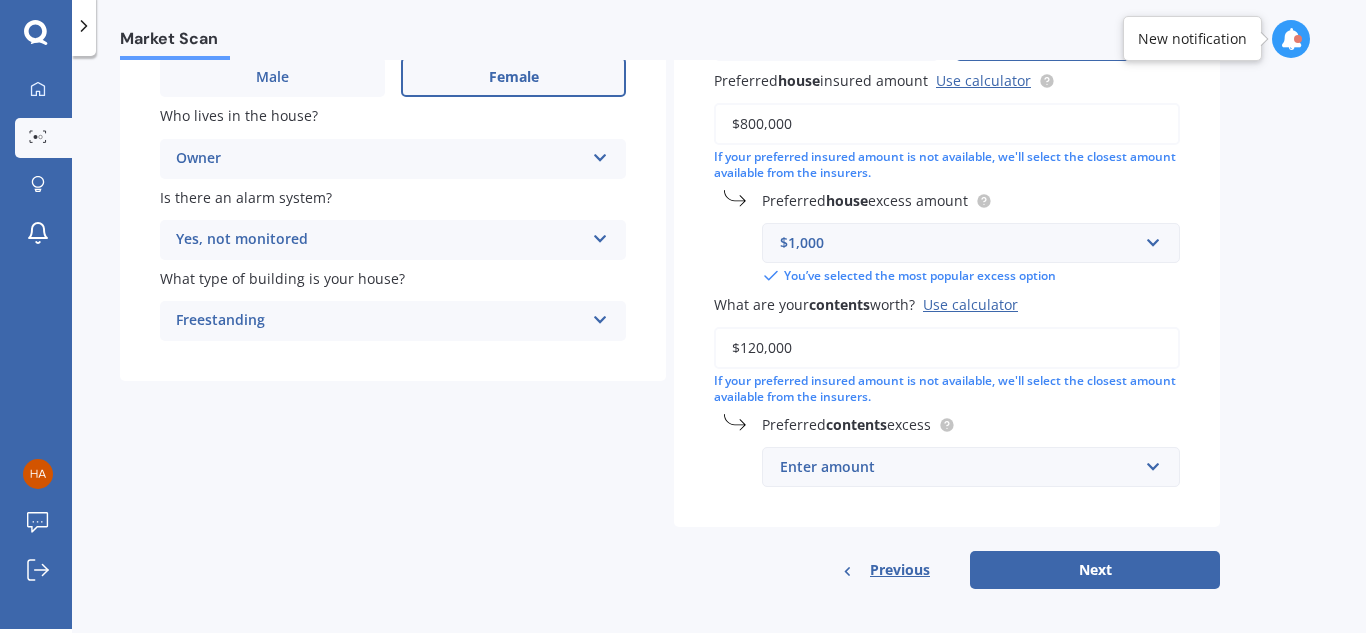 scroll, scrollTop: 302, scrollLeft: 0, axis: vertical 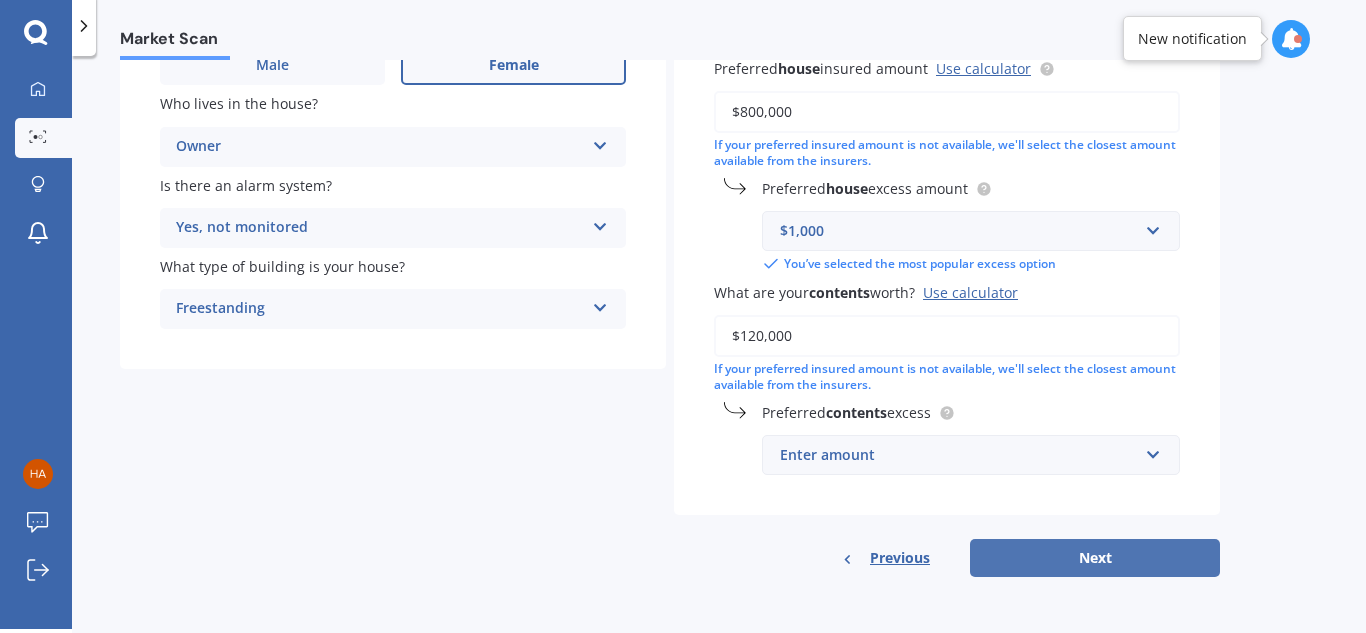 type on "$120,000" 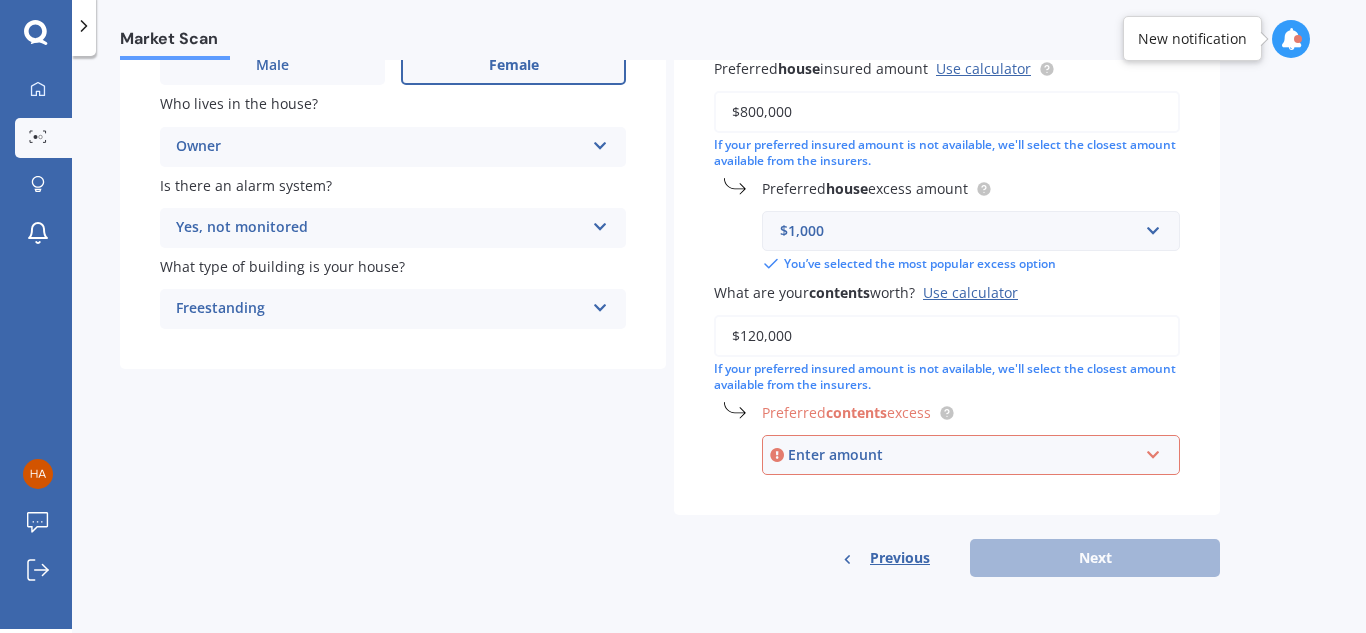 click on "Enter amount" at bounding box center [963, 455] 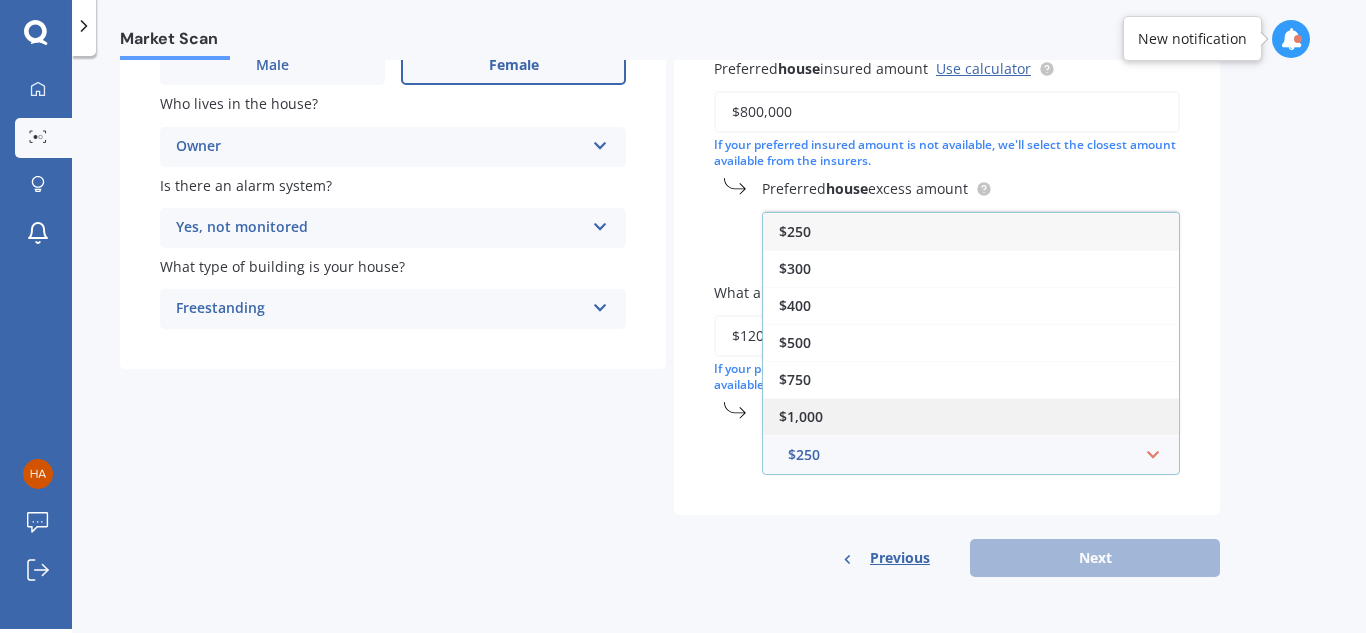 click on "$1,000" at bounding box center [971, 416] 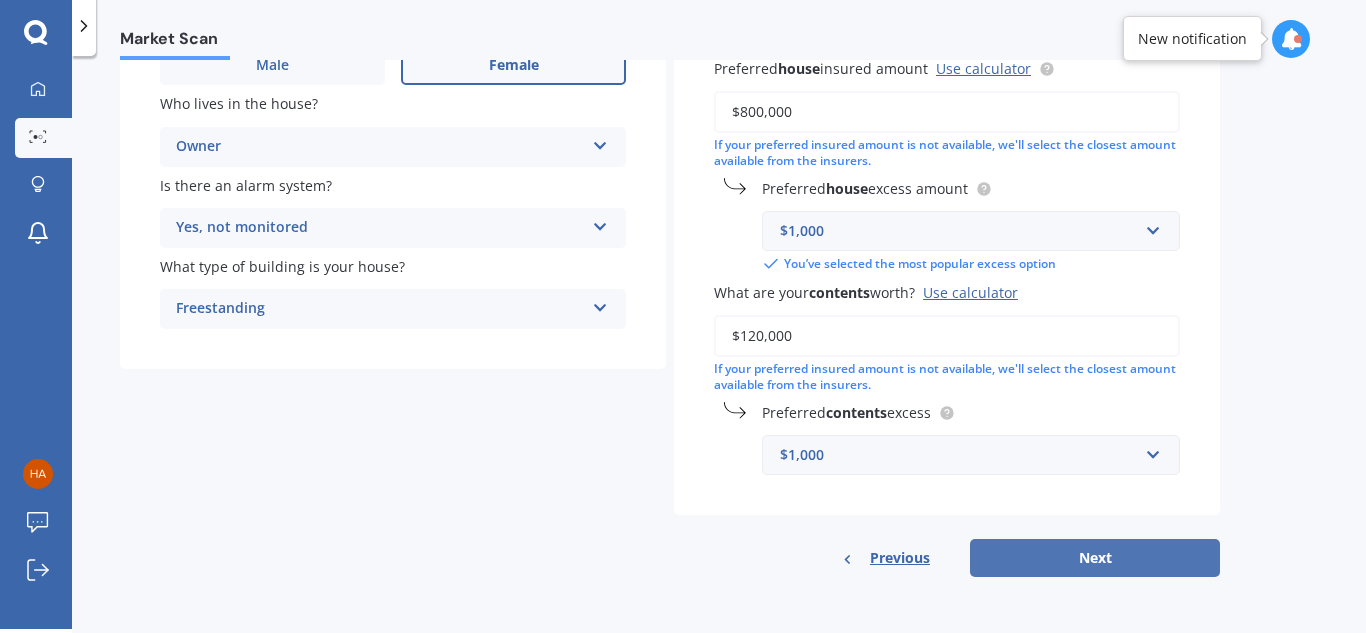 click on "Next" at bounding box center [1095, 558] 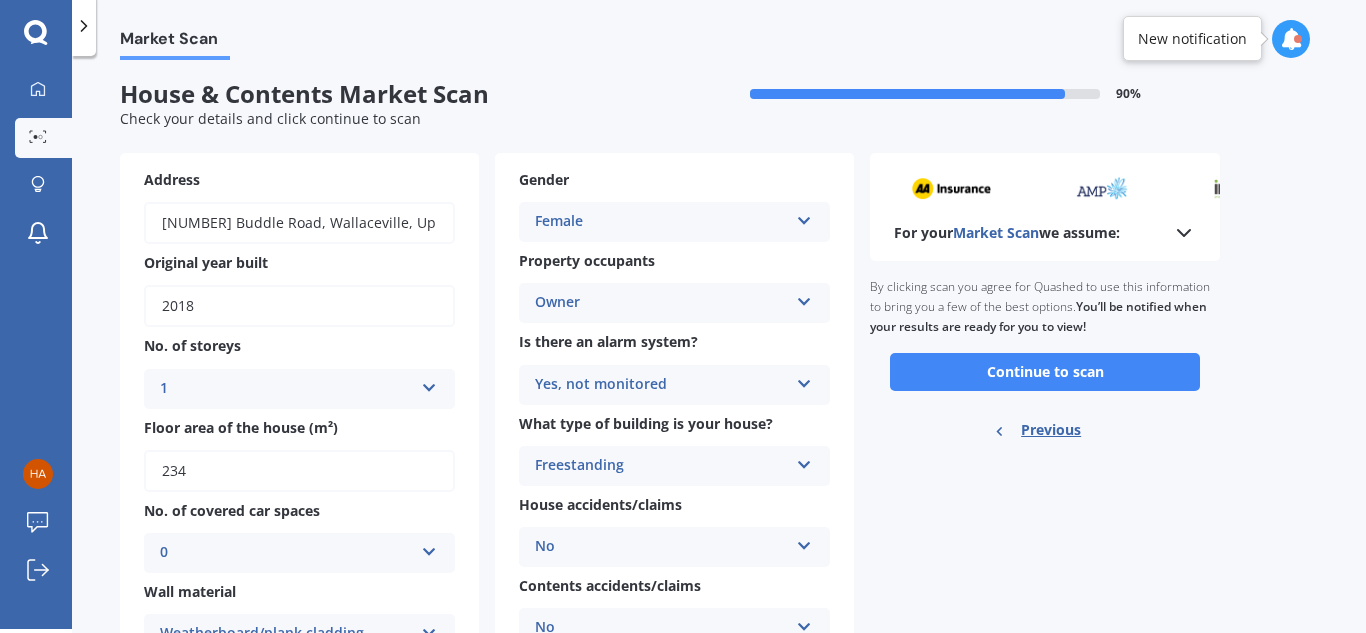 scroll, scrollTop: 0, scrollLeft: 0, axis: both 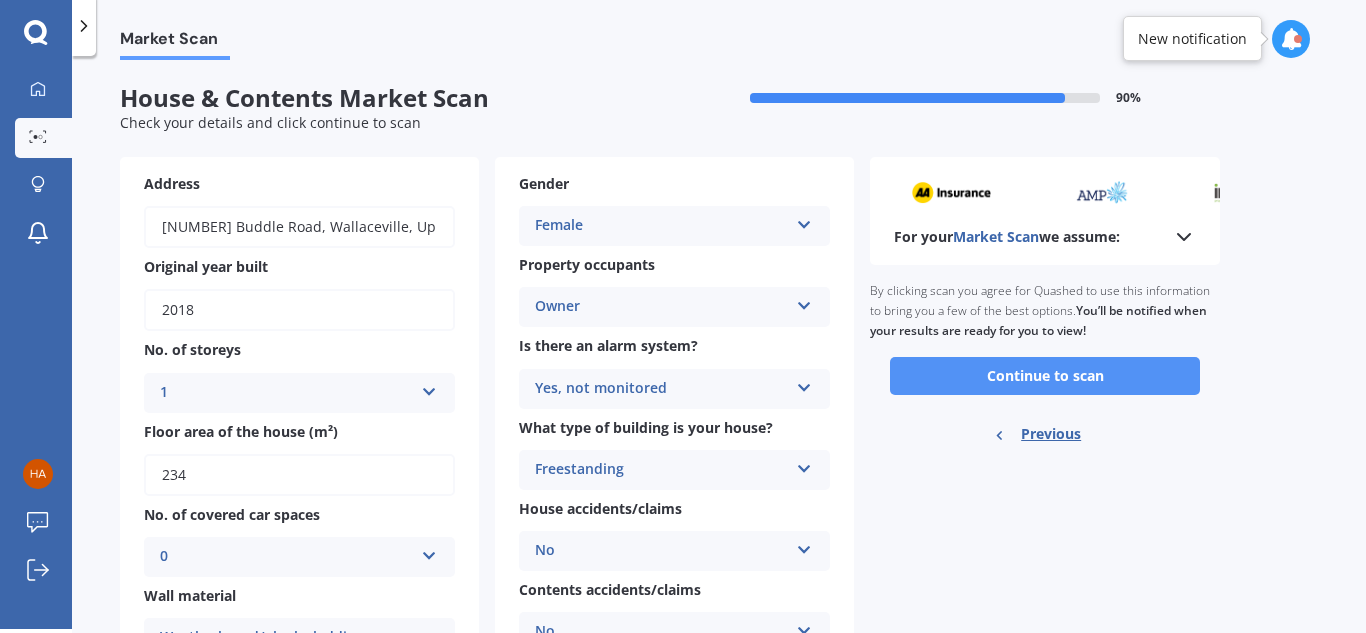 click on "Continue to scan" at bounding box center (1045, 376) 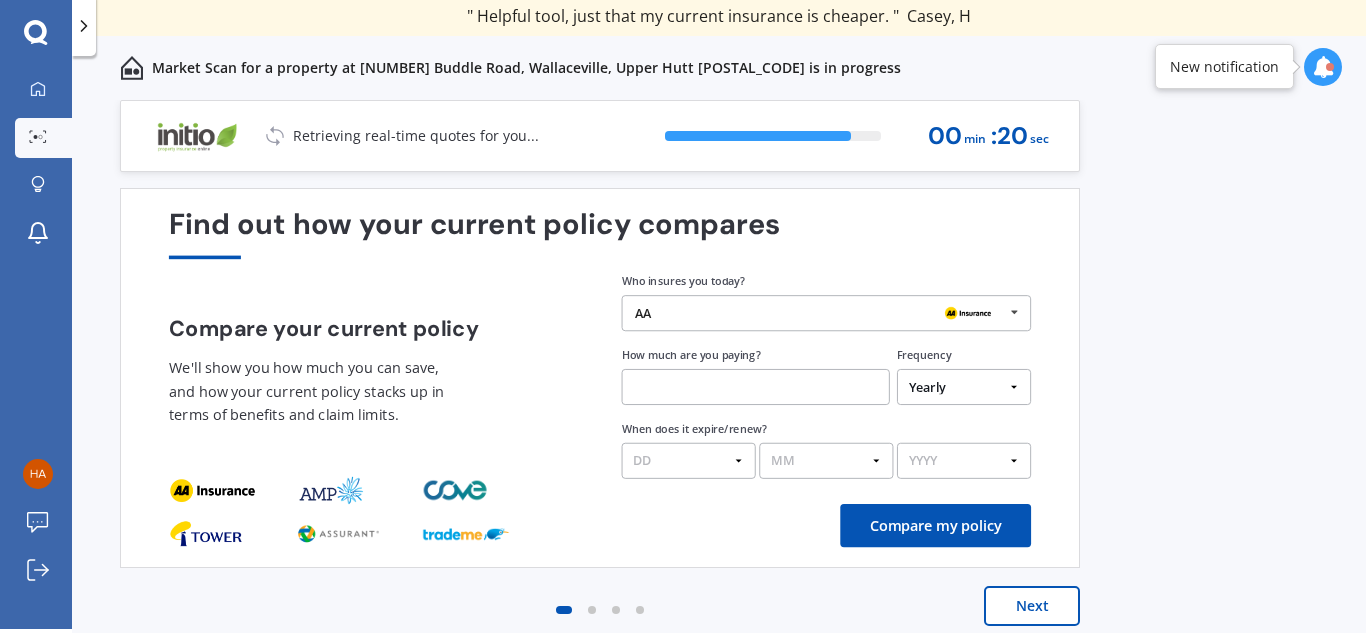 click at bounding box center [1014, 312] 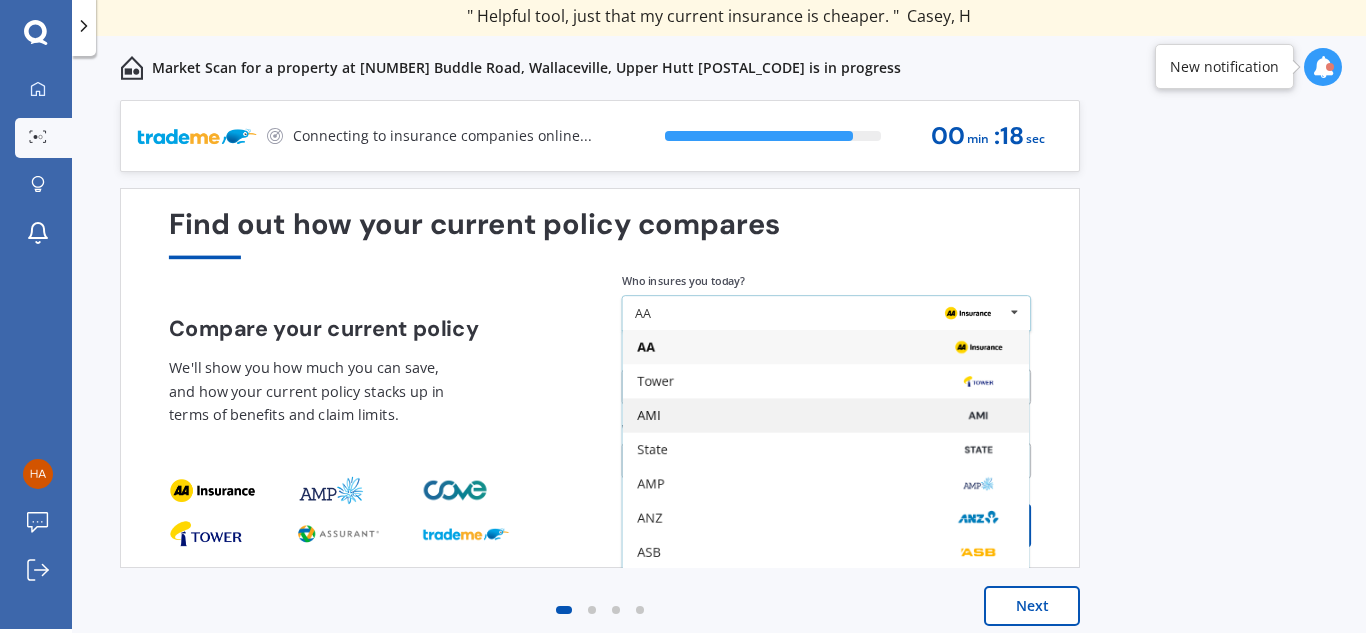 click on "AMI" at bounding box center [825, 416] 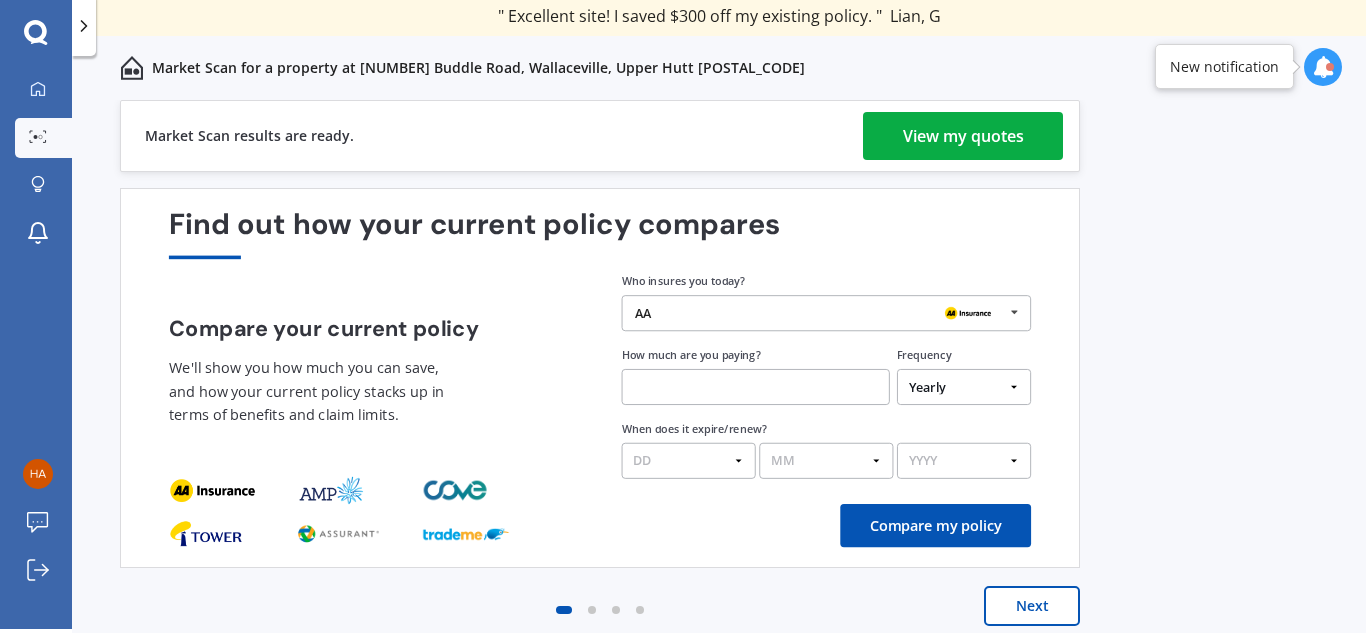 click on "View my quotes" at bounding box center [963, 136] 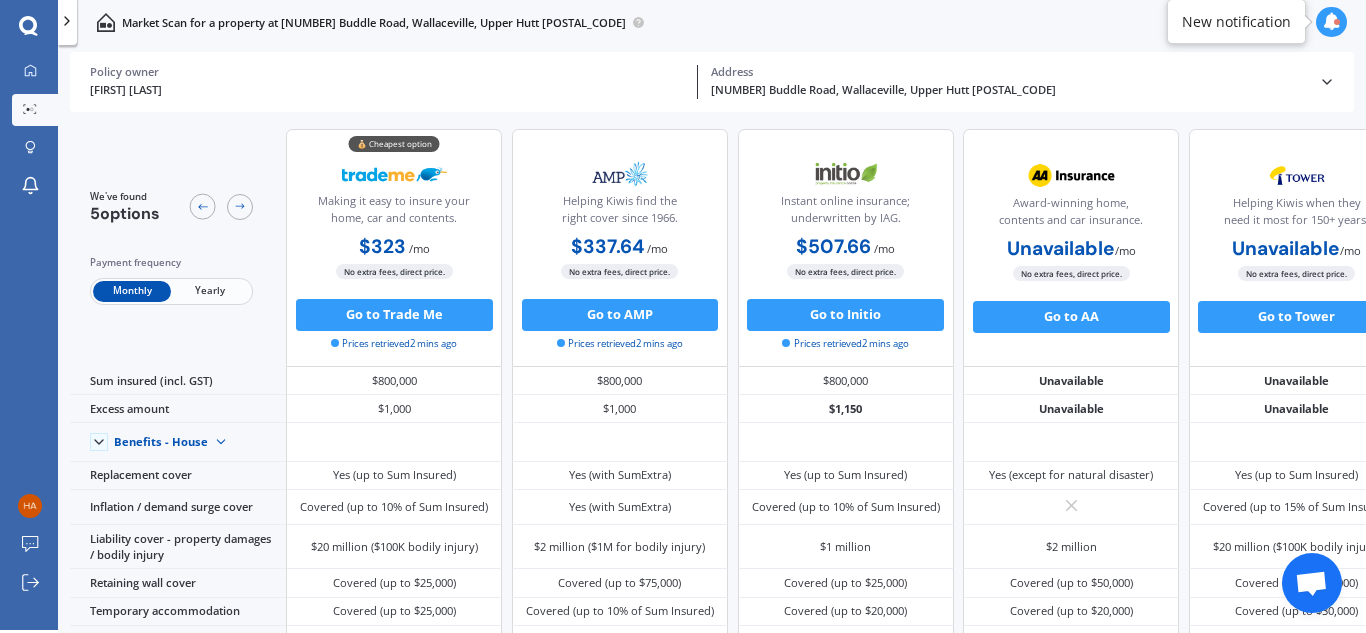 scroll, scrollTop: 3, scrollLeft: 0, axis: vertical 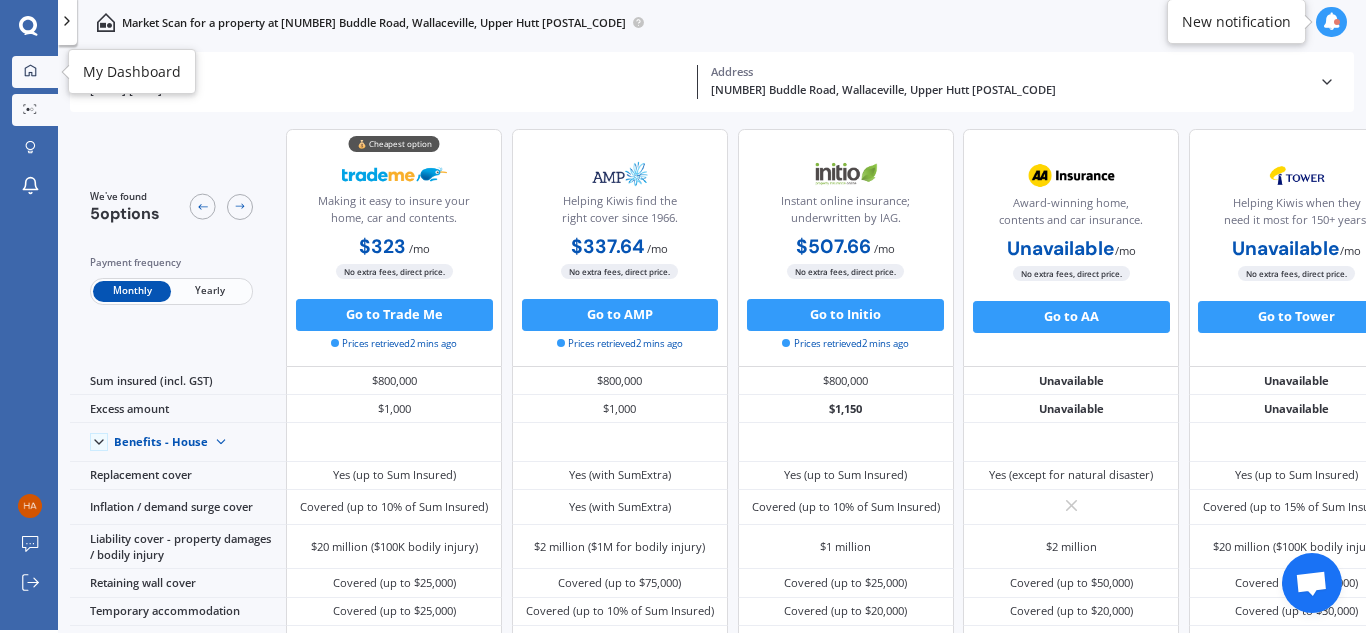 click 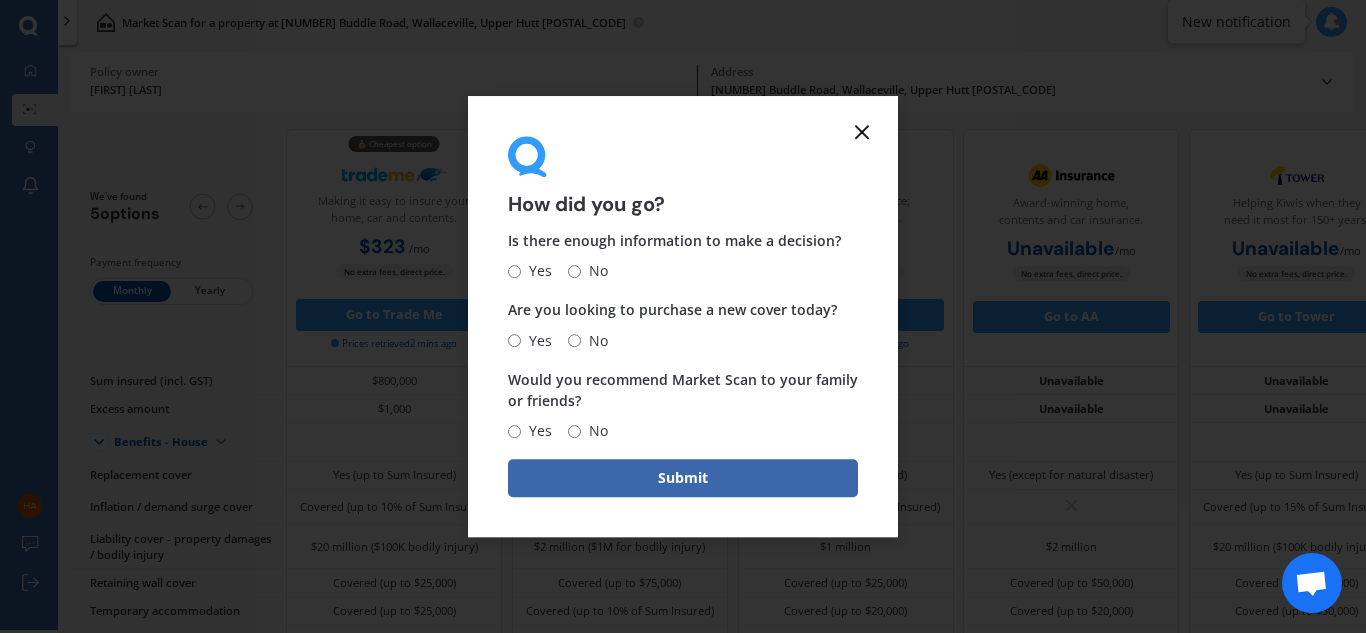 click 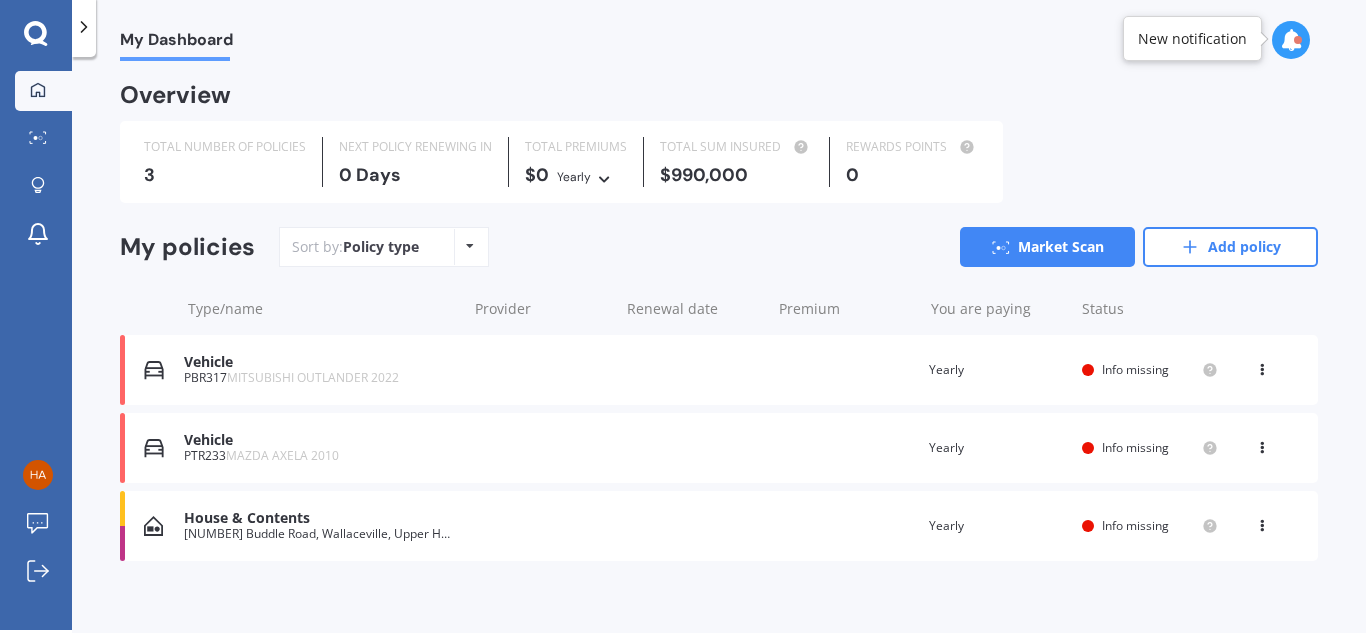 scroll, scrollTop: 4, scrollLeft: 0, axis: vertical 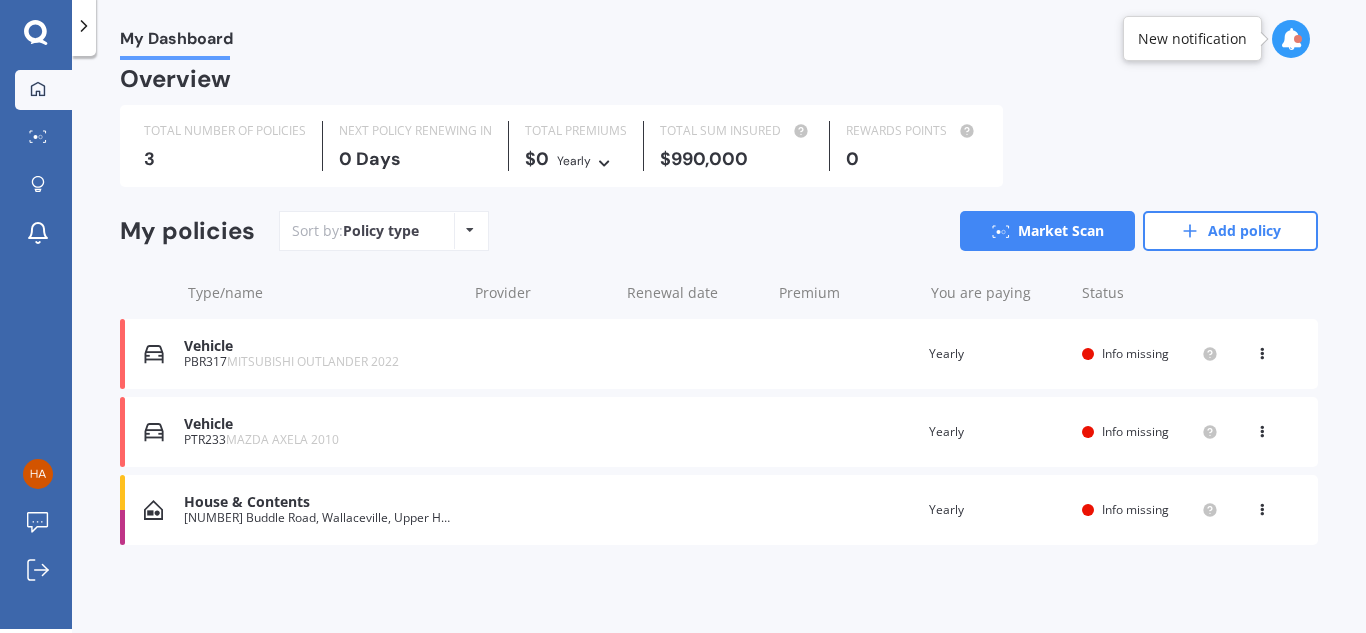 click on "Info missing" at bounding box center (1135, 431) 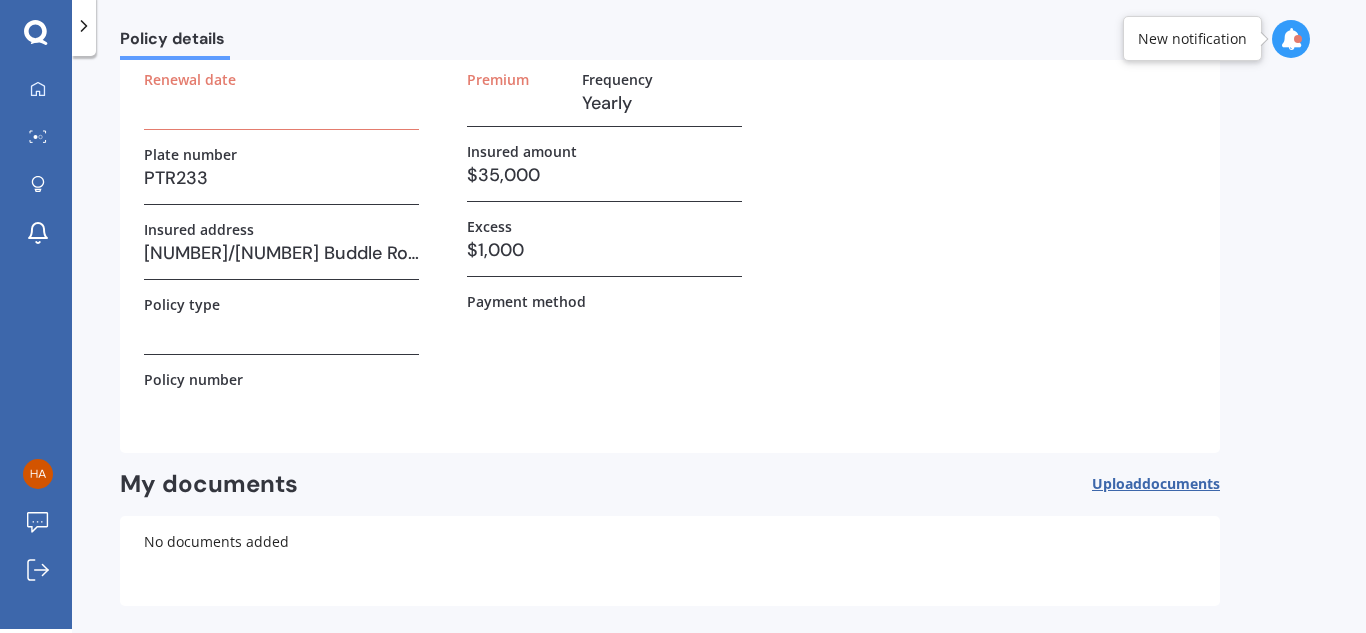 scroll, scrollTop: 0, scrollLeft: 0, axis: both 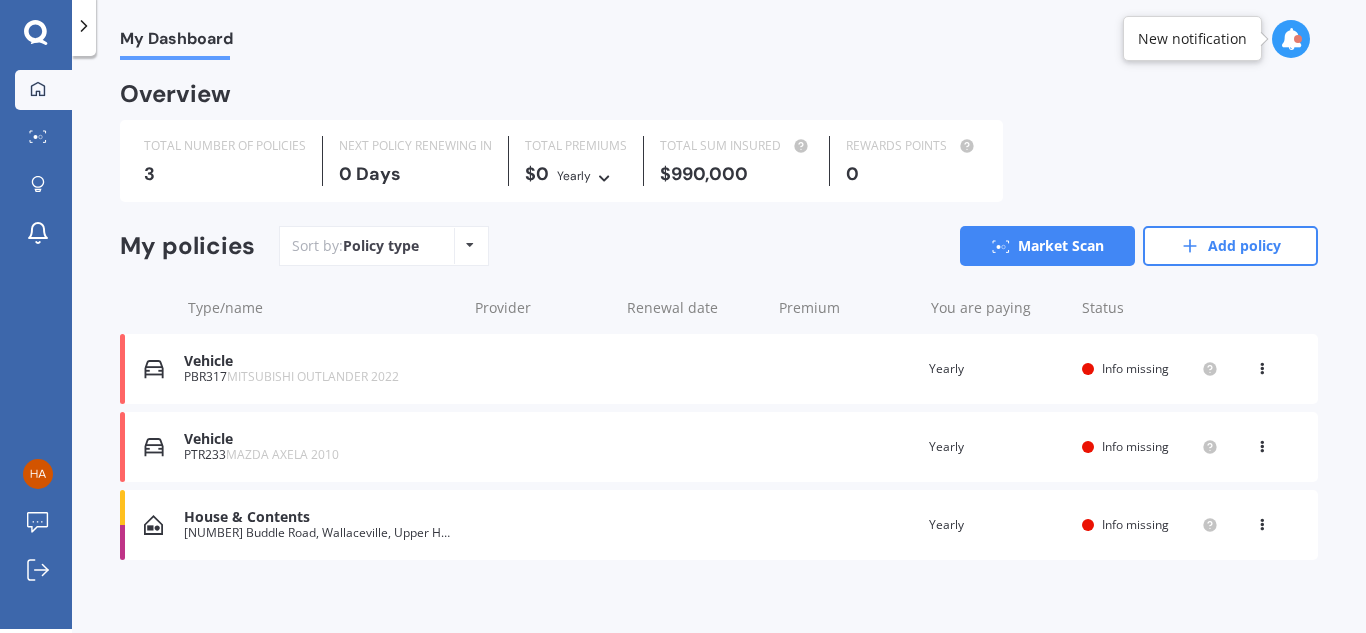 click on "PBR317 MITSUBISHI OUTLANDER [YEAR]" at bounding box center (320, 377) 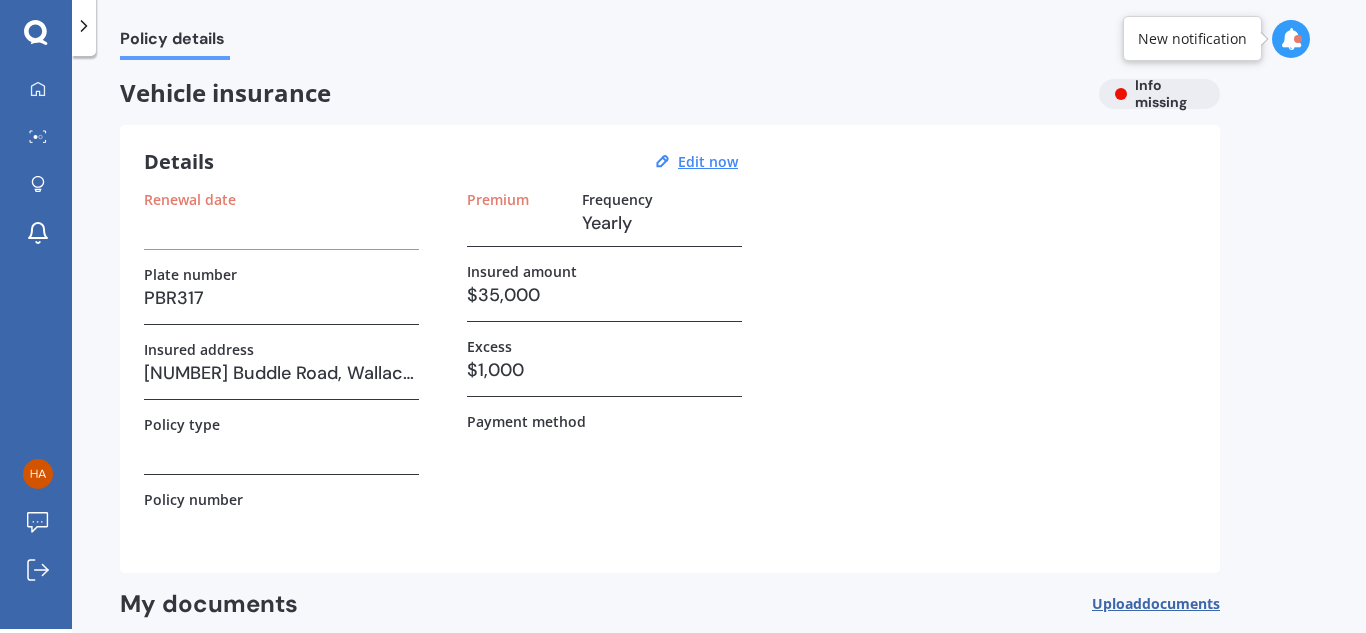 scroll, scrollTop: 0, scrollLeft: 0, axis: both 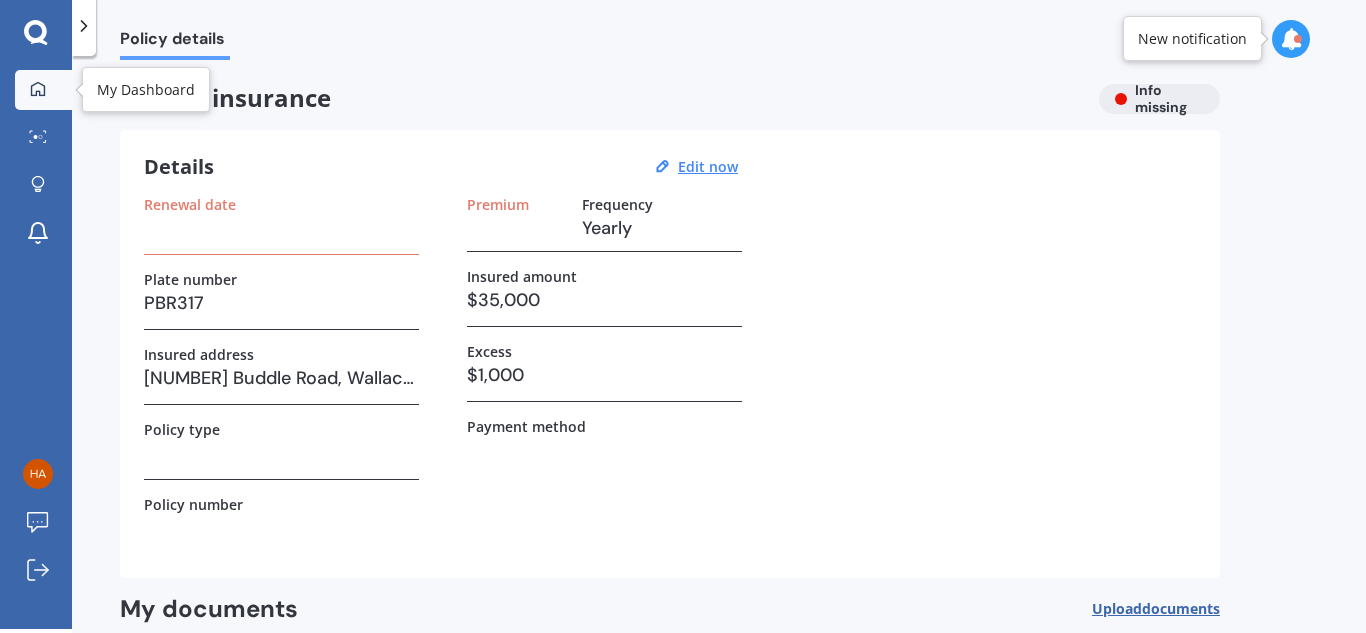 click 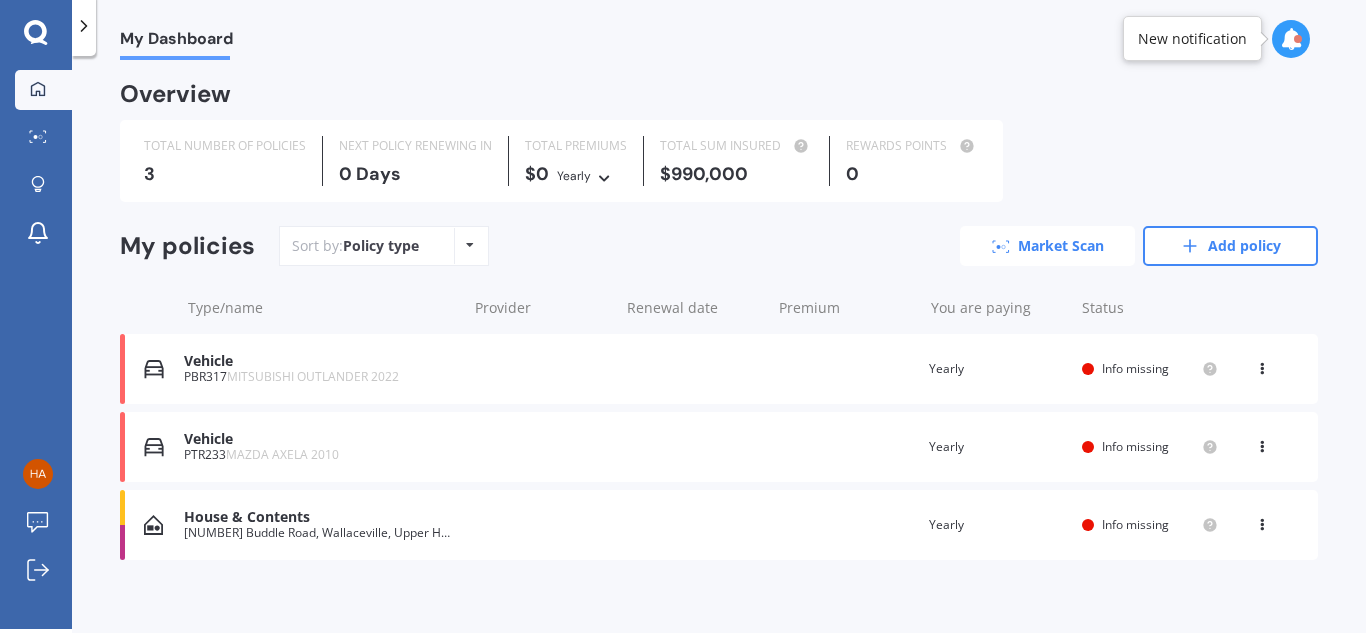 click on "Market Scan" at bounding box center (1047, 246) 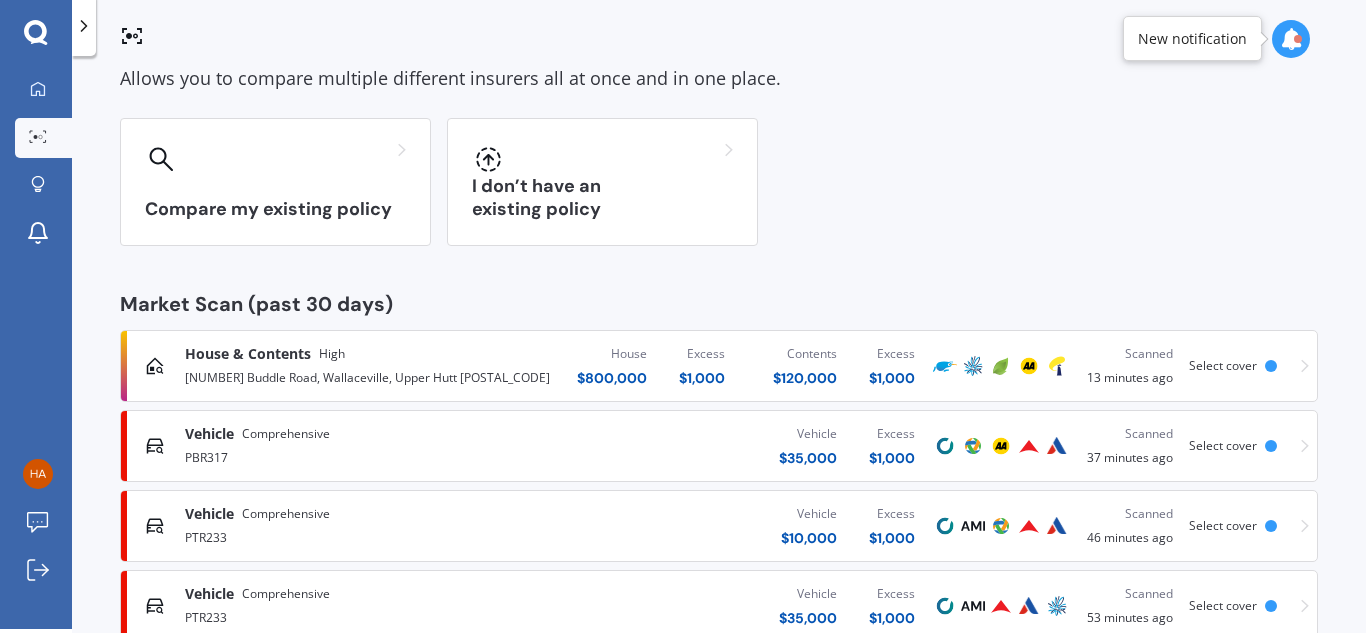 scroll, scrollTop: 100, scrollLeft: 0, axis: vertical 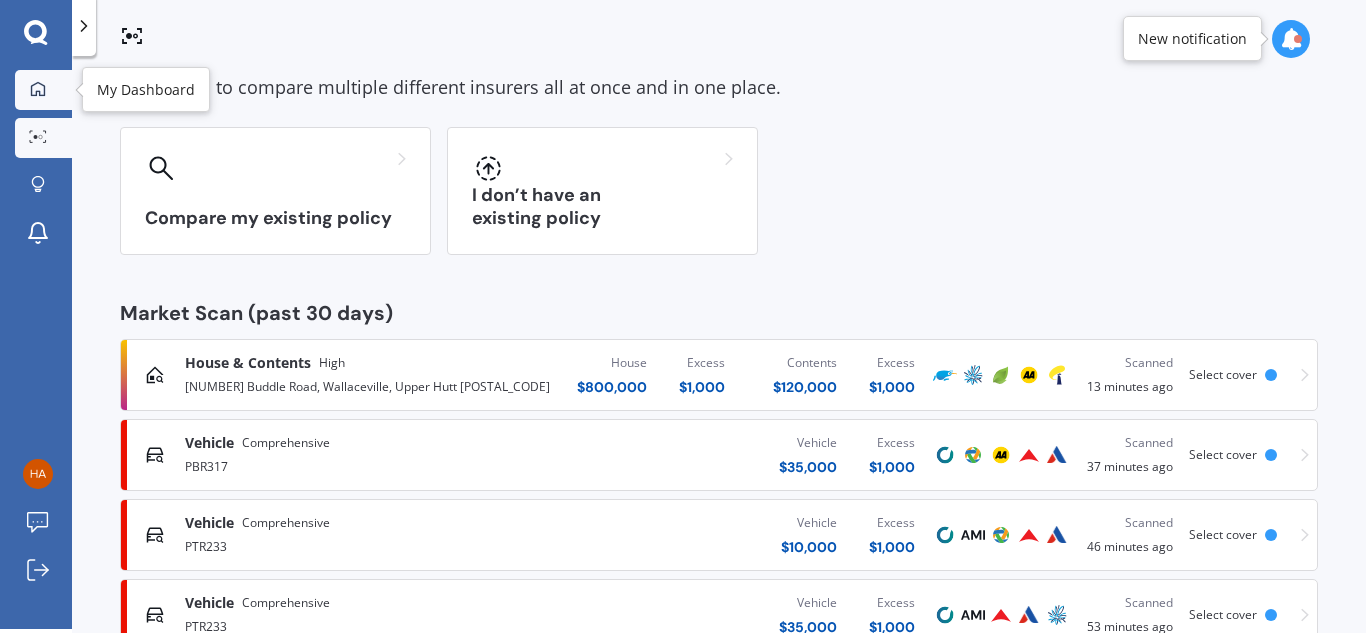 click 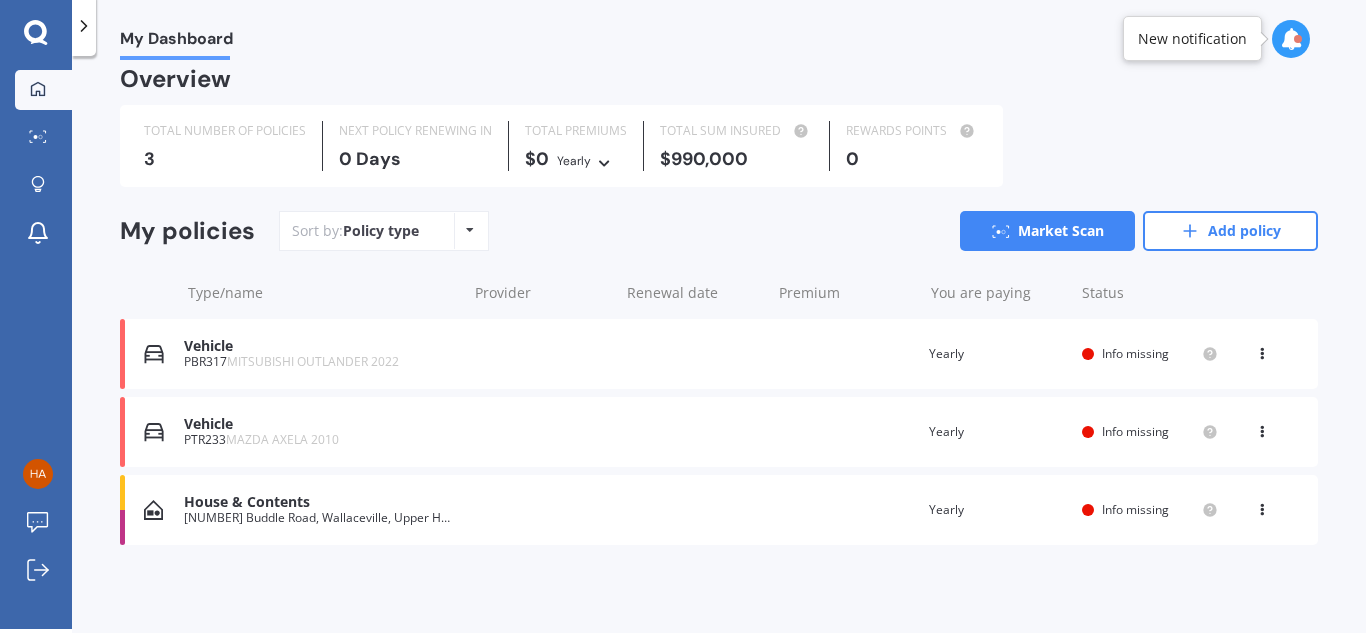 scroll, scrollTop: 0, scrollLeft: 0, axis: both 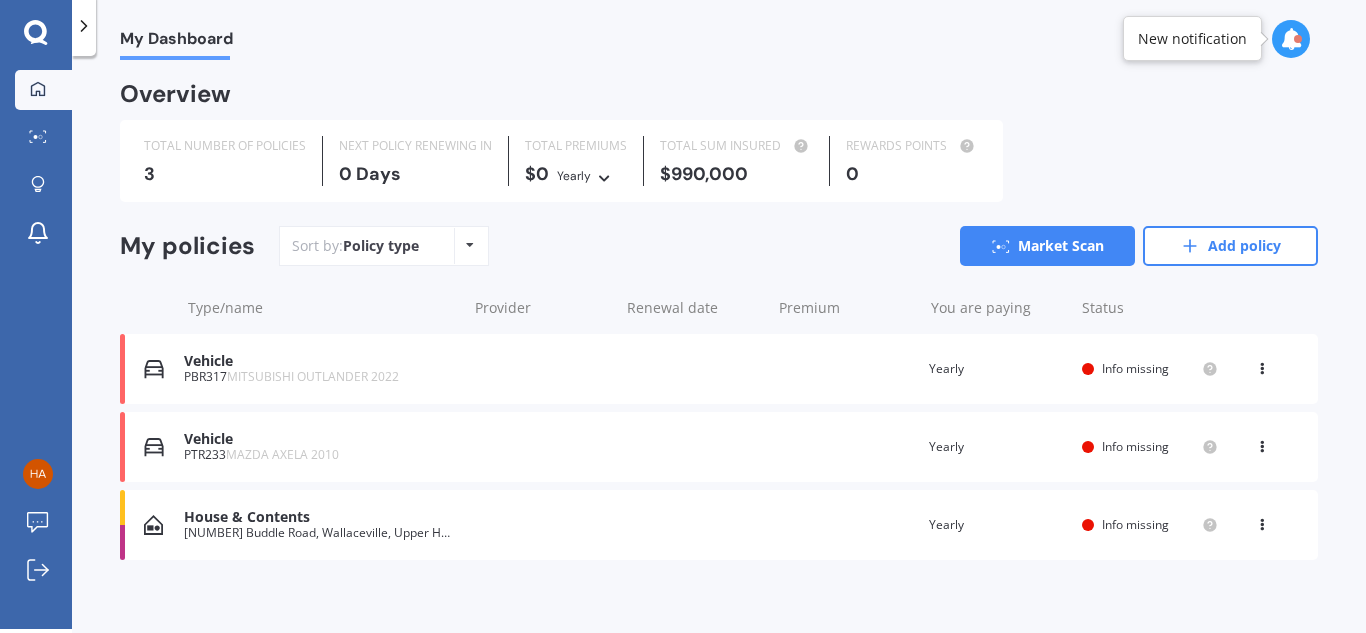 click at bounding box center [1262, 365] 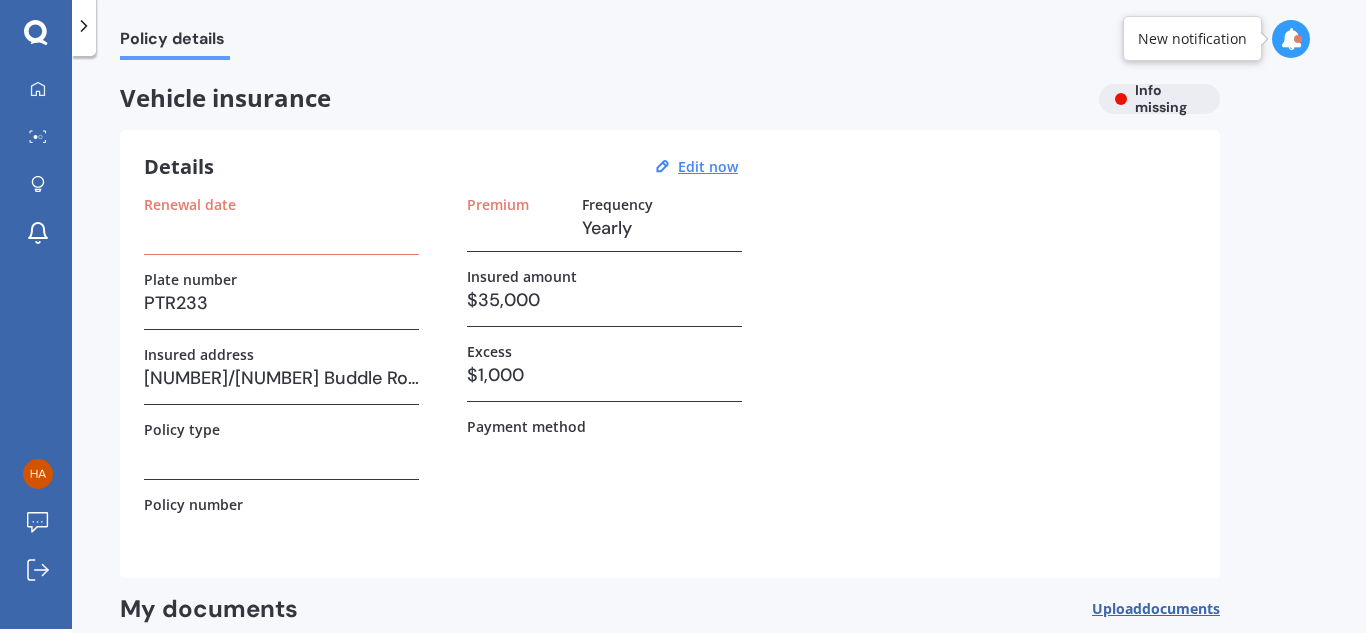 click on "$35,000" at bounding box center [604, 300] 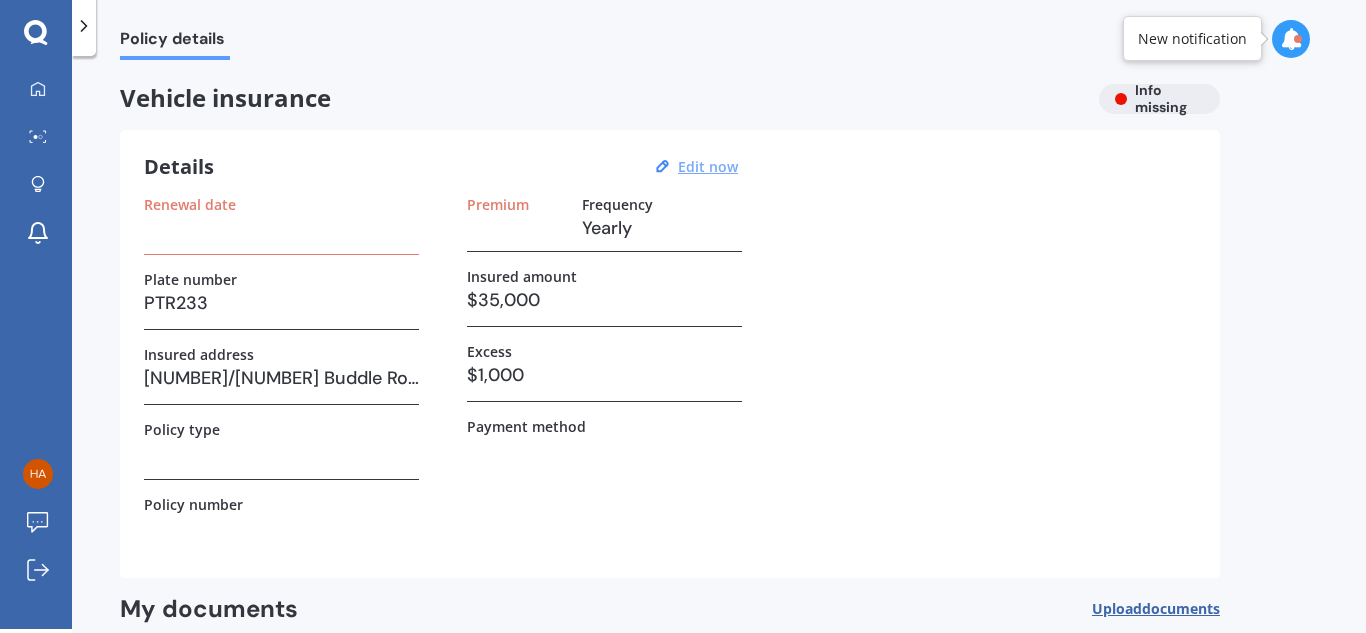 click on "Edit now" at bounding box center [708, 166] 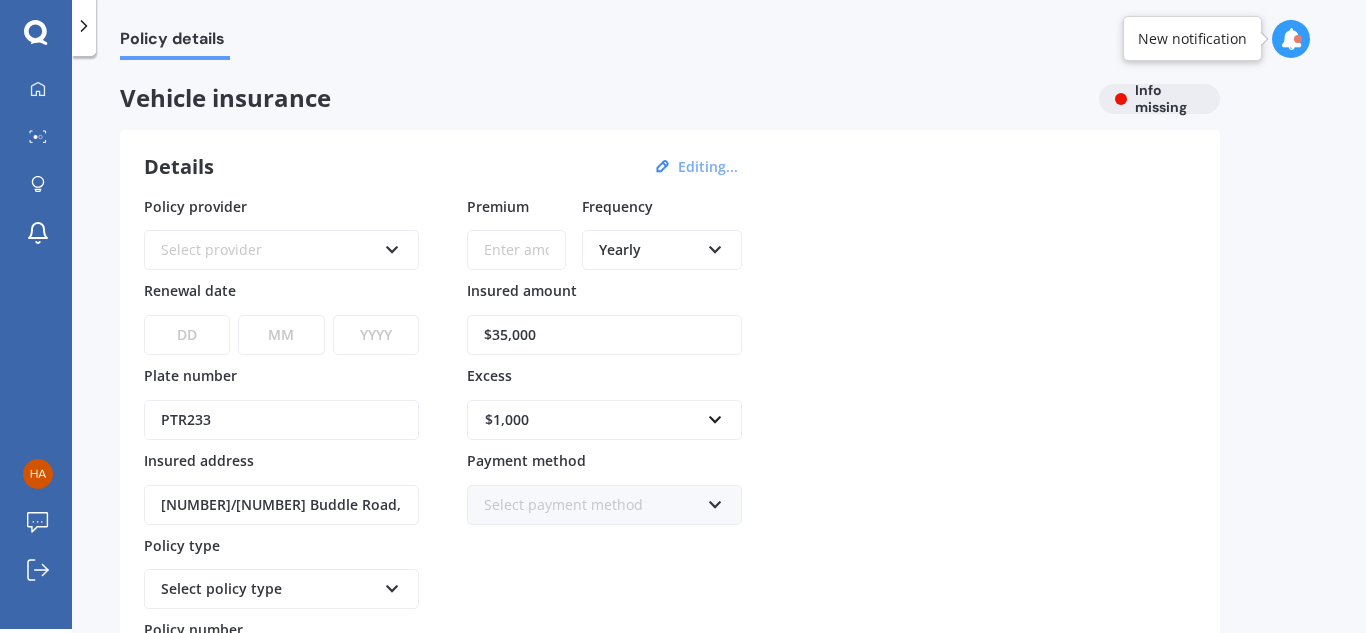 drag, startPoint x: 563, startPoint y: 335, endPoint x: 469, endPoint y: 328, distance: 94.26028 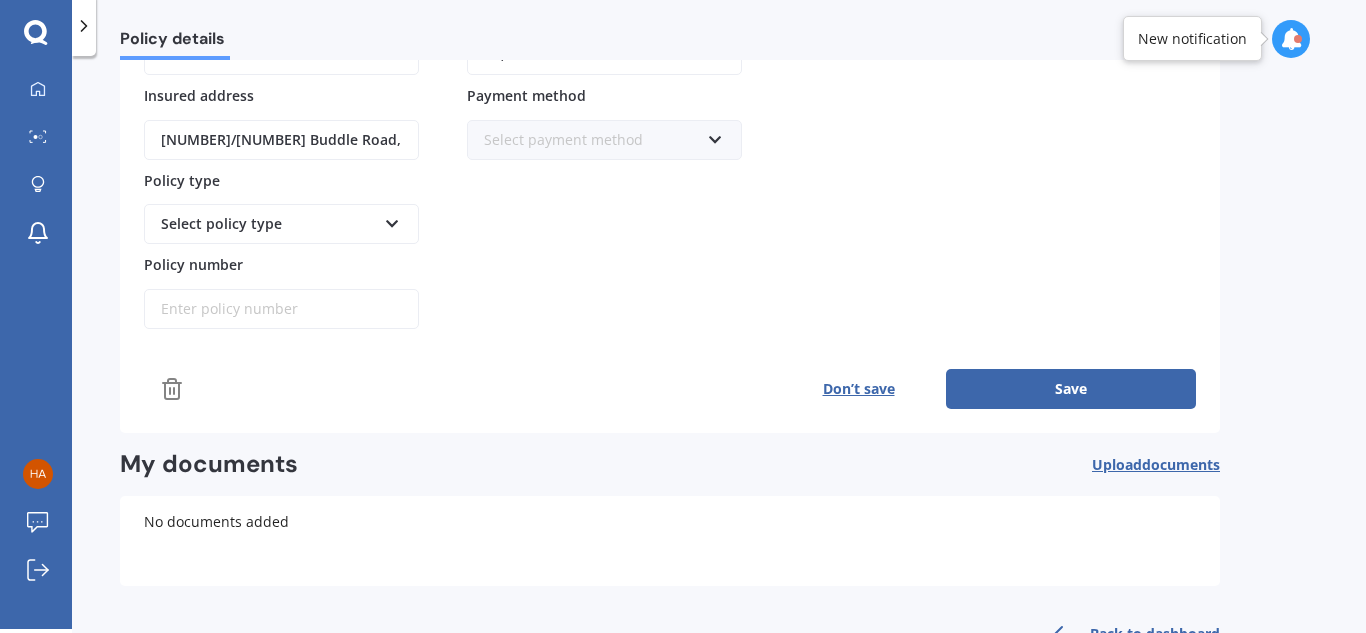 scroll, scrollTop: 330, scrollLeft: 0, axis: vertical 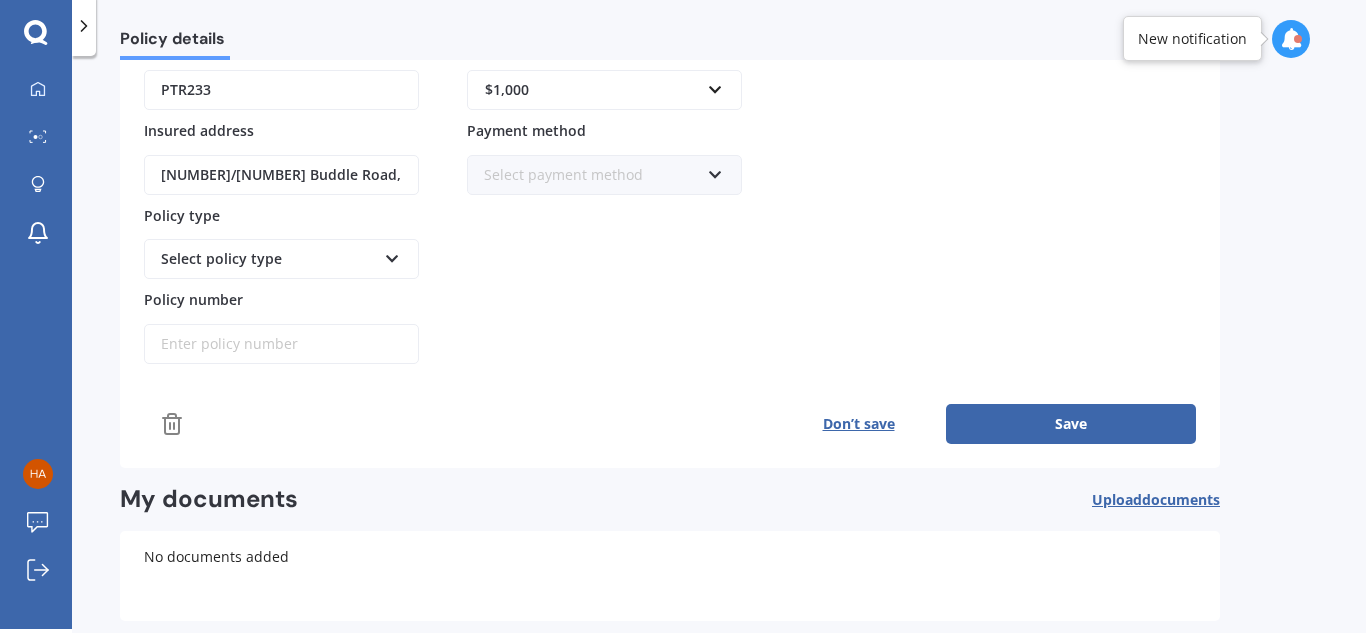 type on "$10,000" 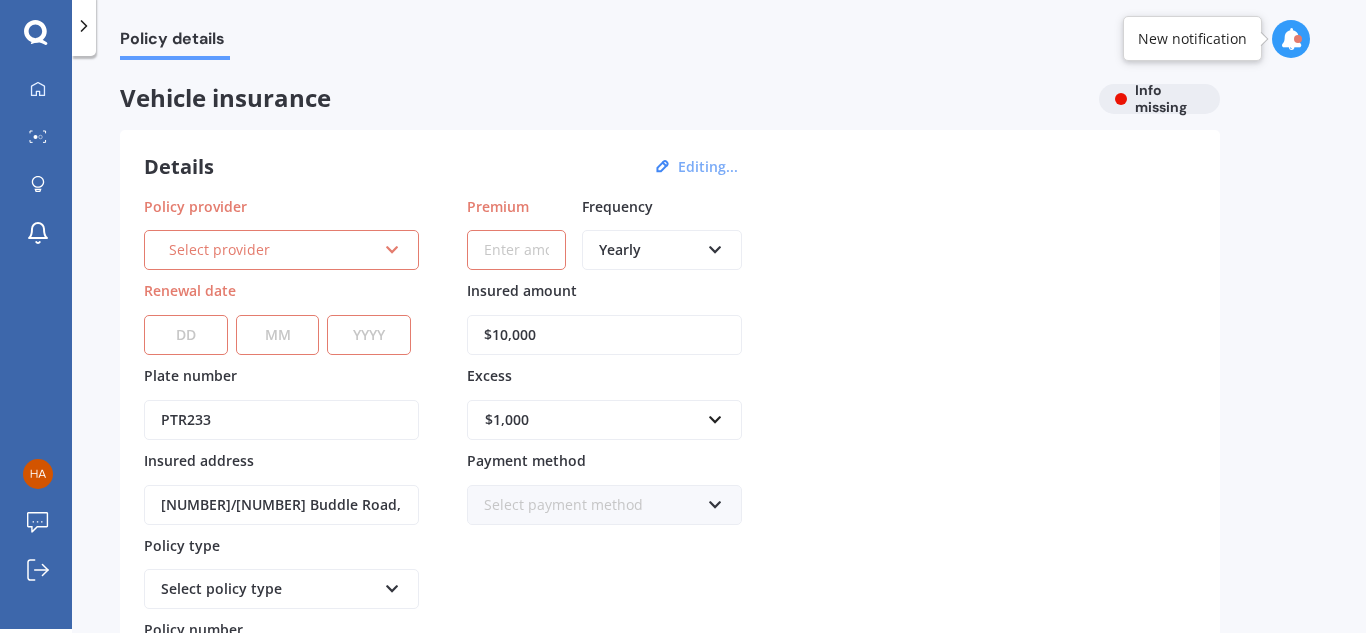 click on "Select provider" at bounding box center [272, 250] 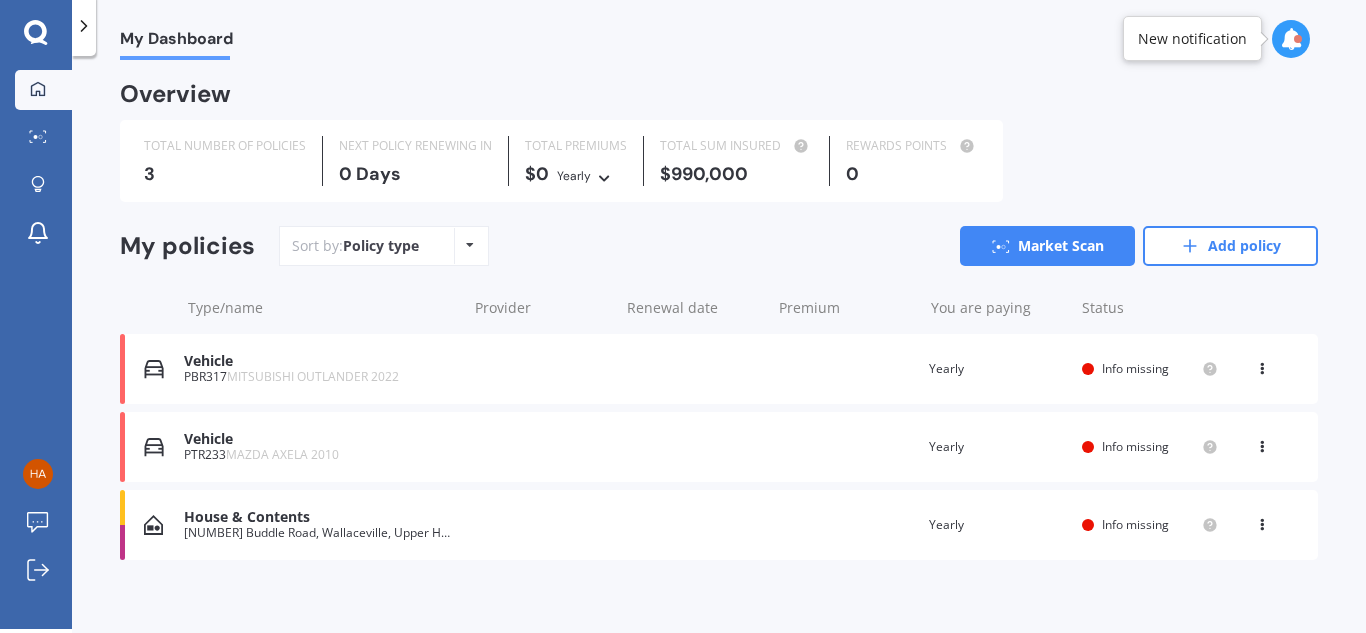 click on "Policy type Alphabetical Date added Renewing next" at bounding box center (469, 246) 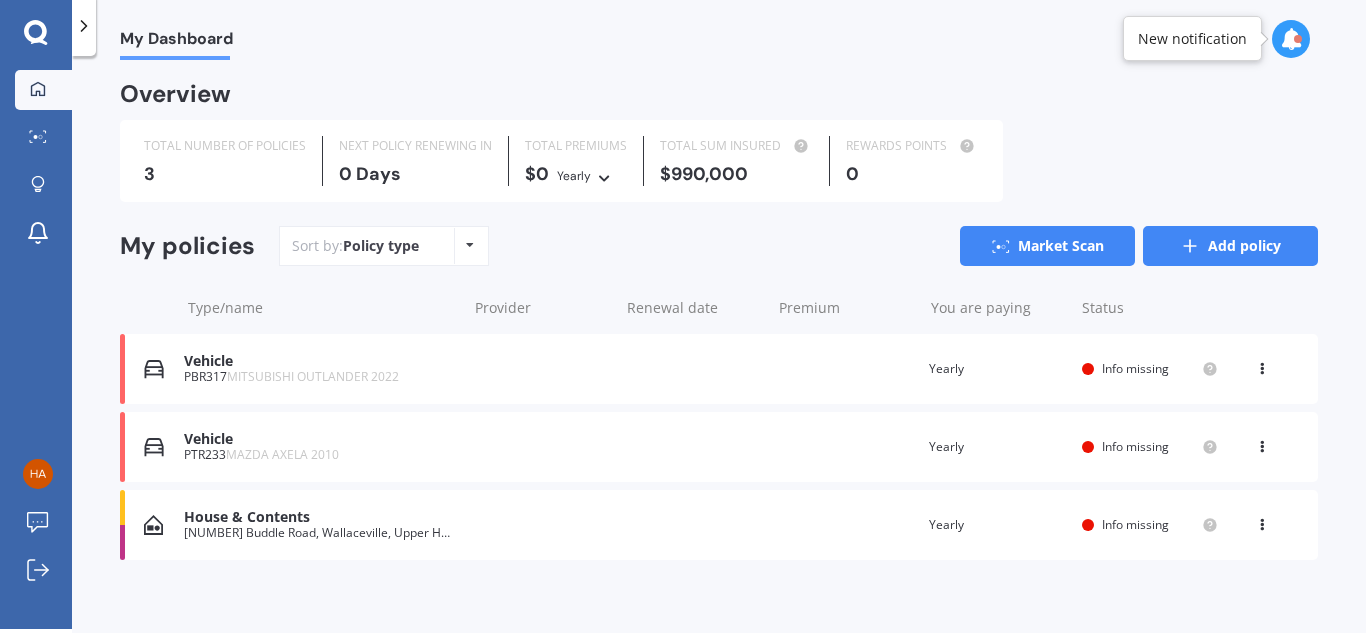 click on "Add policy" at bounding box center (1230, 246) 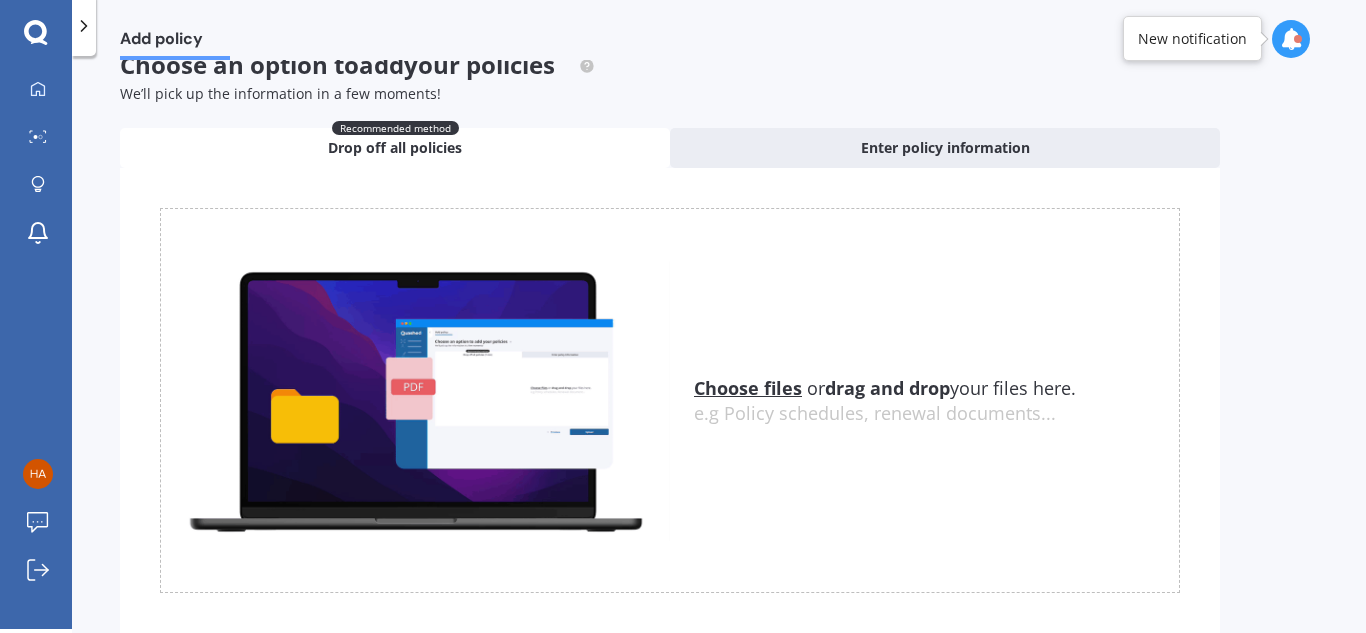 scroll, scrollTop: 0, scrollLeft: 0, axis: both 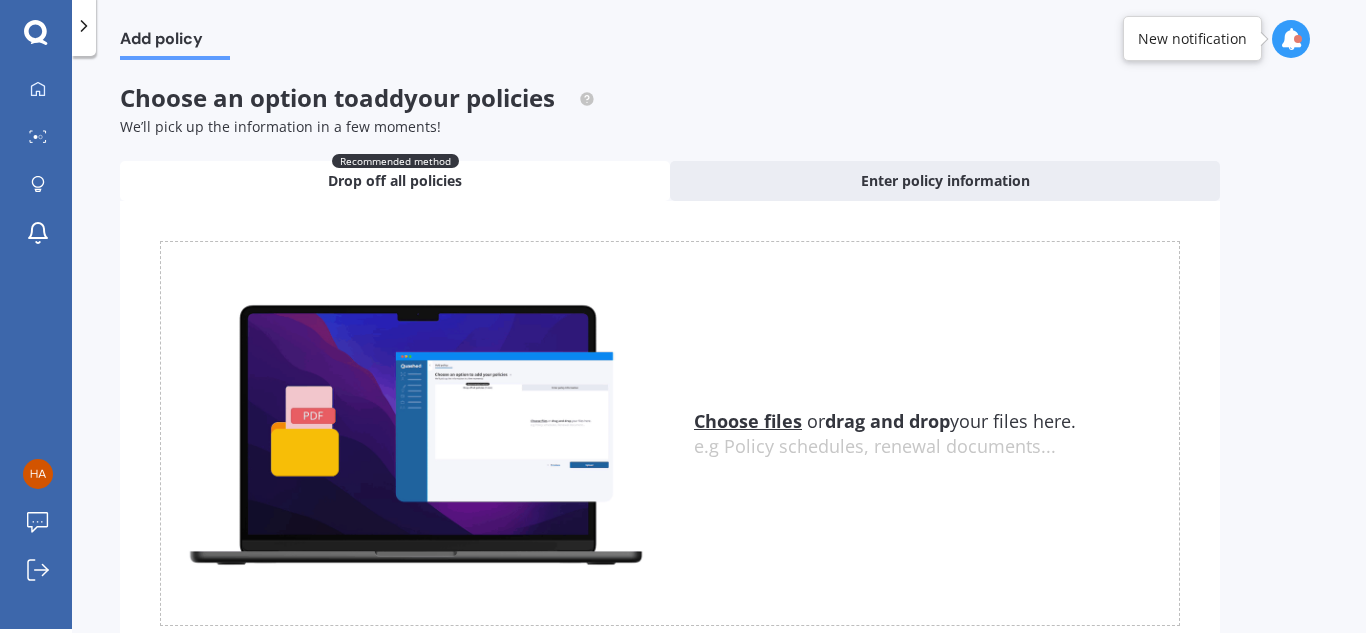 click on "Recommended method Drop off all policies" at bounding box center (395, 181) 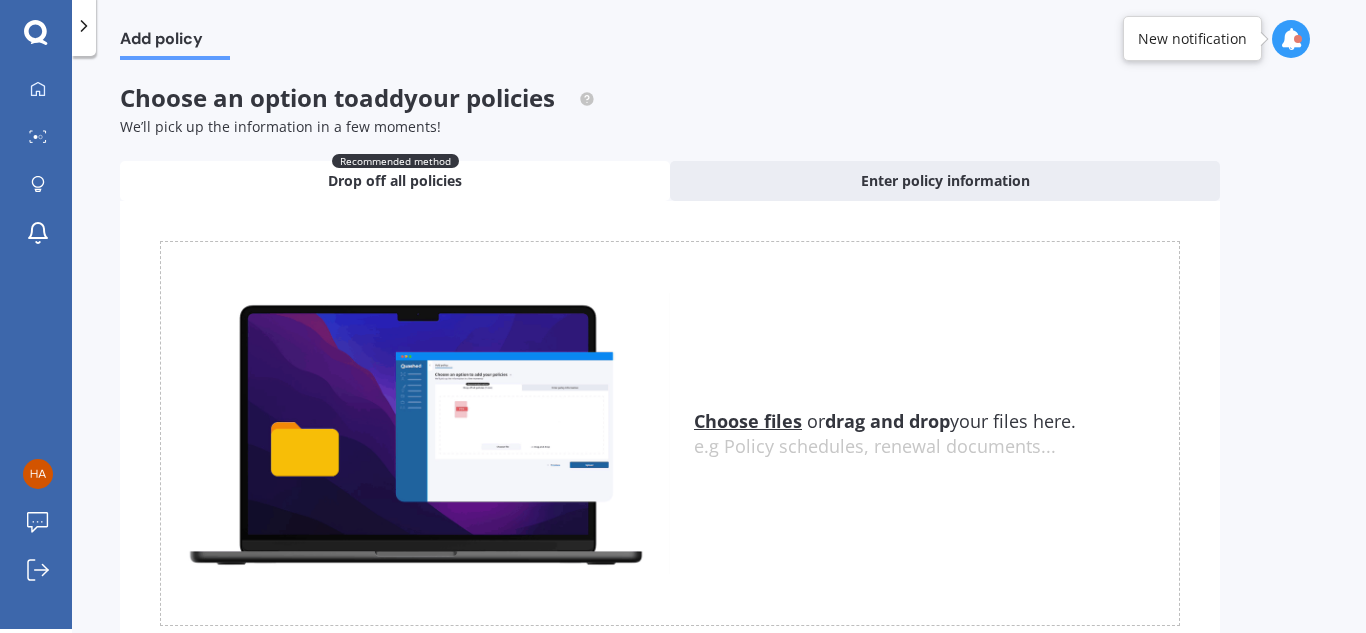 click on "Drop off all policies" at bounding box center (395, 181) 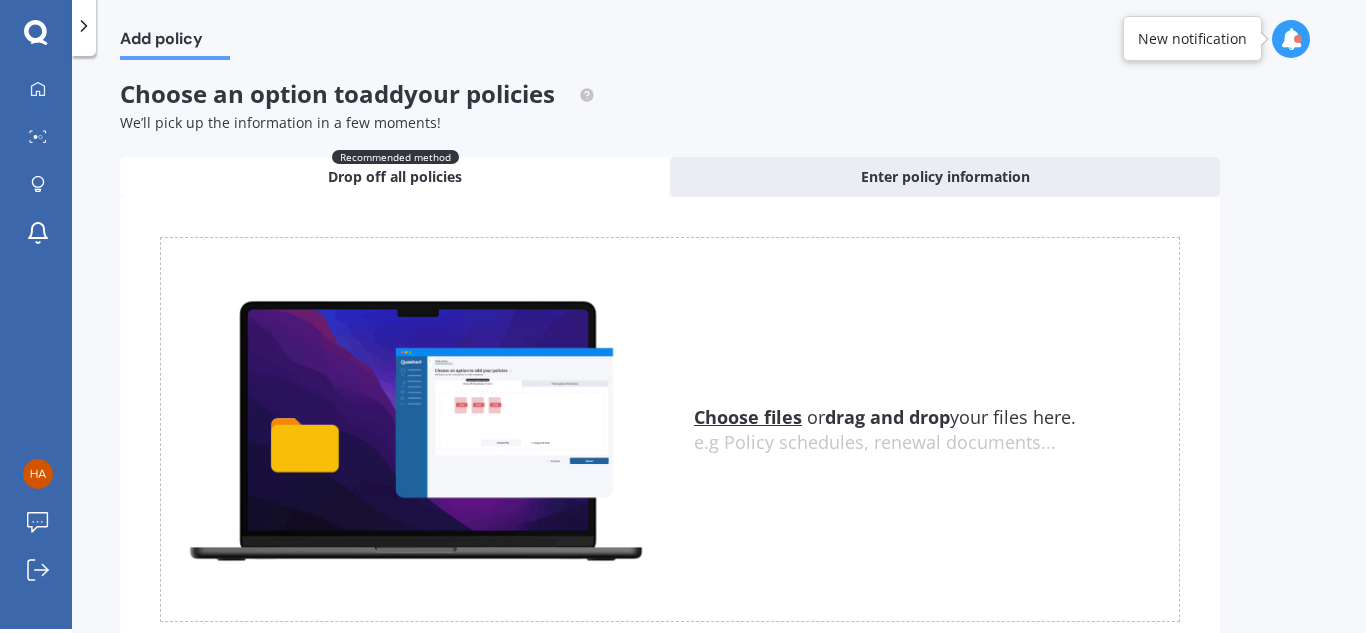 scroll, scrollTop: 0, scrollLeft: 0, axis: both 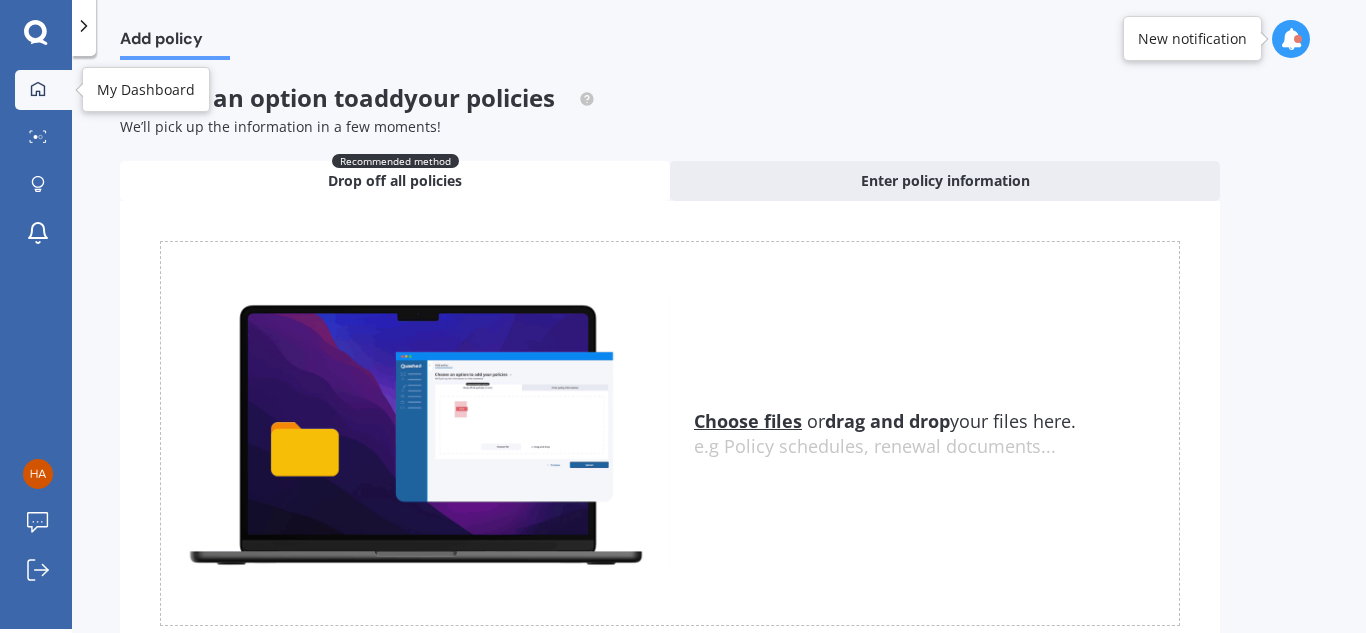 click at bounding box center [38, 90] 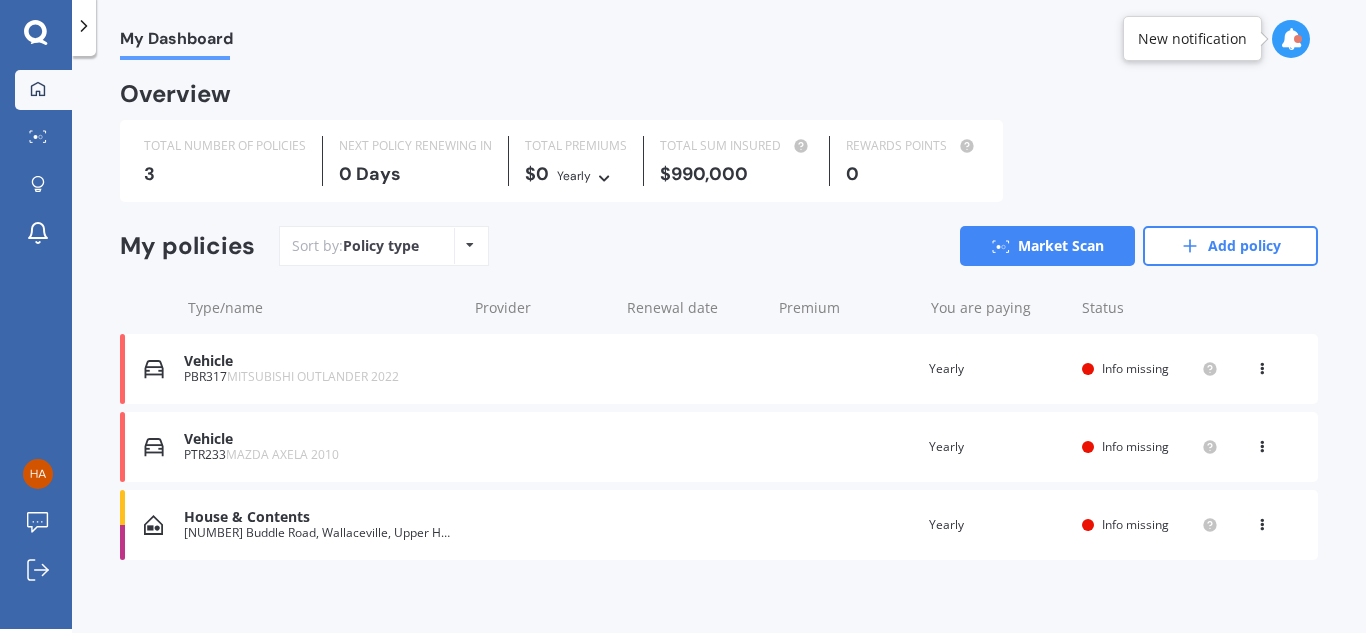 click on "Provider" at bounding box center [543, 308] 